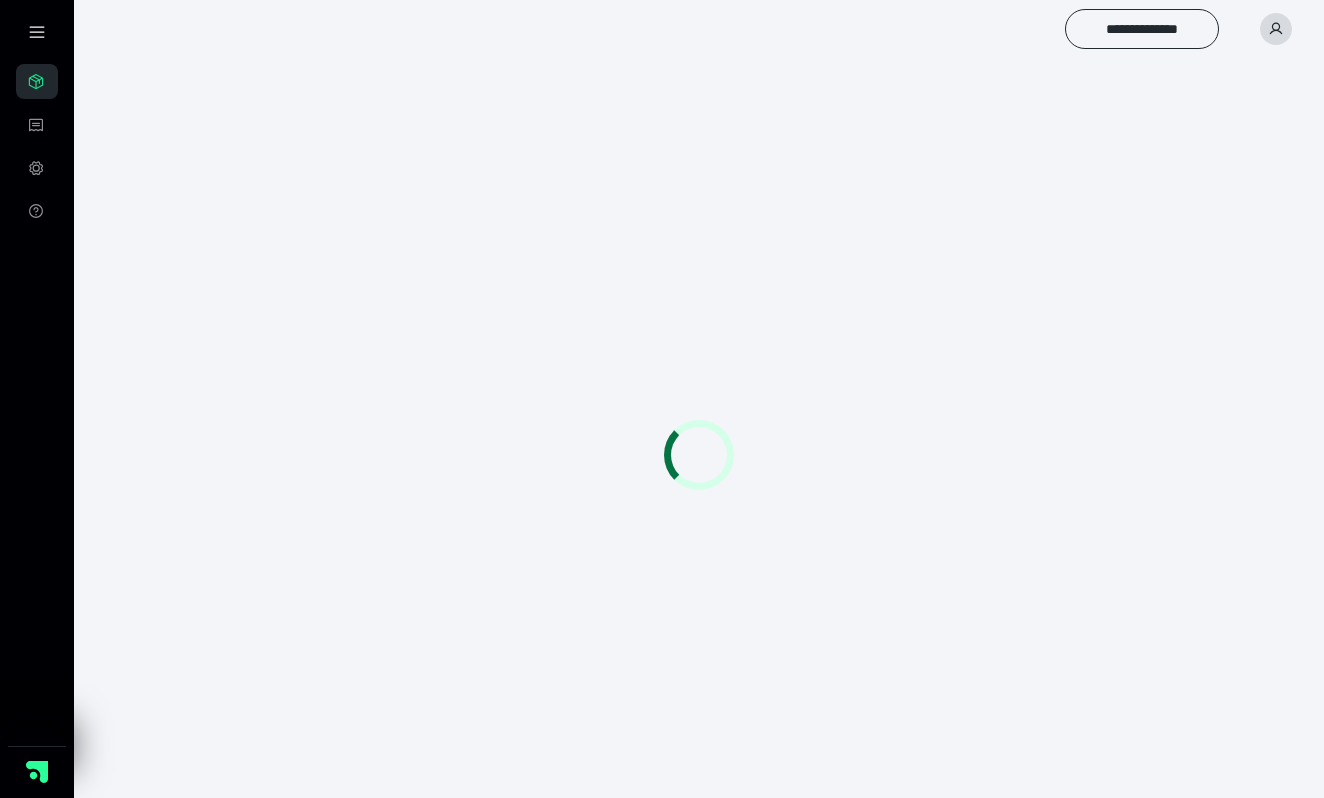 scroll, scrollTop: 0, scrollLeft: 0, axis: both 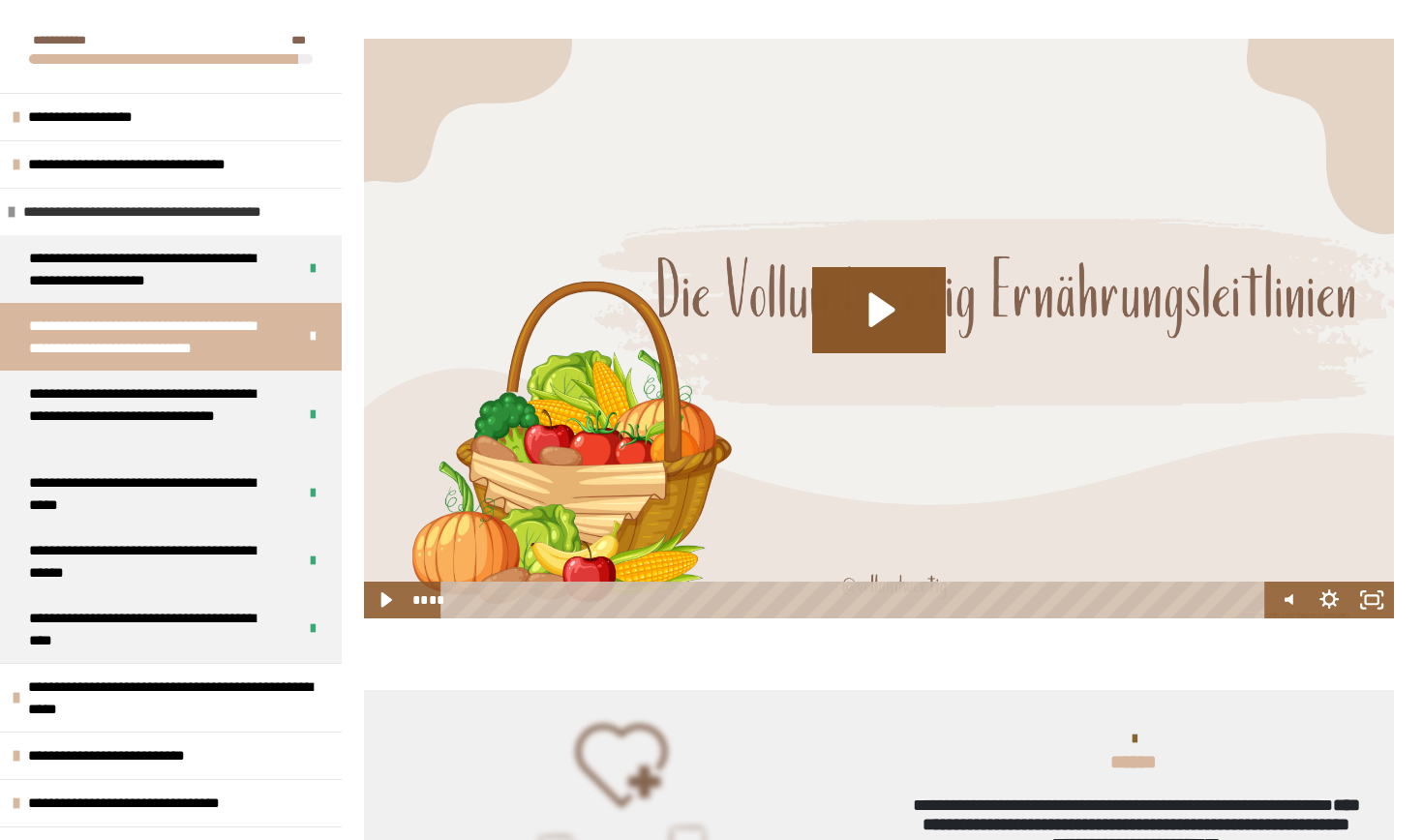 click on "**********" at bounding box center [164, 212] 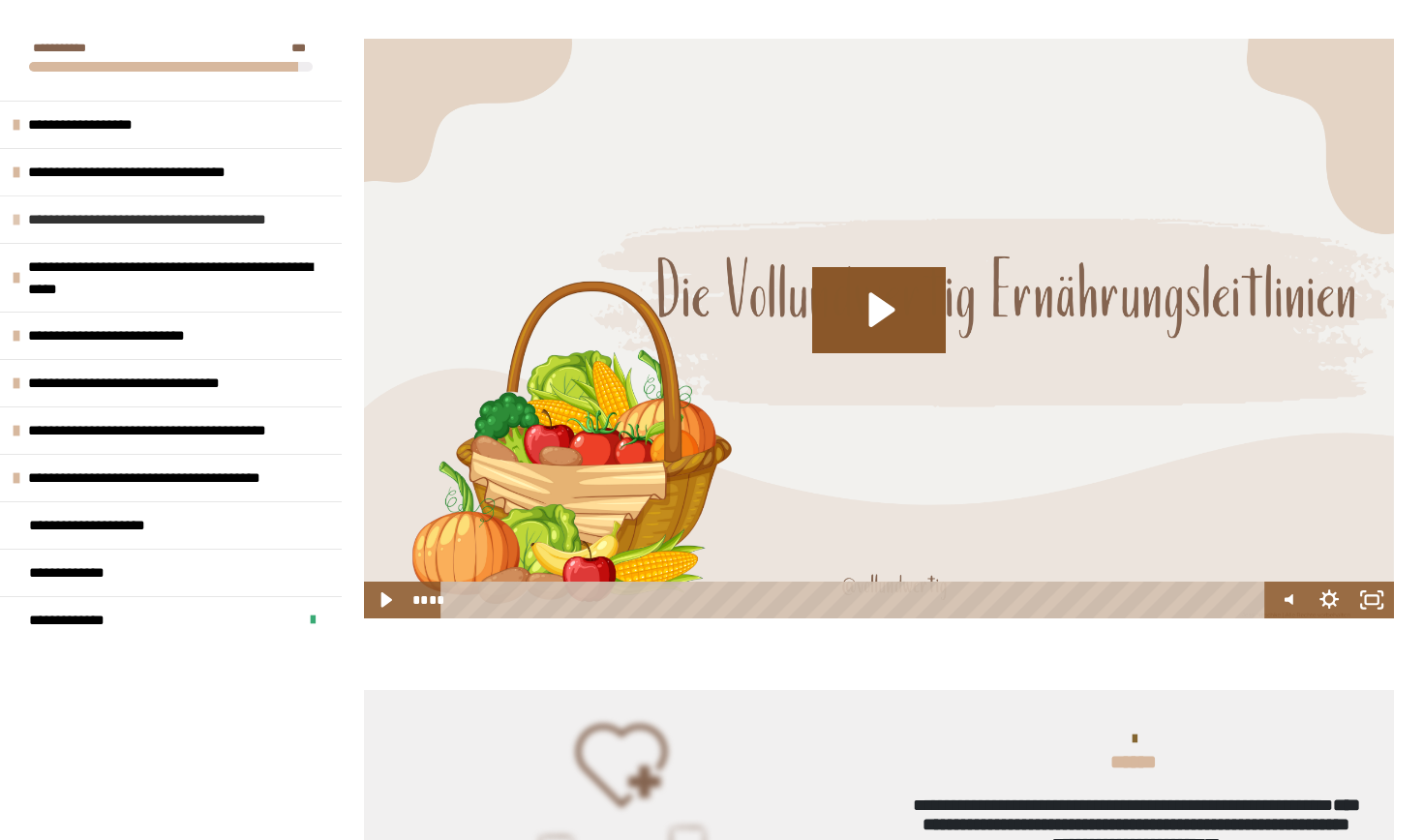 scroll, scrollTop: 0, scrollLeft: 0, axis: both 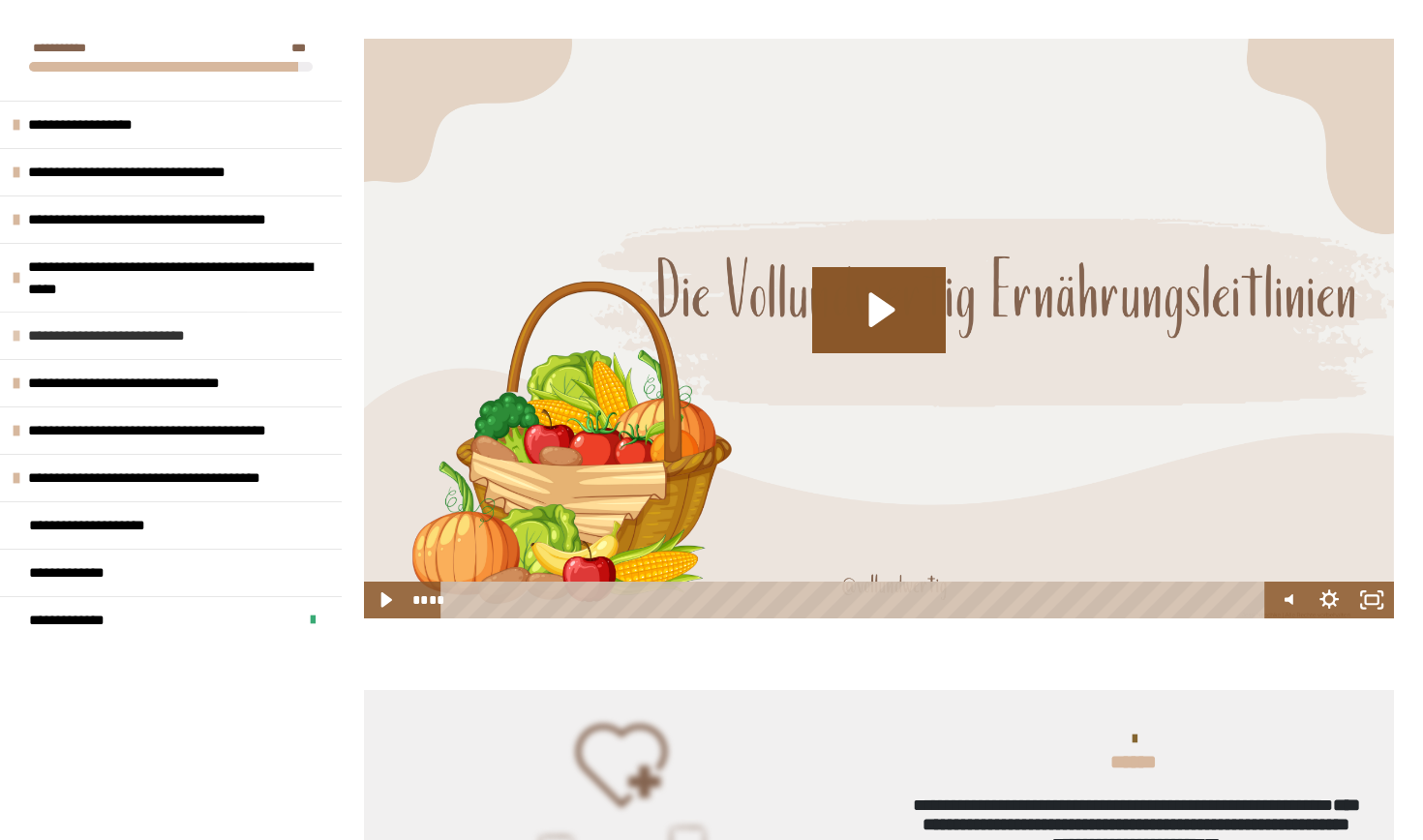 click on "**********" at bounding box center (120, 336) 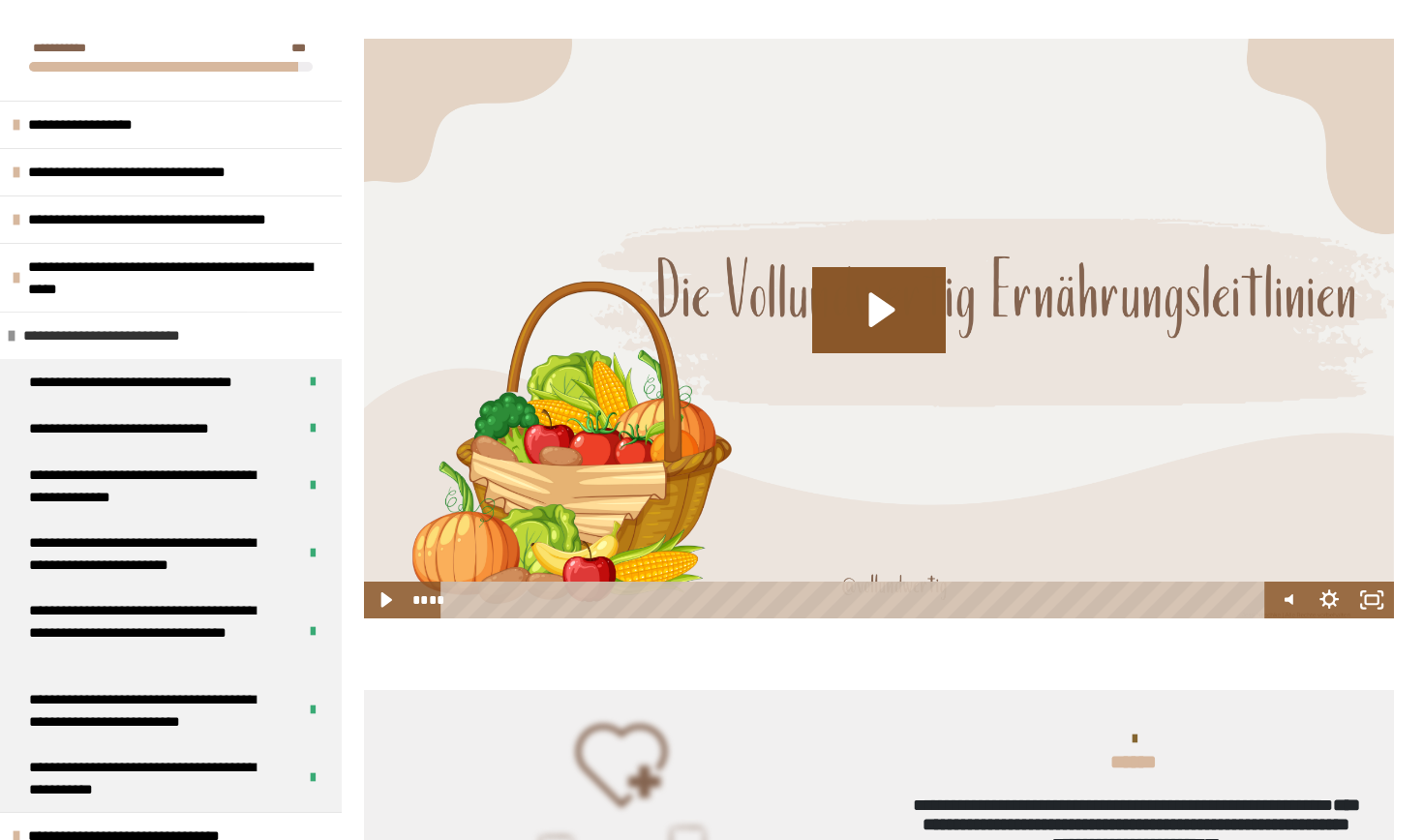 click on "**********" at bounding box center [115, 336] 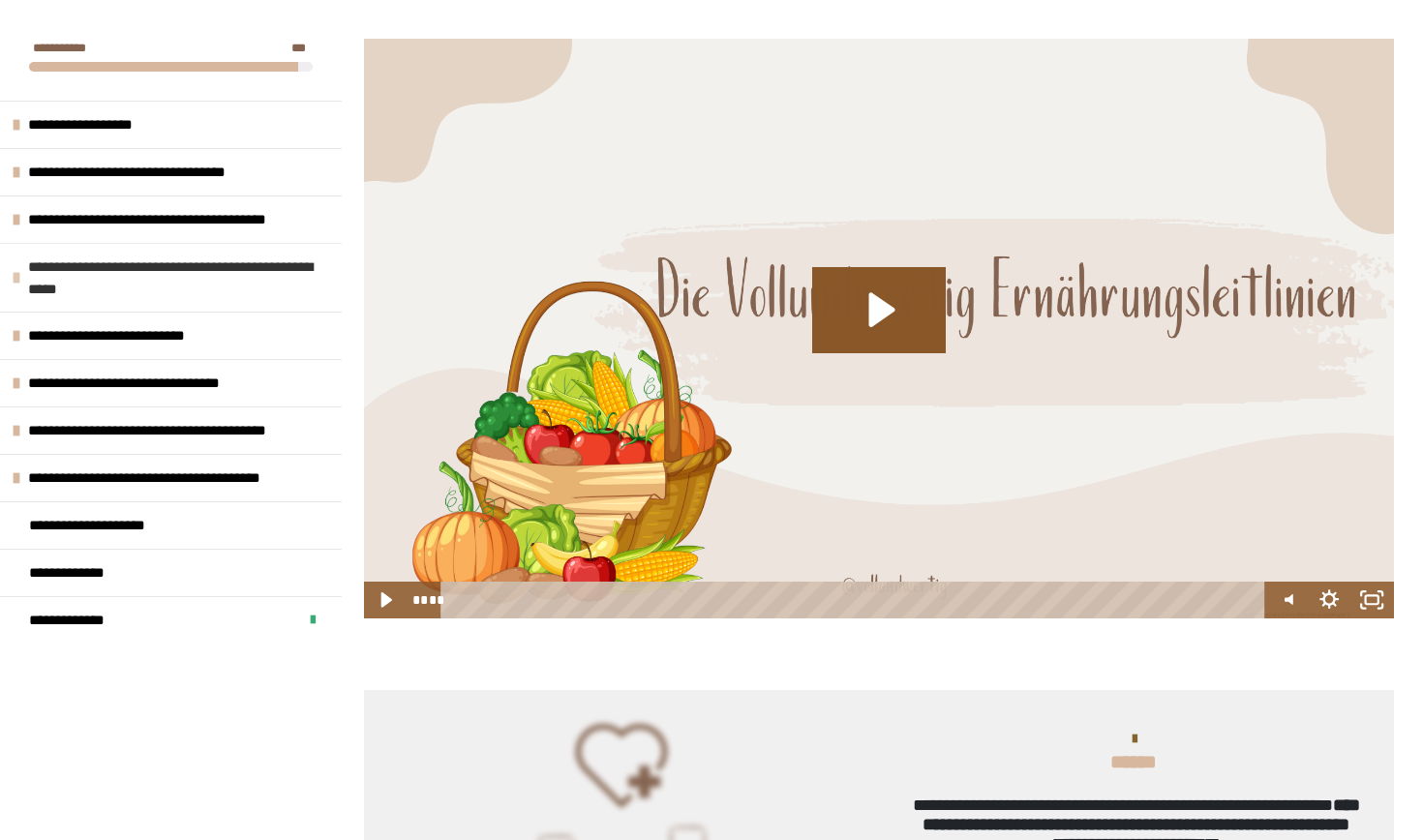 click at bounding box center [16, 278] 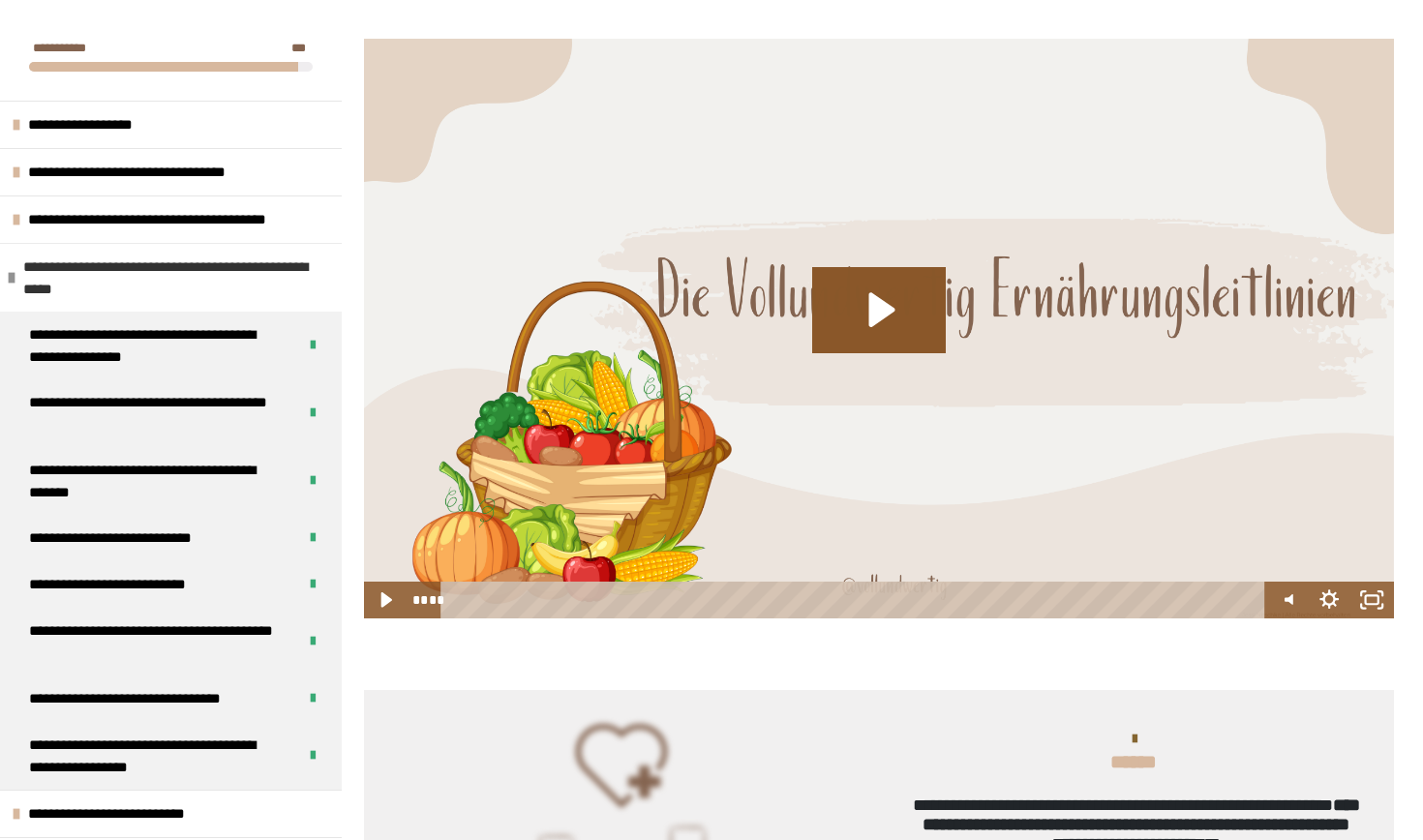 click at bounding box center [12, 278] 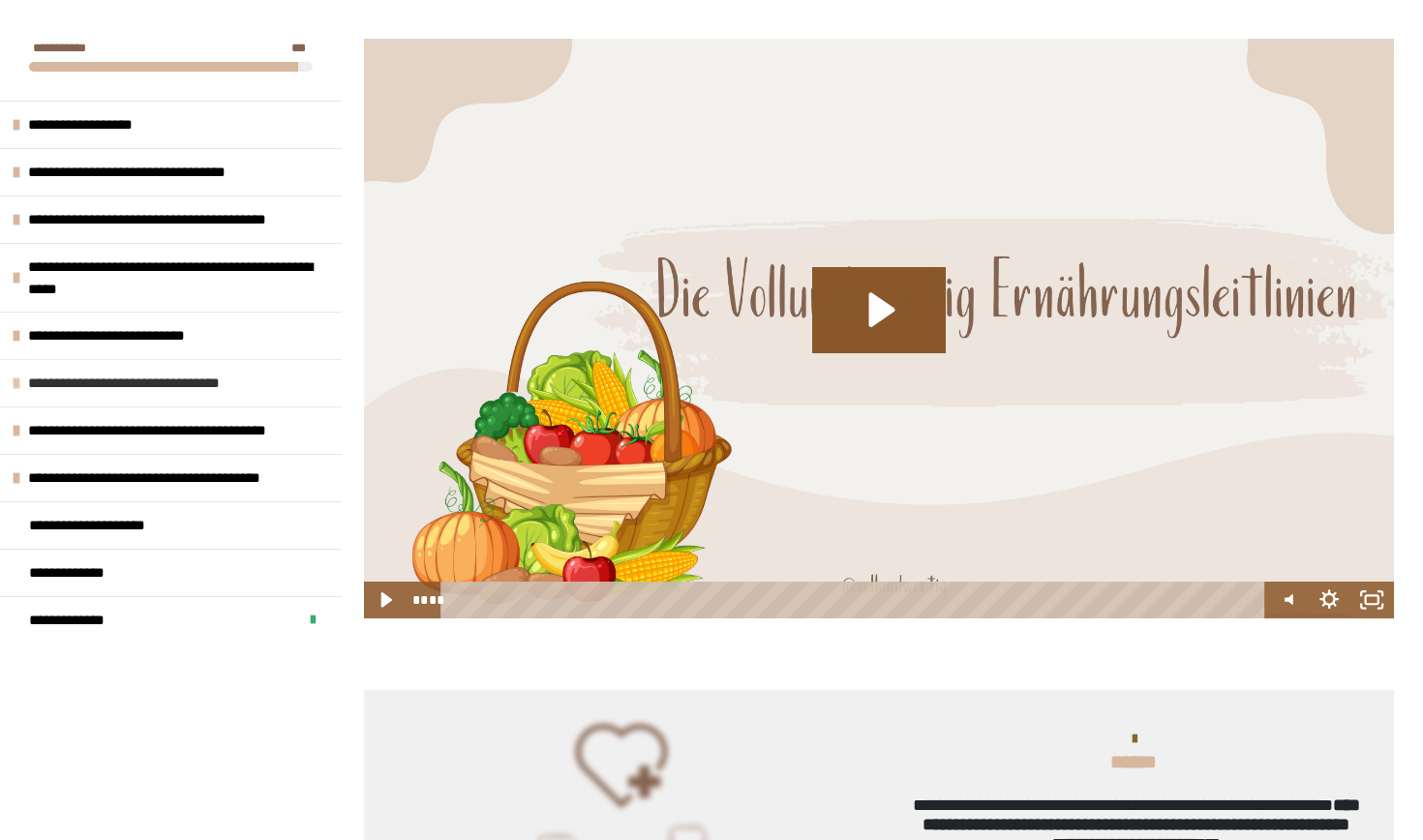 click at bounding box center (16, 383) 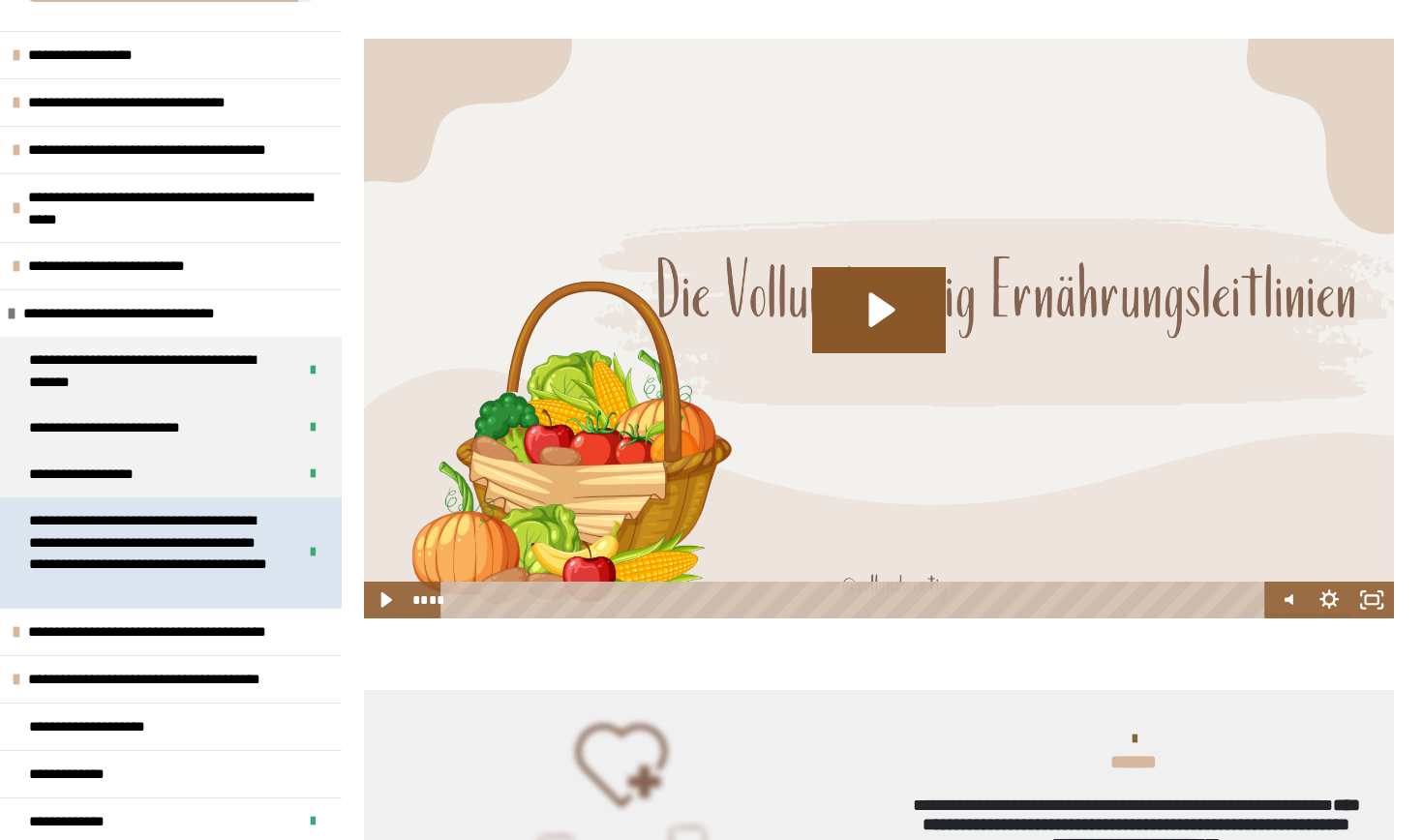 scroll, scrollTop: 70, scrollLeft: 0, axis: vertical 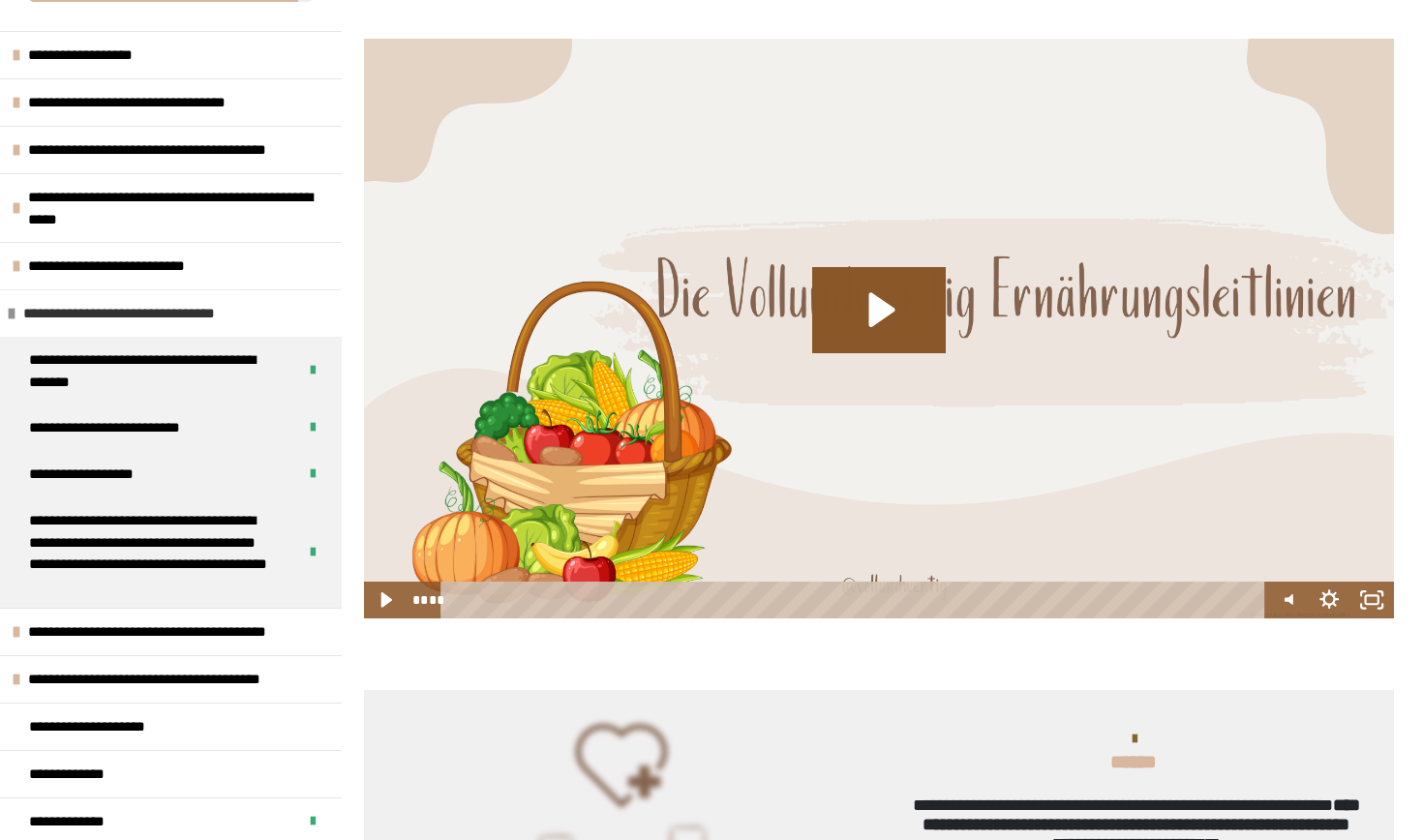 click at bounding box center [12, 314] 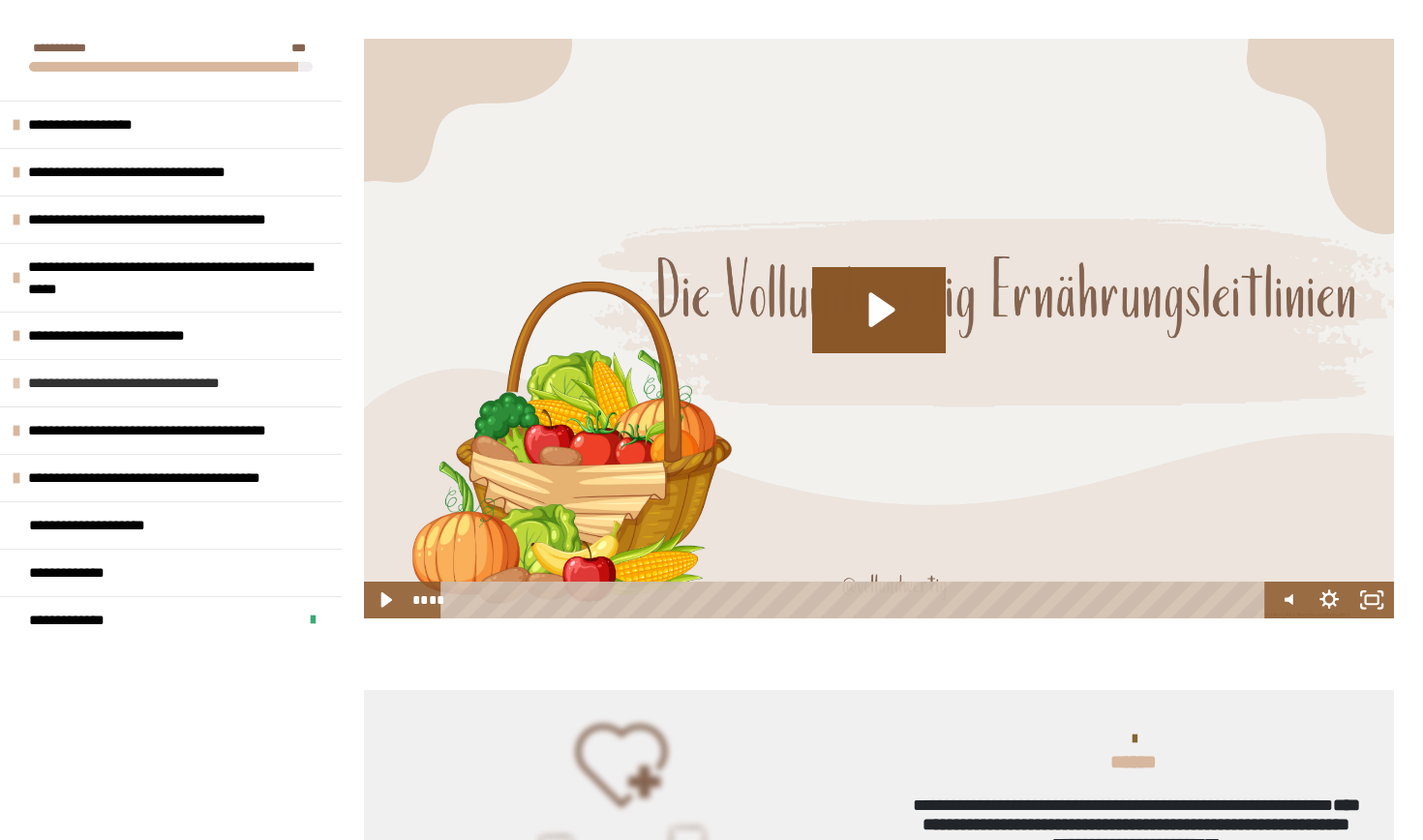 scroll, scrollTop: 0, scrollLeft: 0, axis: both 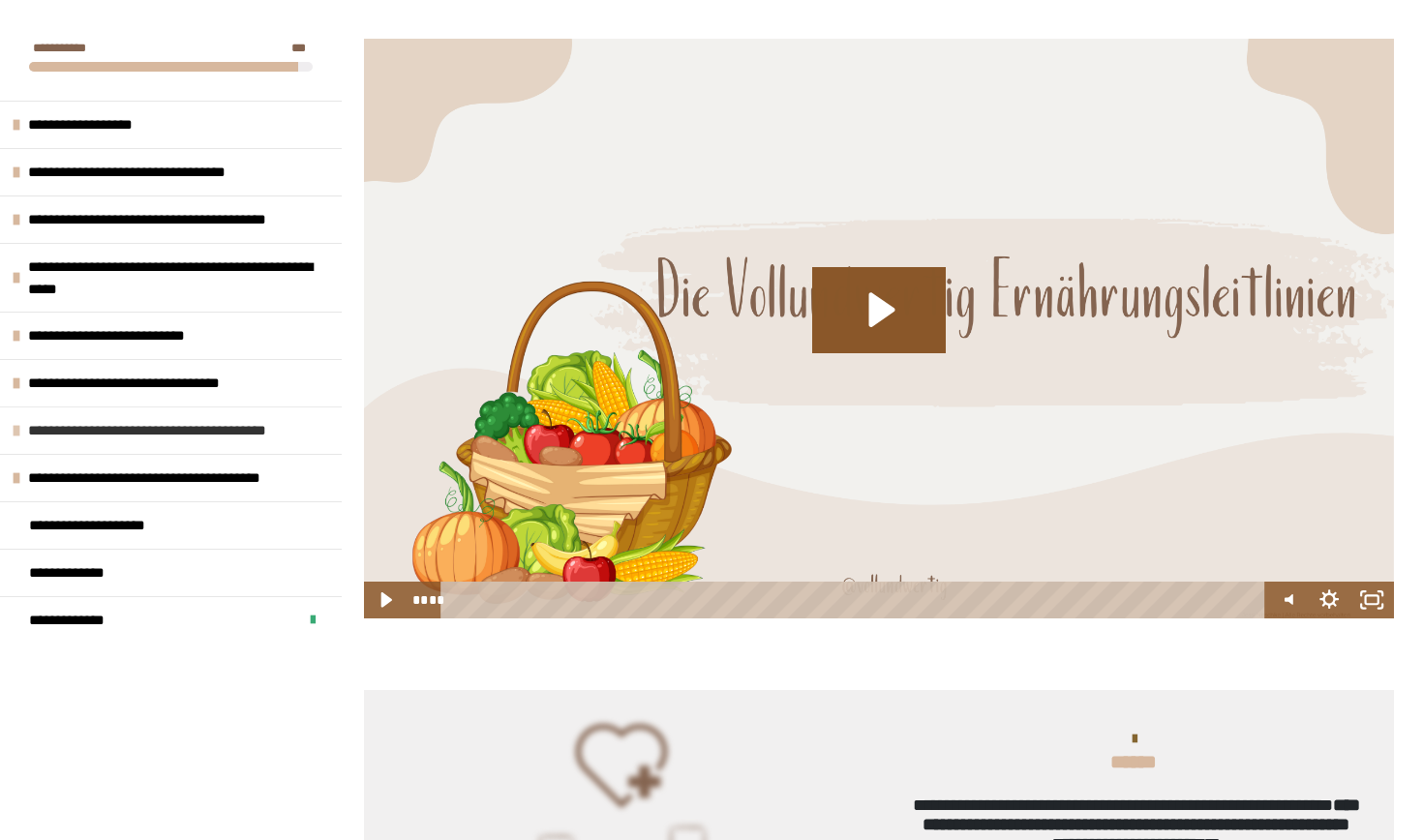 click at bounding box center [16, 431] 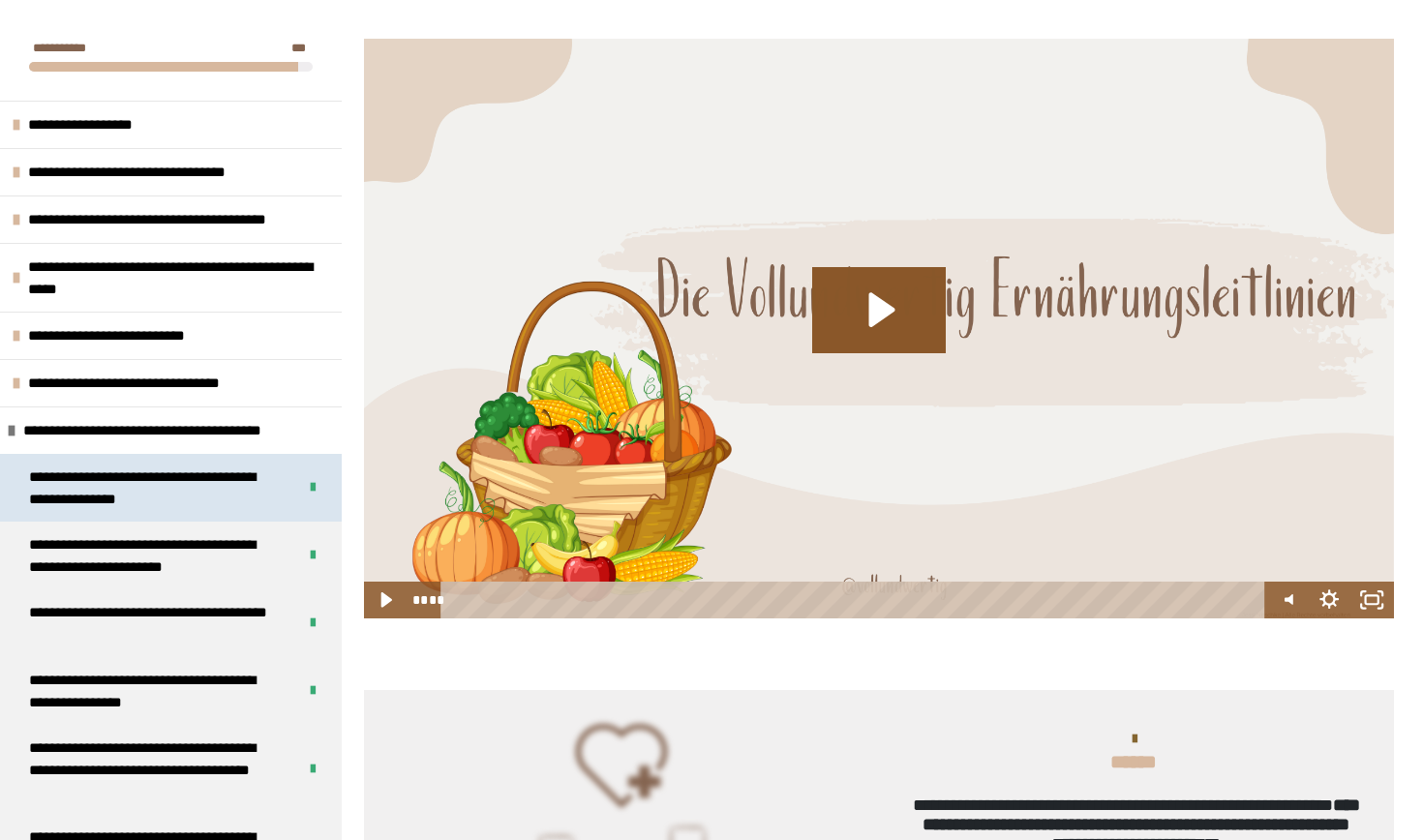 click on "**********" at bounding box center (155, 488) 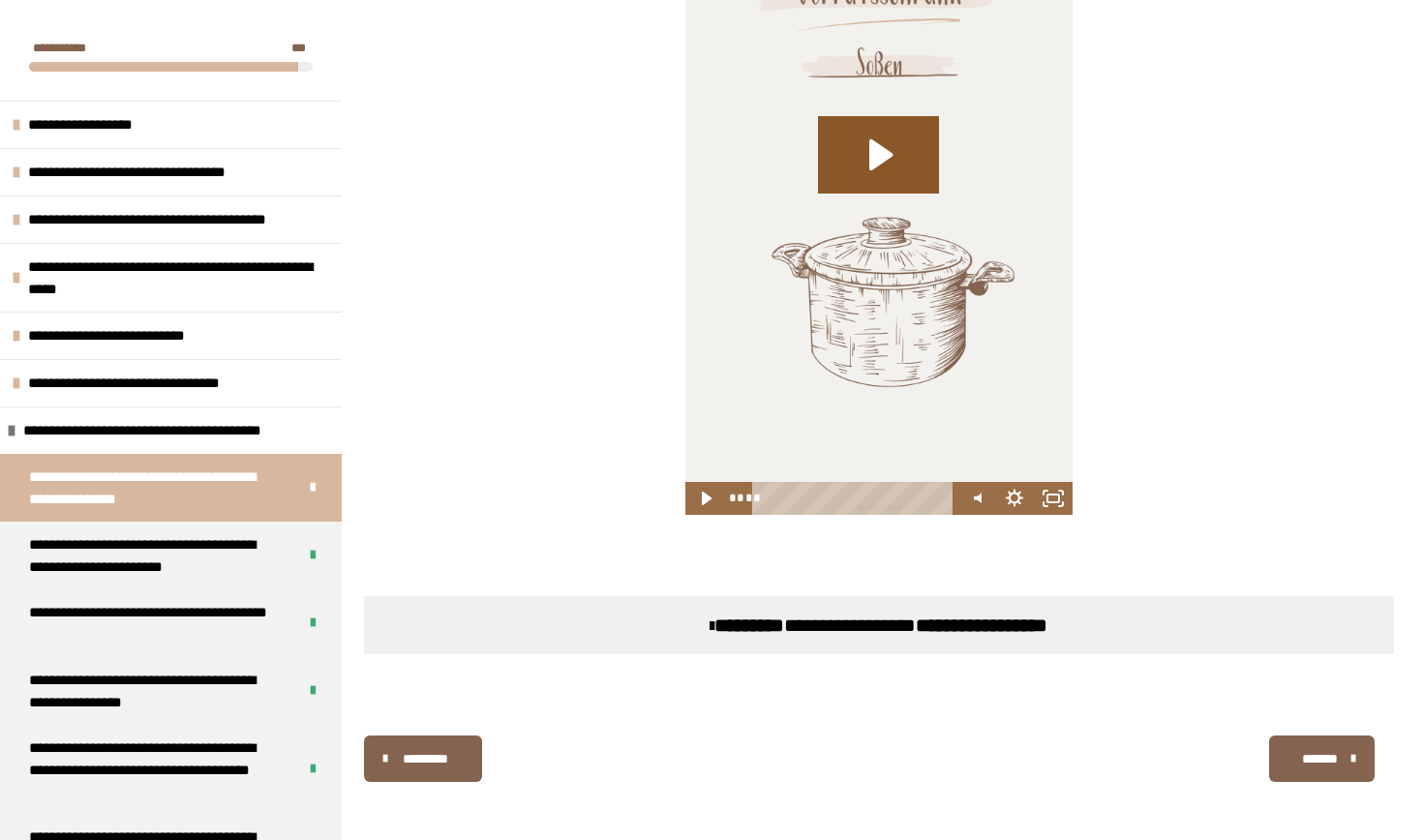scroll, scrollTop: 9230, scrollLeft: 0, axis: vertical 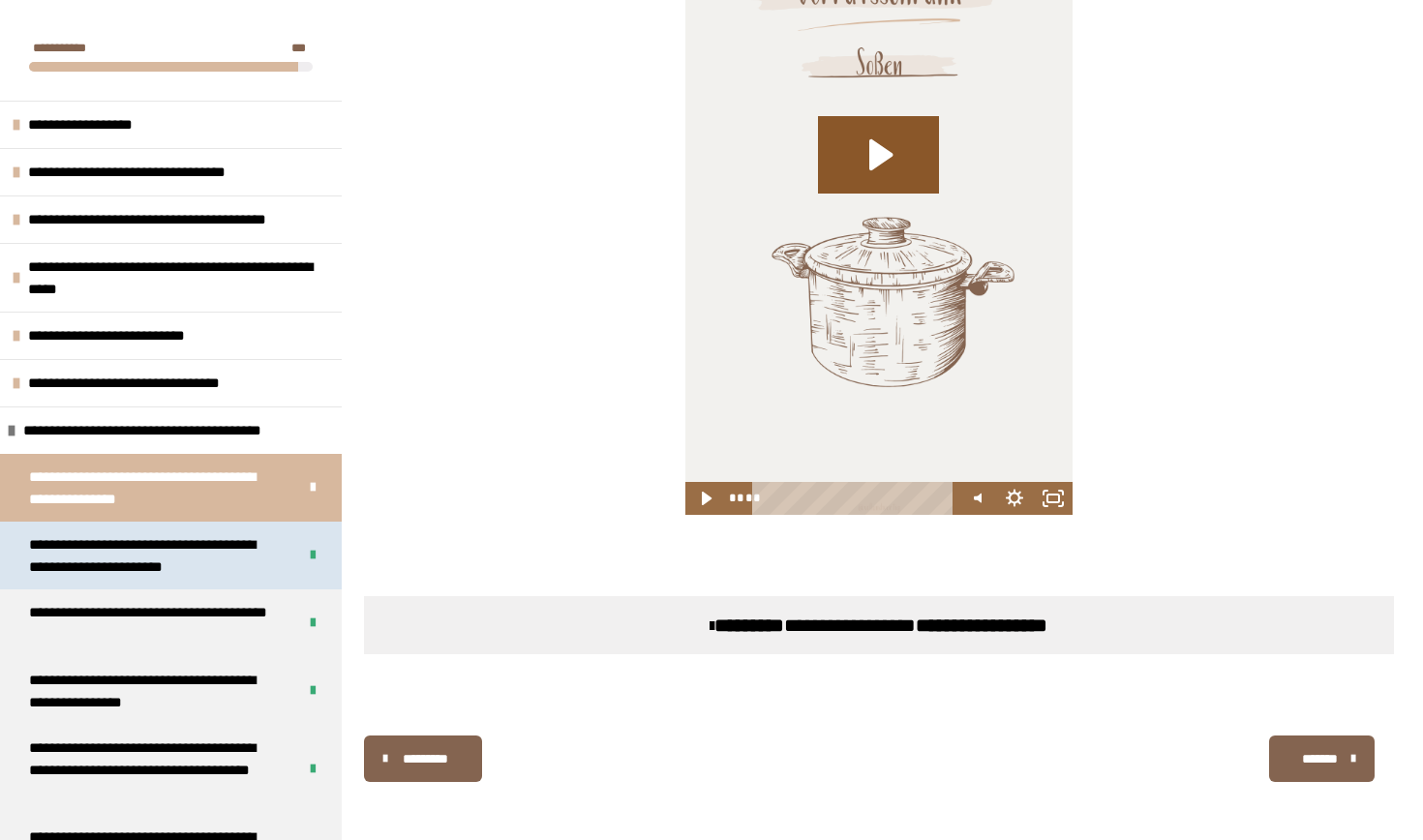 click on "**********" at bounding box center (155, 555) 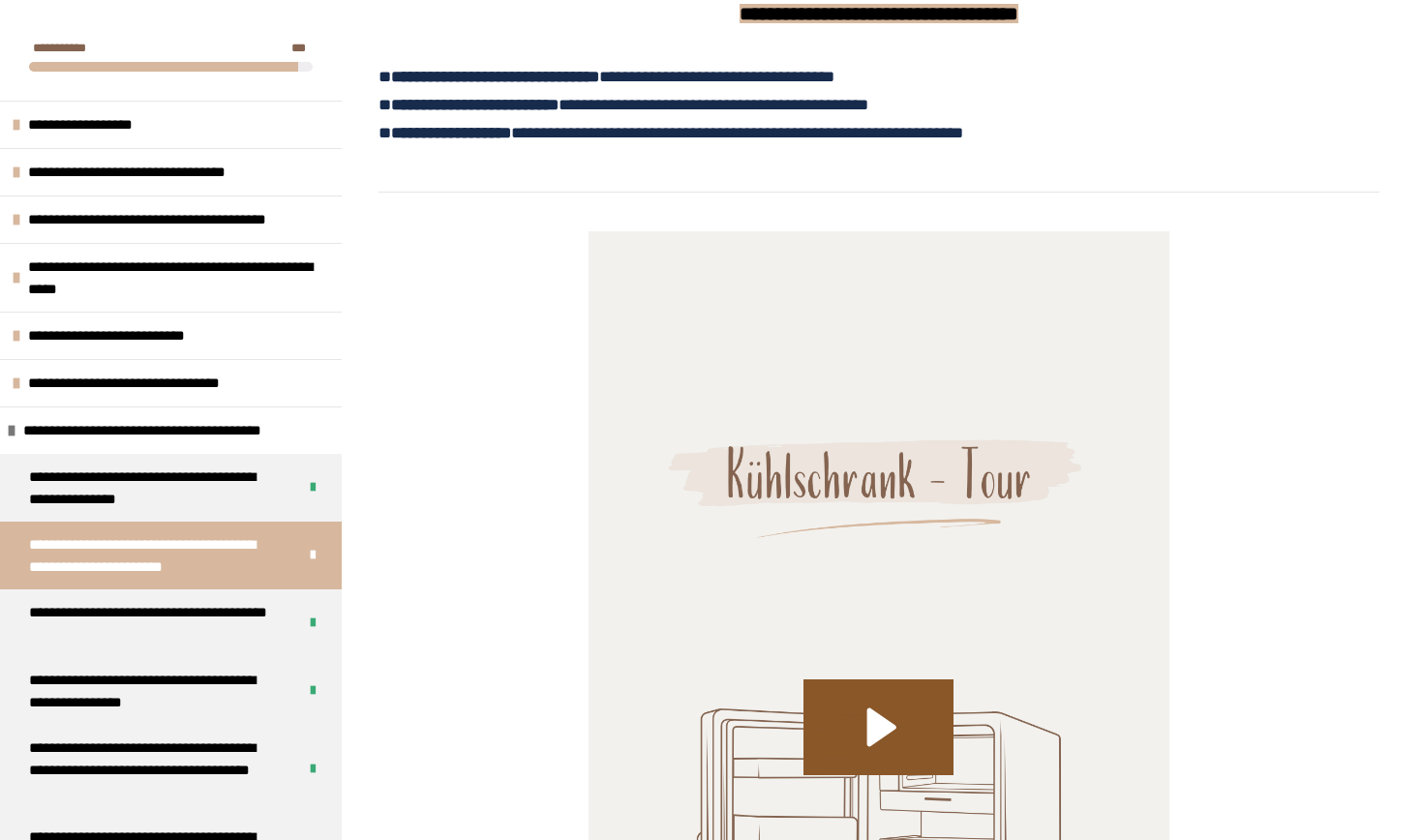scroll, scrollTop: 1238, scrollLeft: 0, axis: vertical 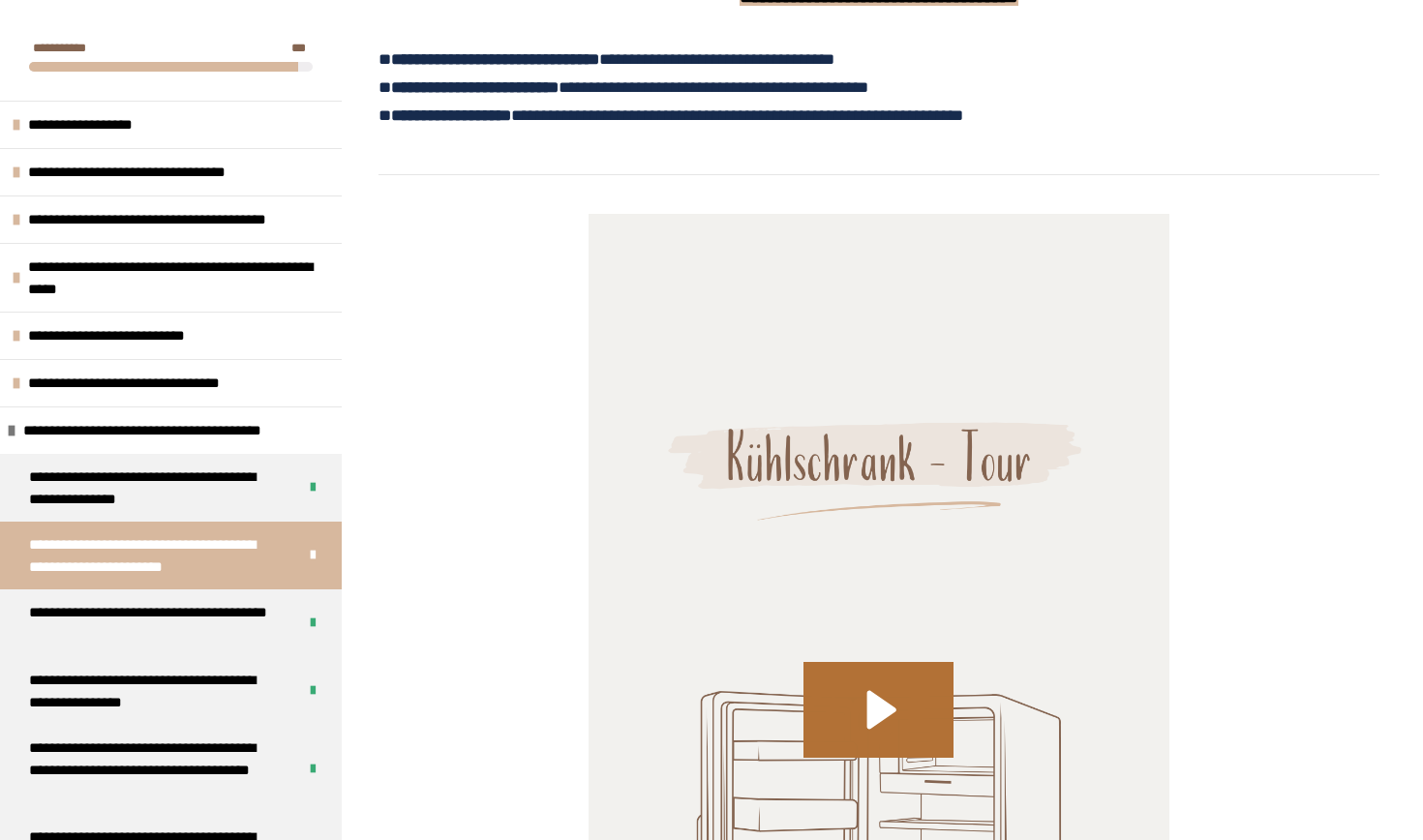 click 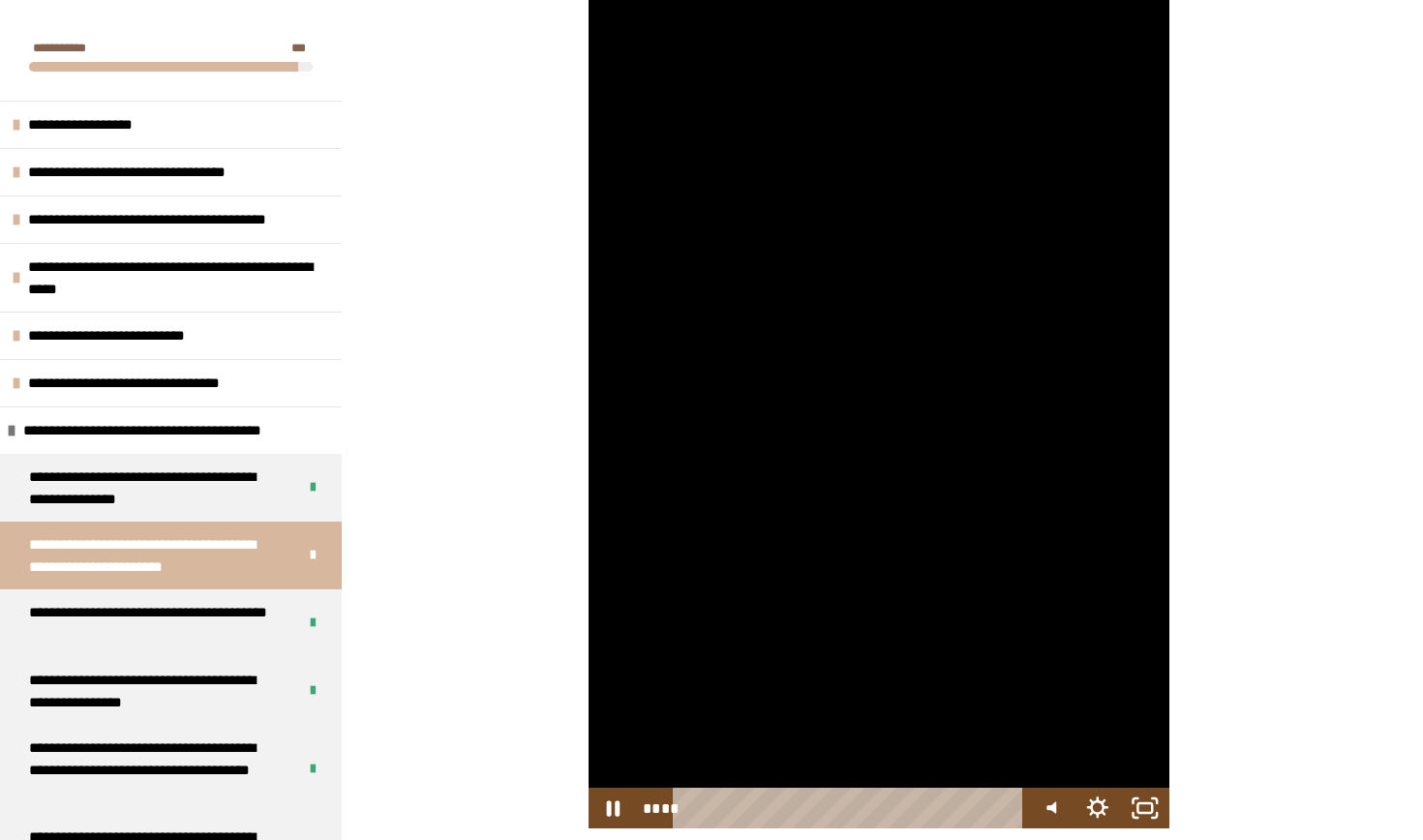 scroll, scrollTop: 1666, scrollLeft: 0, axis: vertical 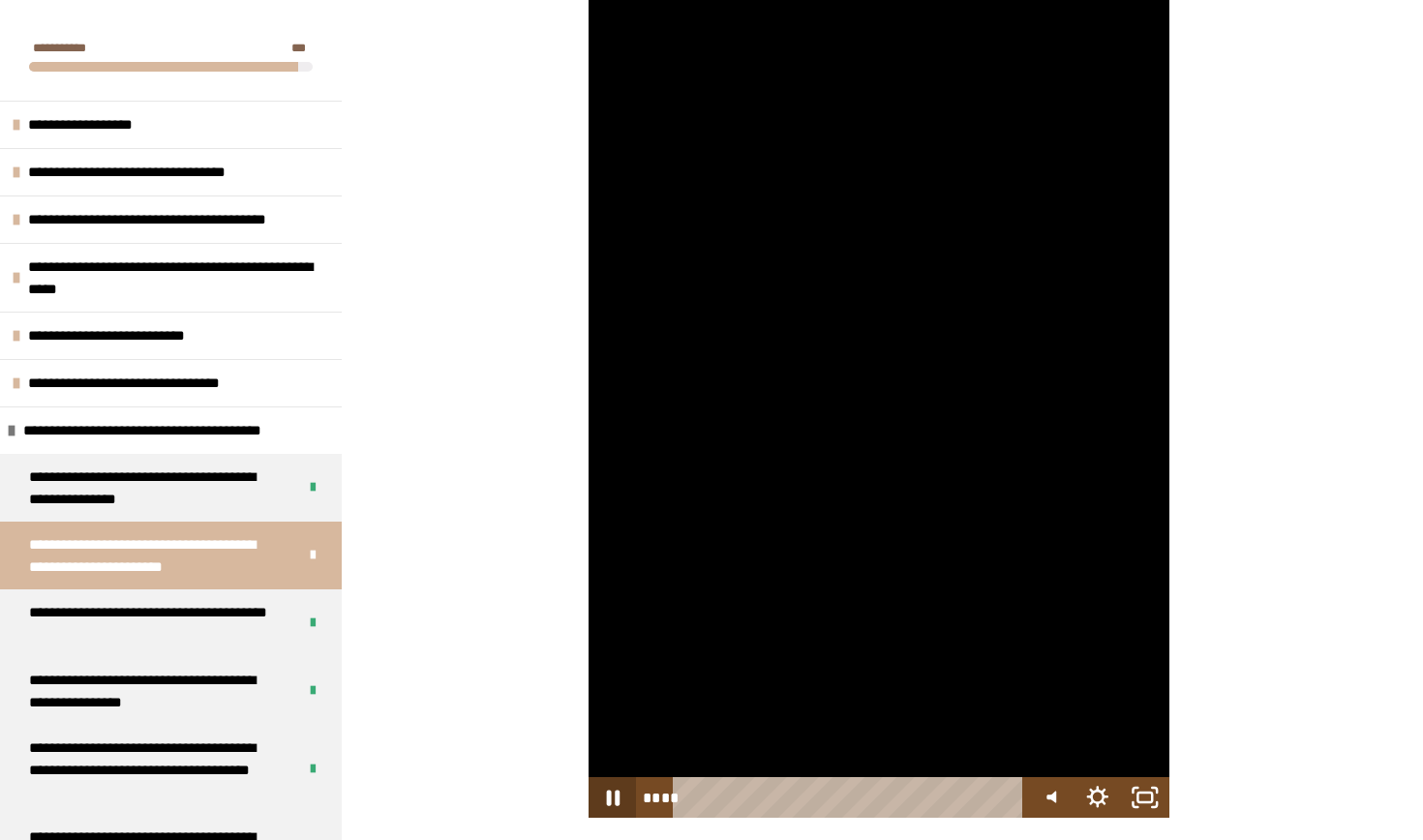 click 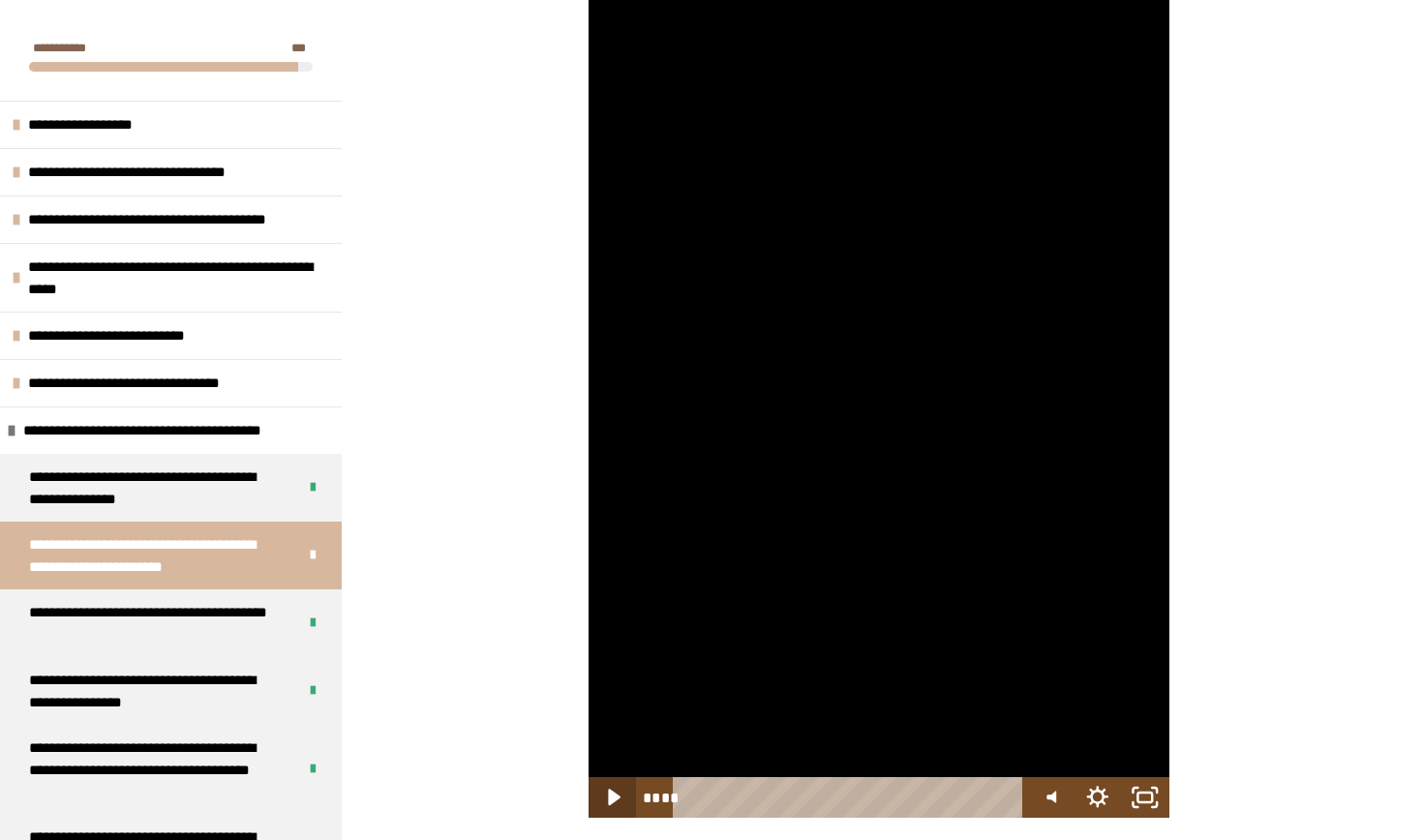 click 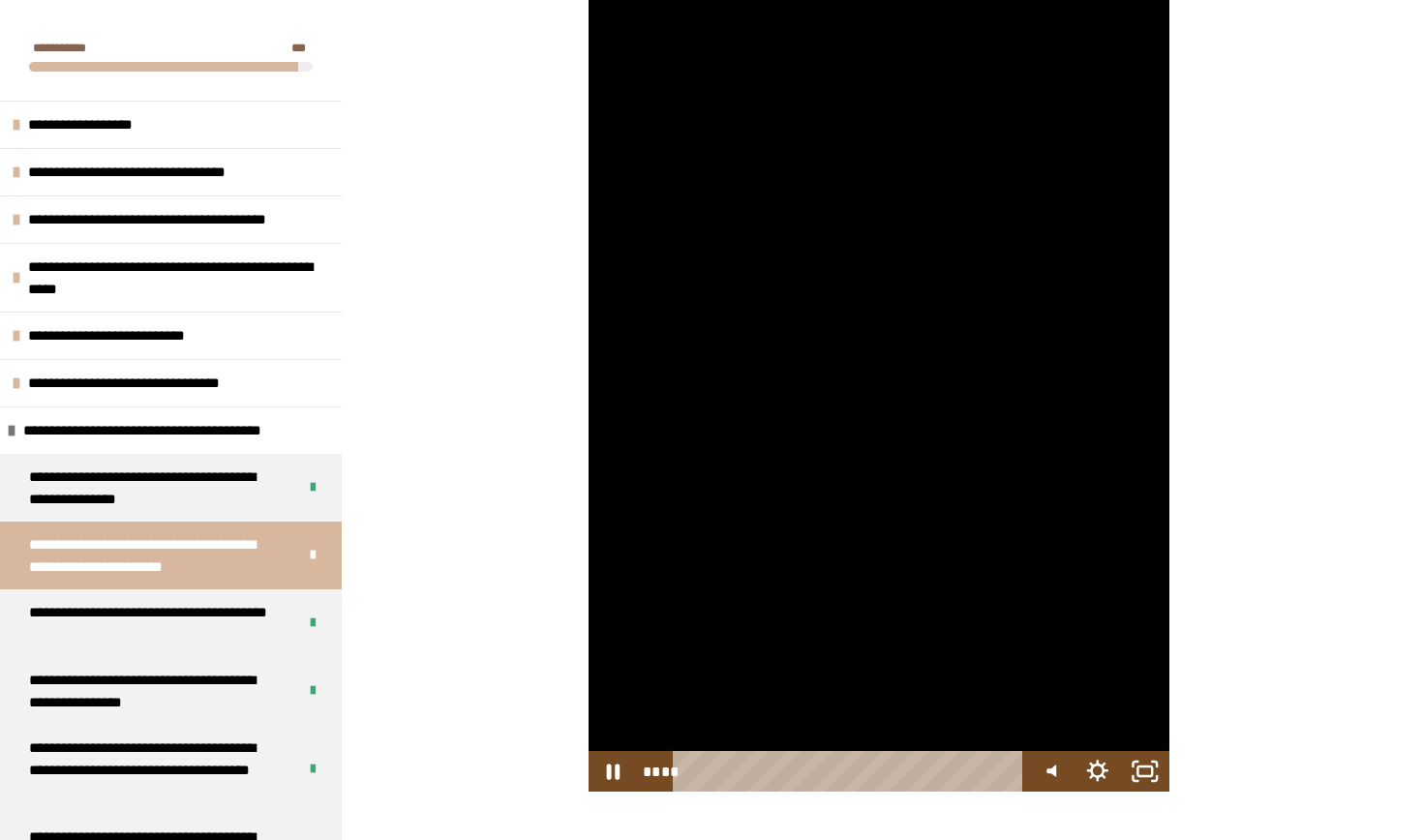 scroll, scrollTop: 1695, scrollLeft: 0, axis: vertical 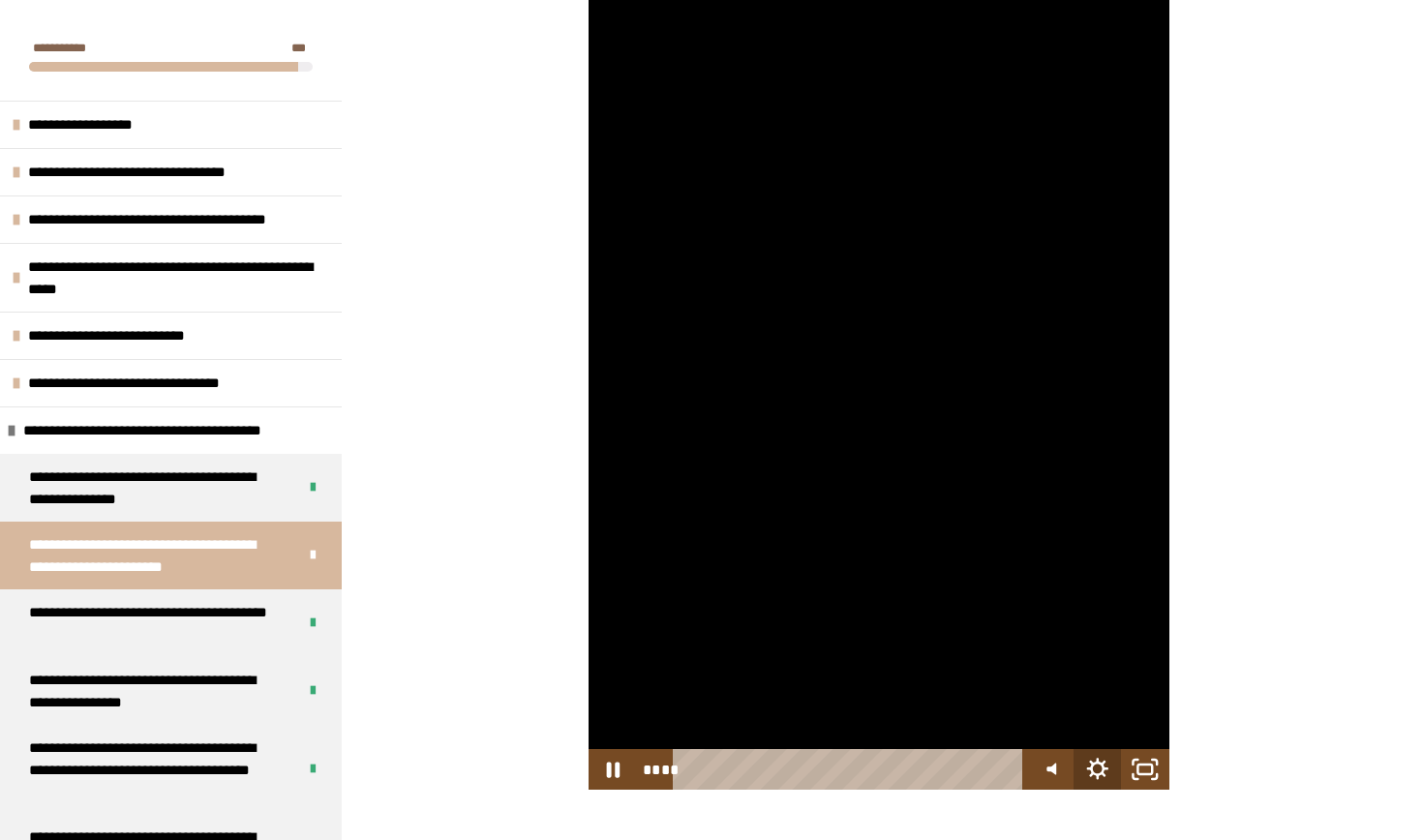 click 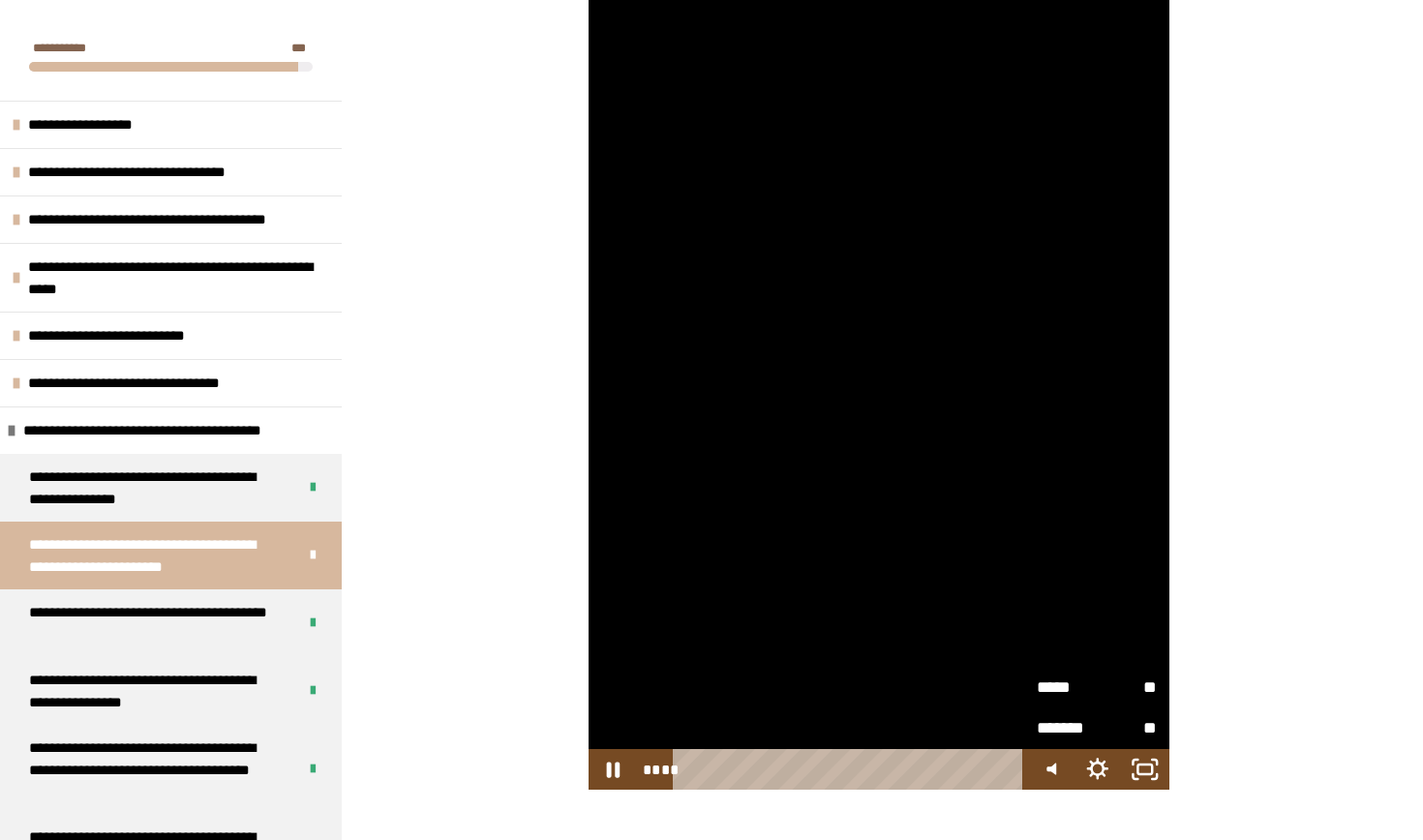 click on "*****" at bounding box center [1067, 687] 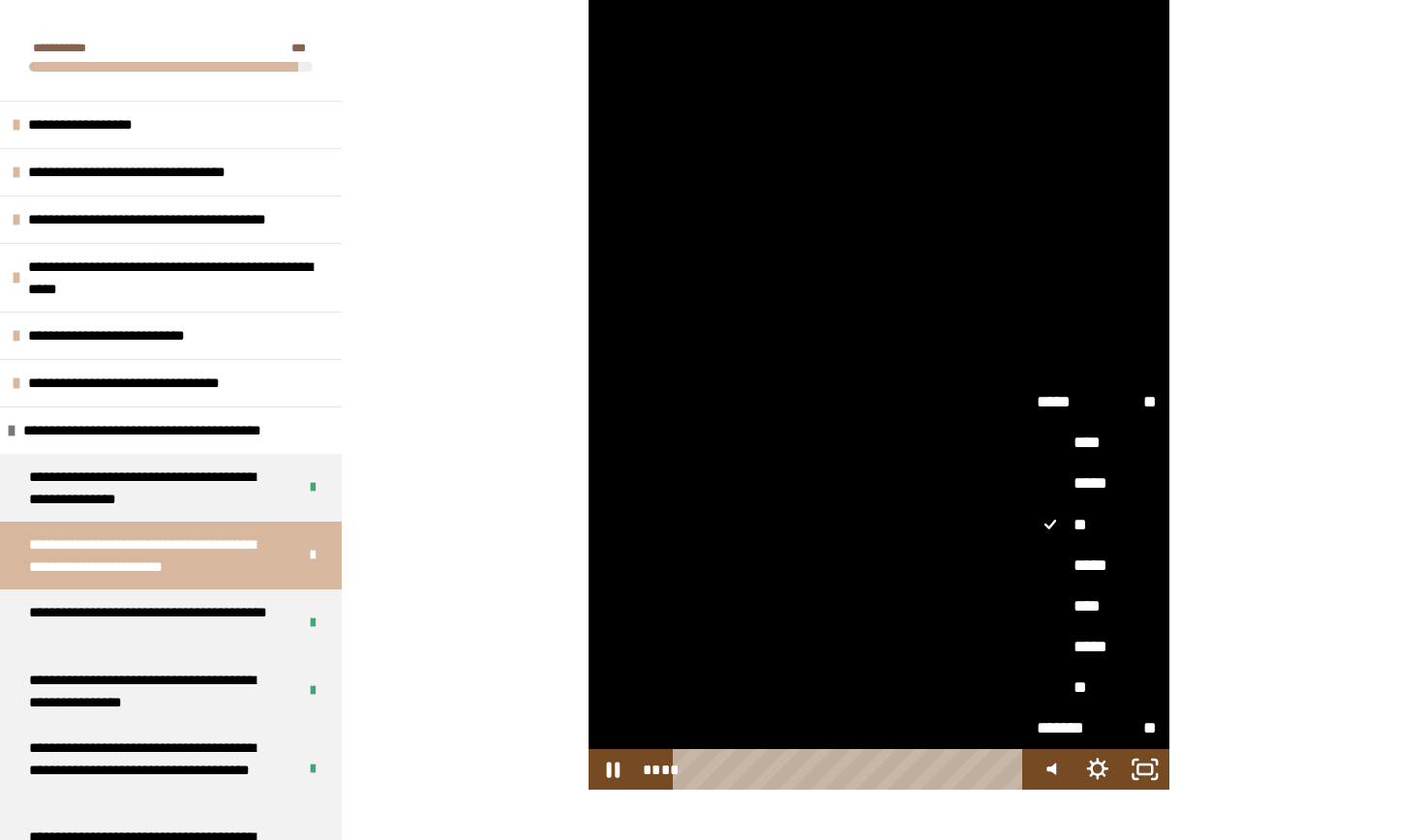 click on "****" at bounding box center (1097, 606) 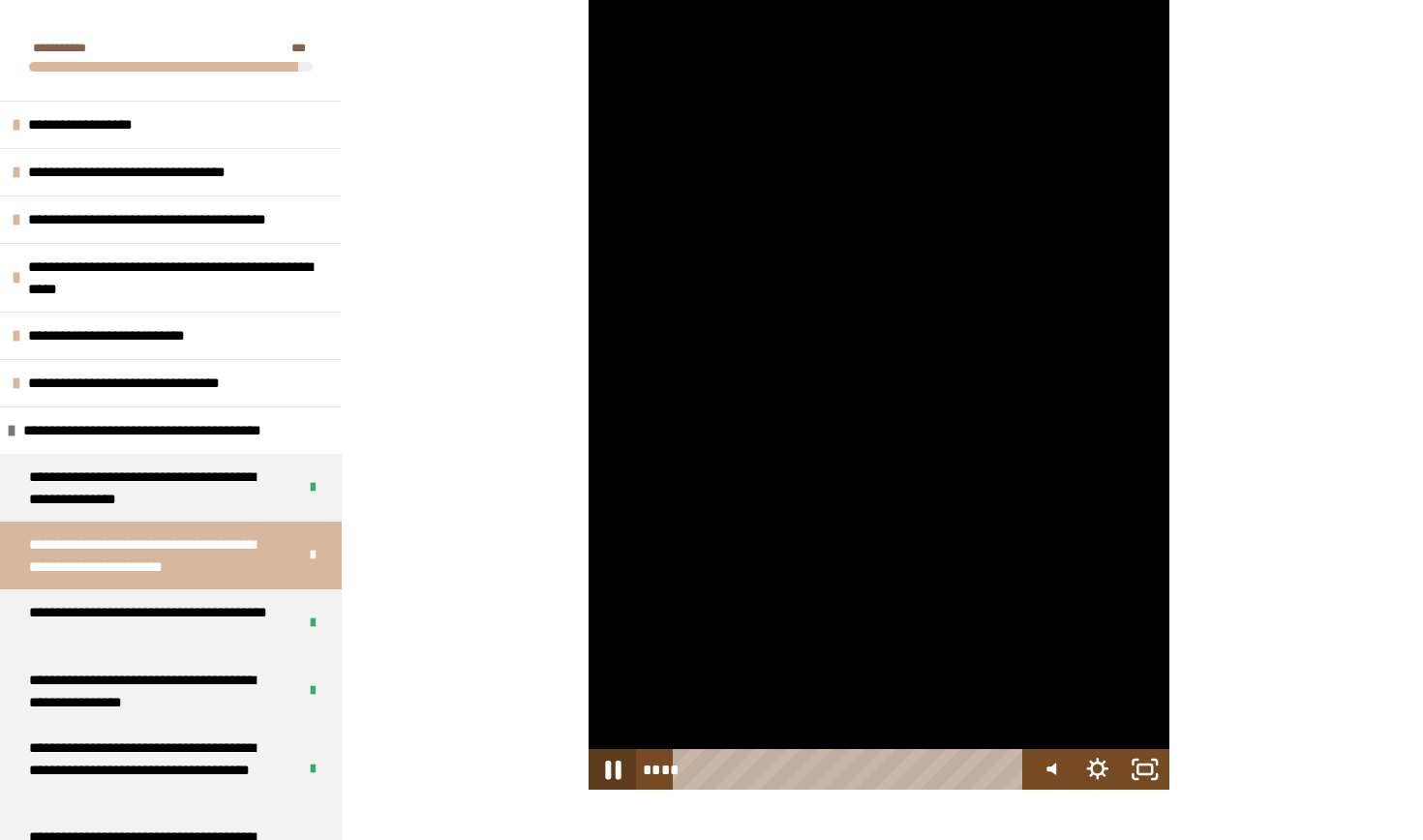 click 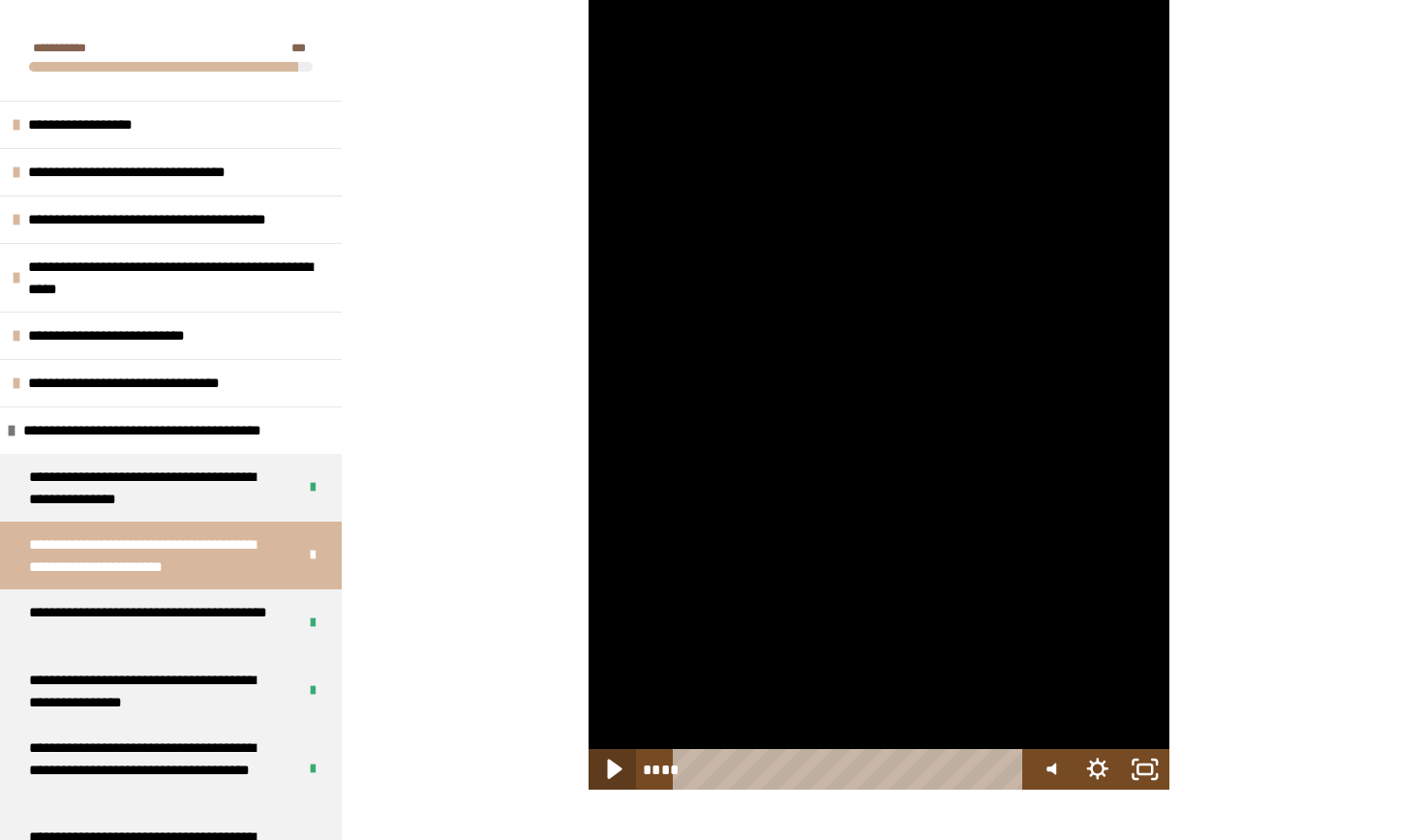 click 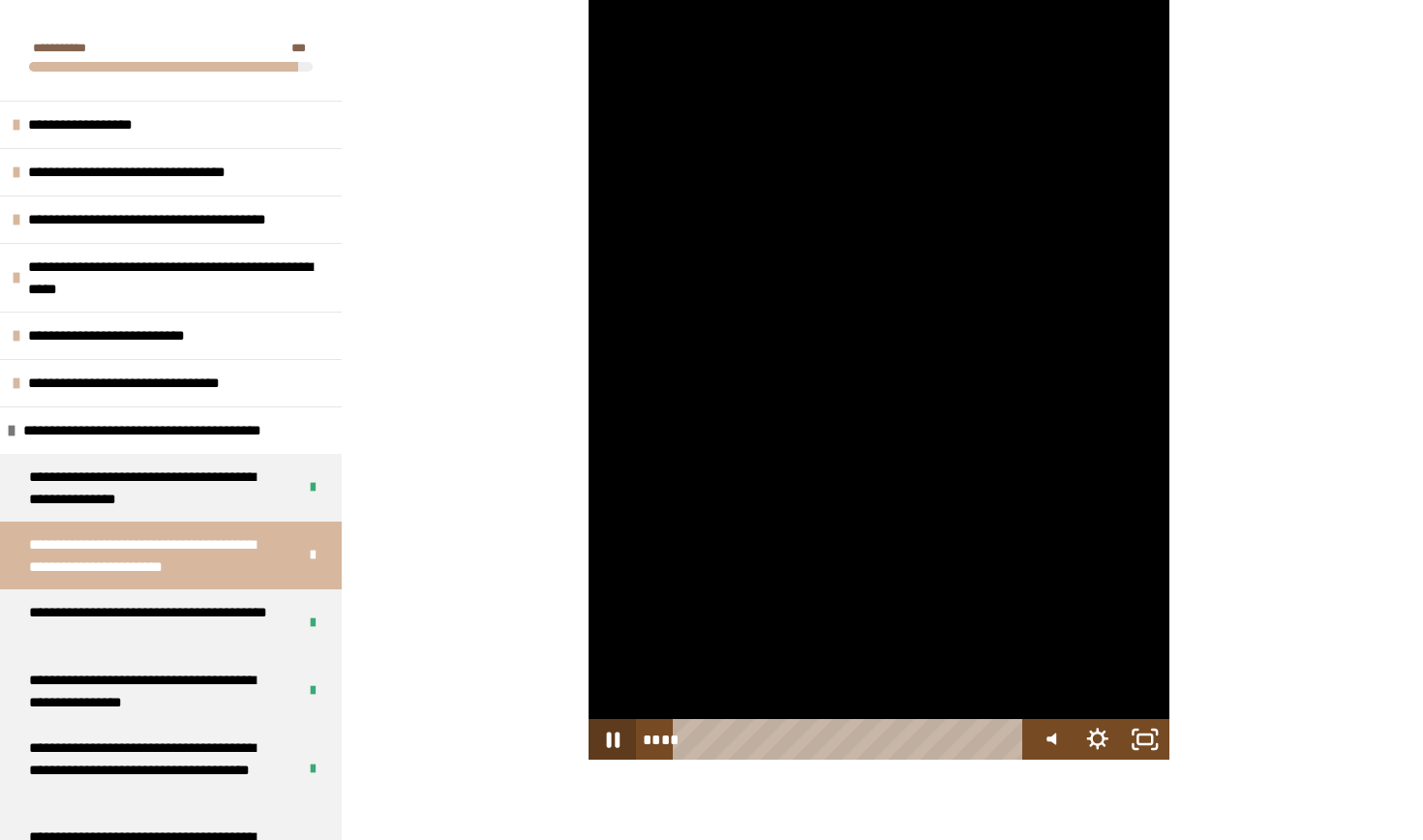 scroll, scrollTop: 1725, scrollLeft: 0, axis: vertical 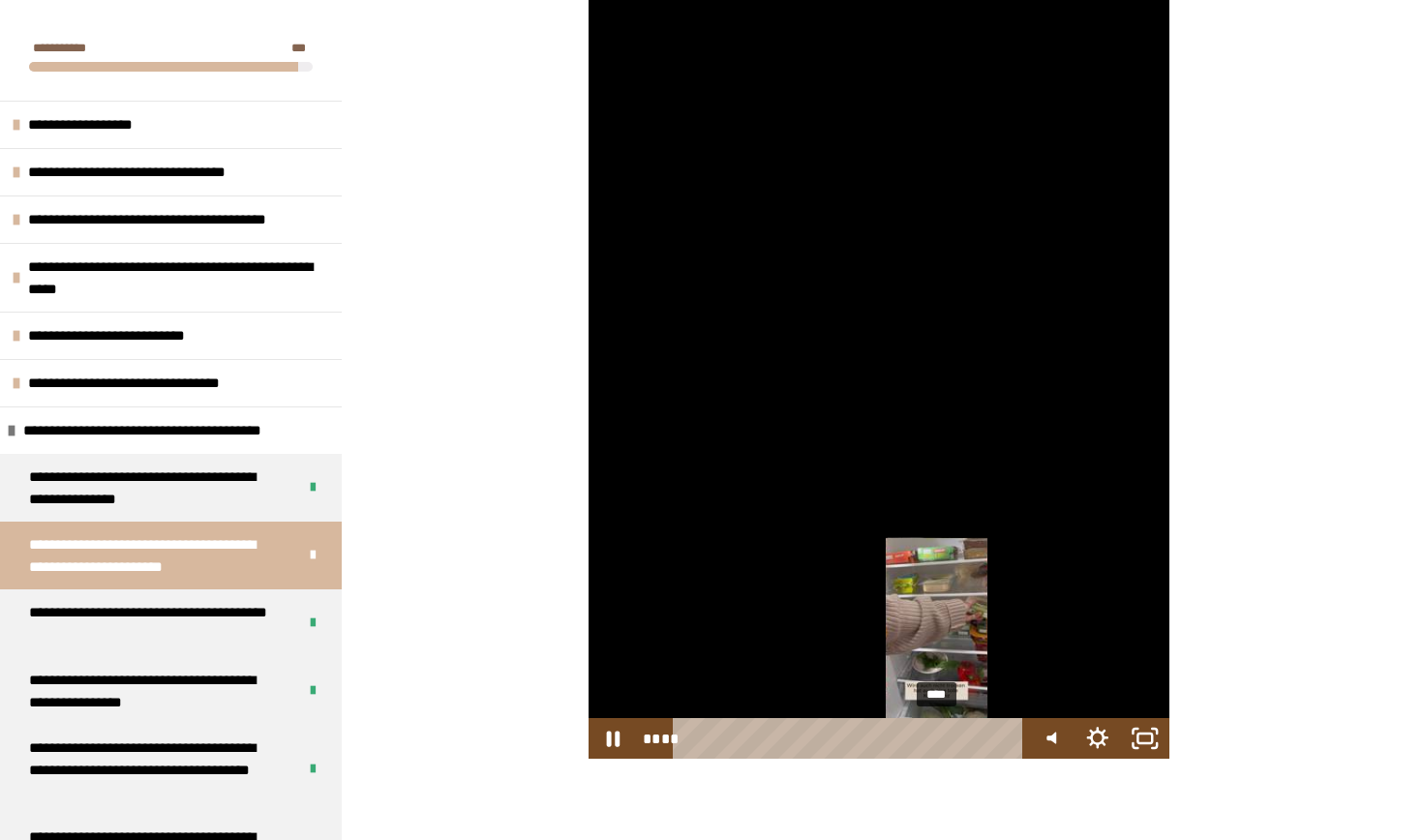 click on "****" at bounding box center (852, 738) 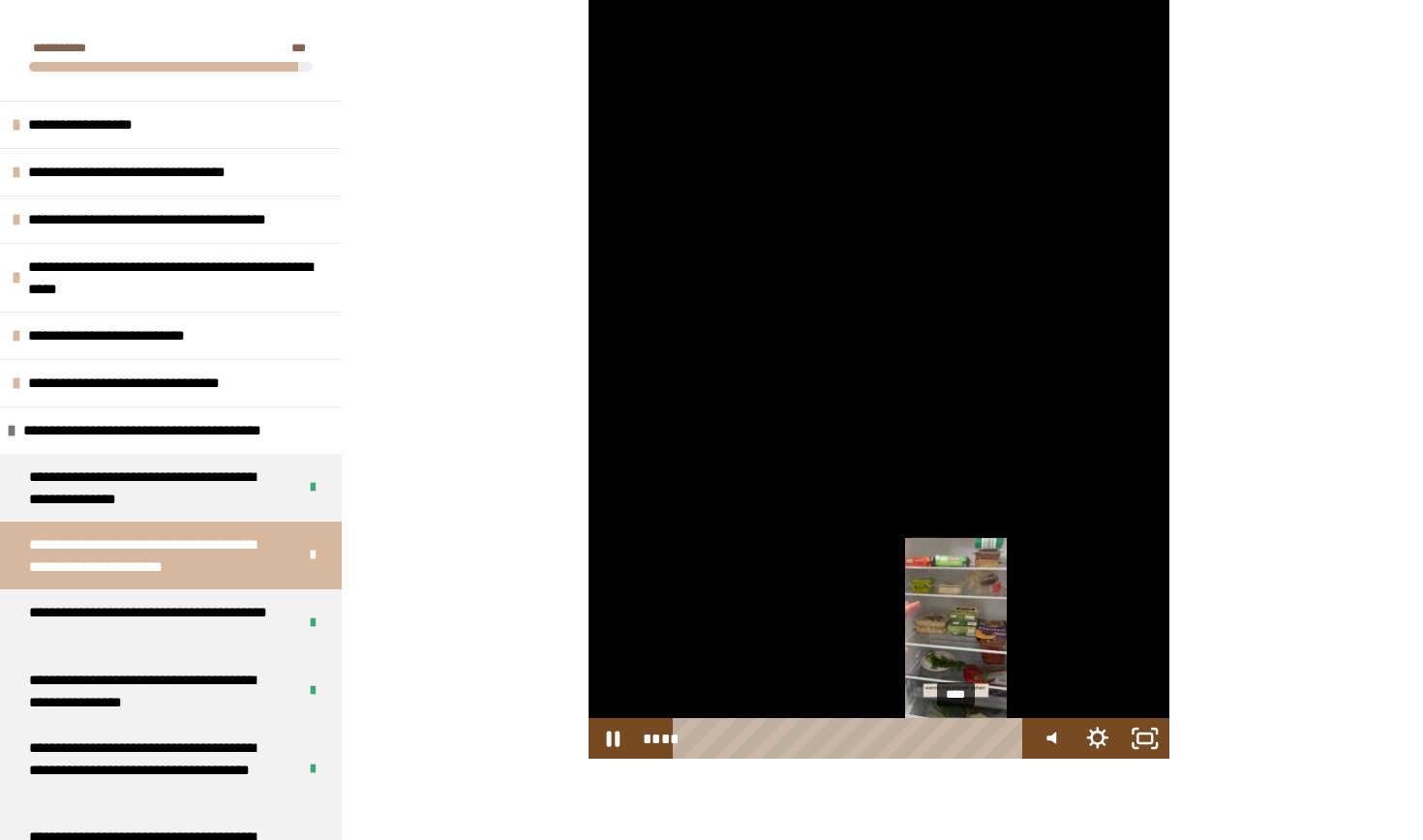 click on "****" at bounding box center [852, 738] 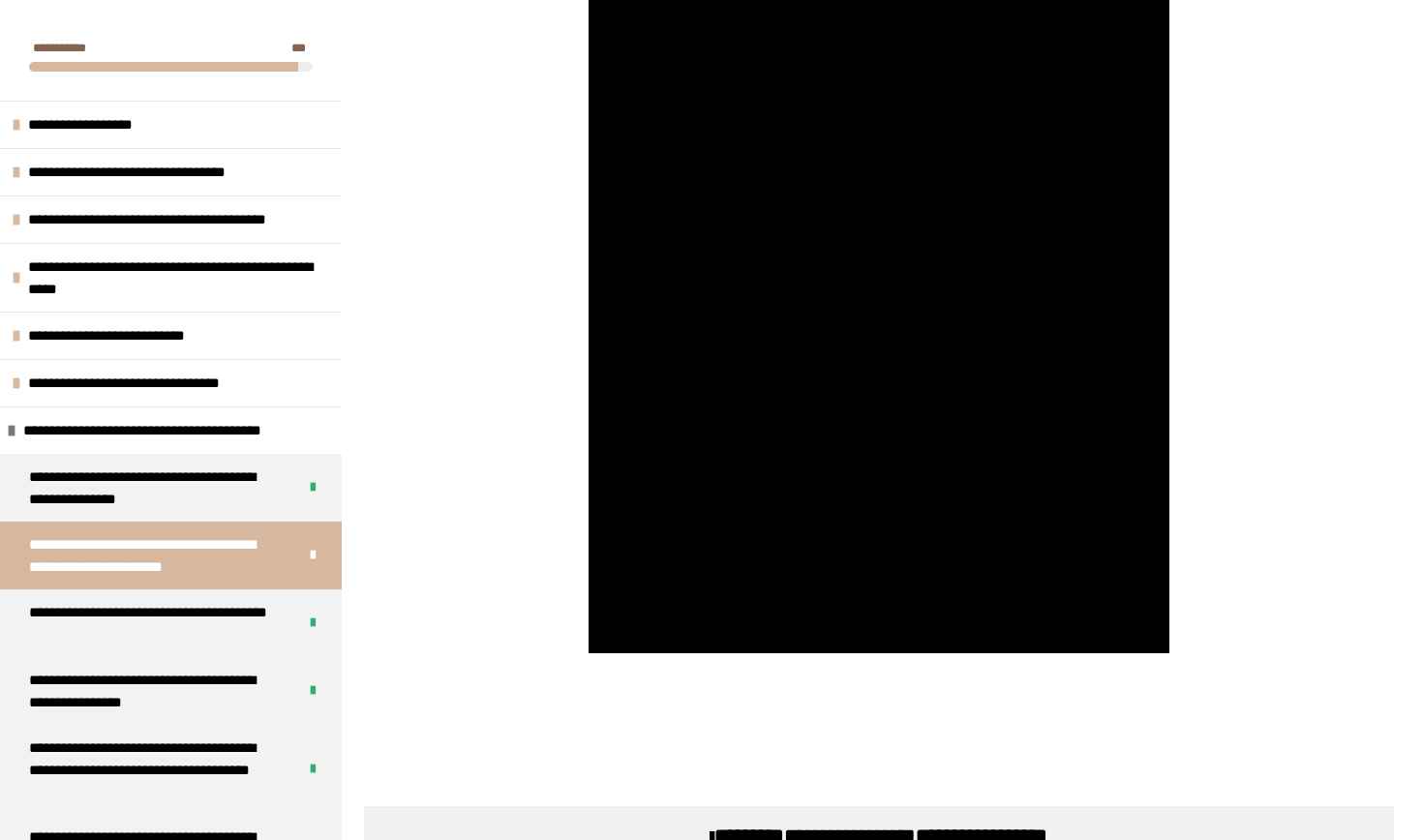 scroll, scrollTop: 1840, scrollLeft: 0, axis: vertical 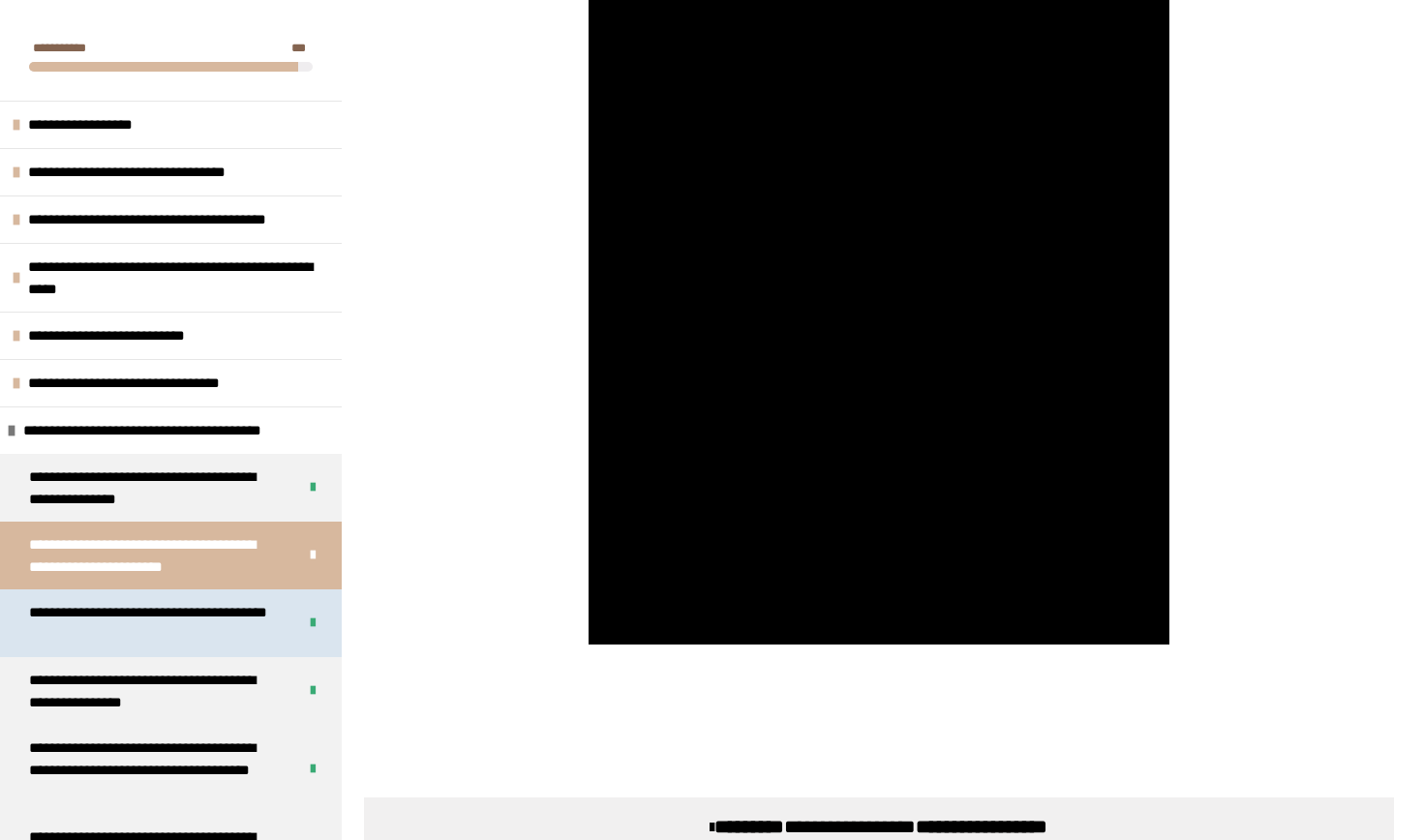 click on "**********" at bounding box center (155, 623) 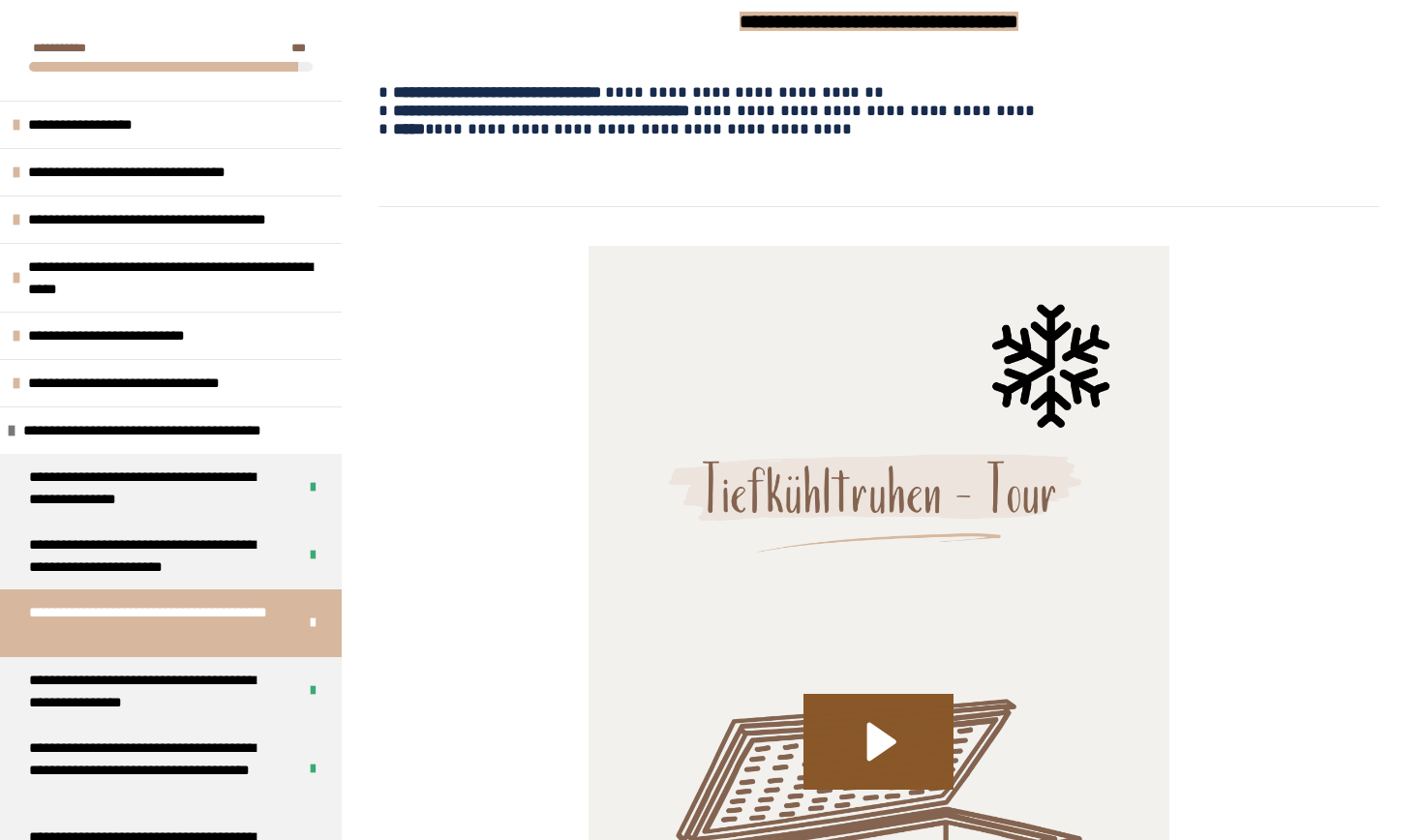 scroll, scrollTop: 1251, scrollLeft: 0, axis: vertical 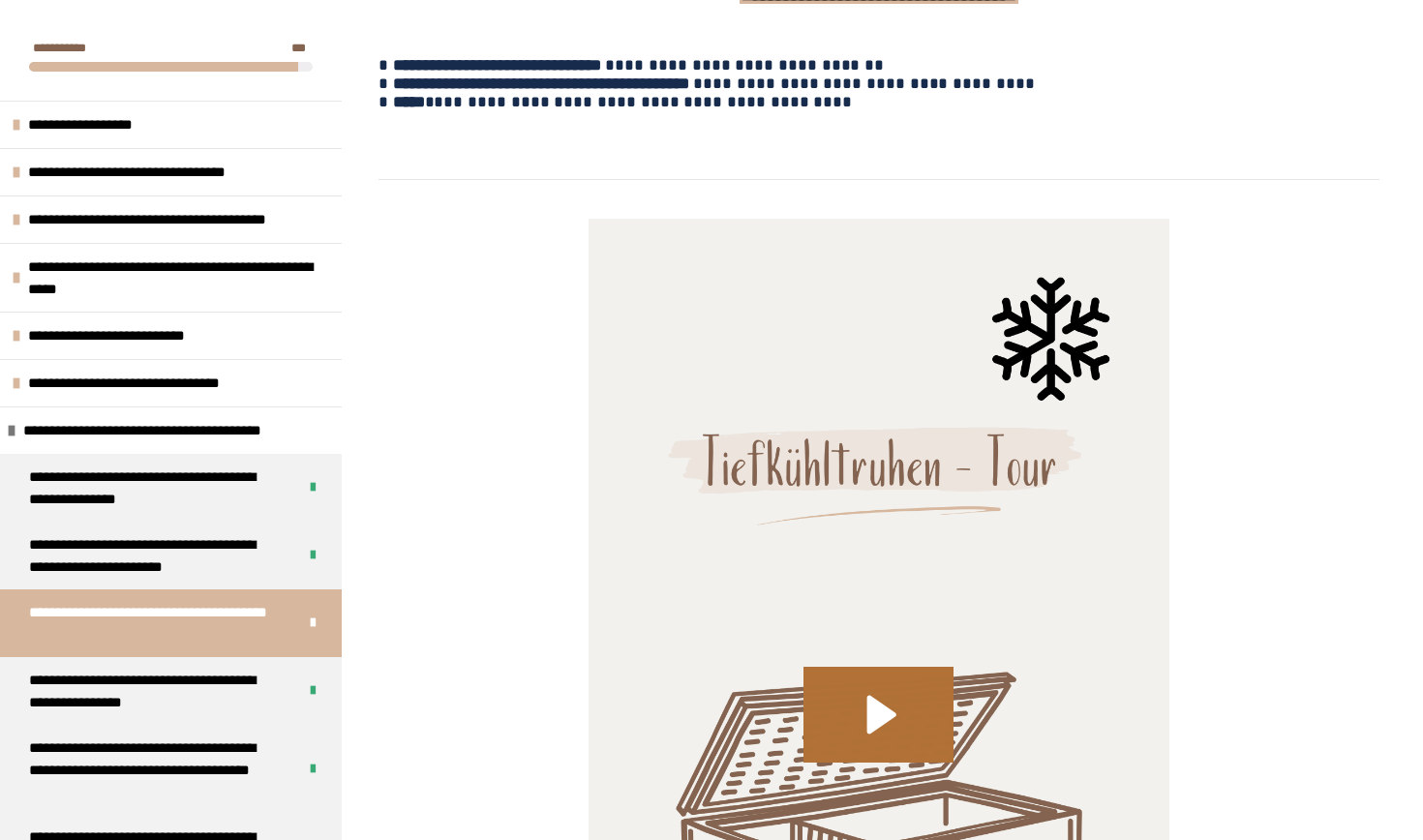 click 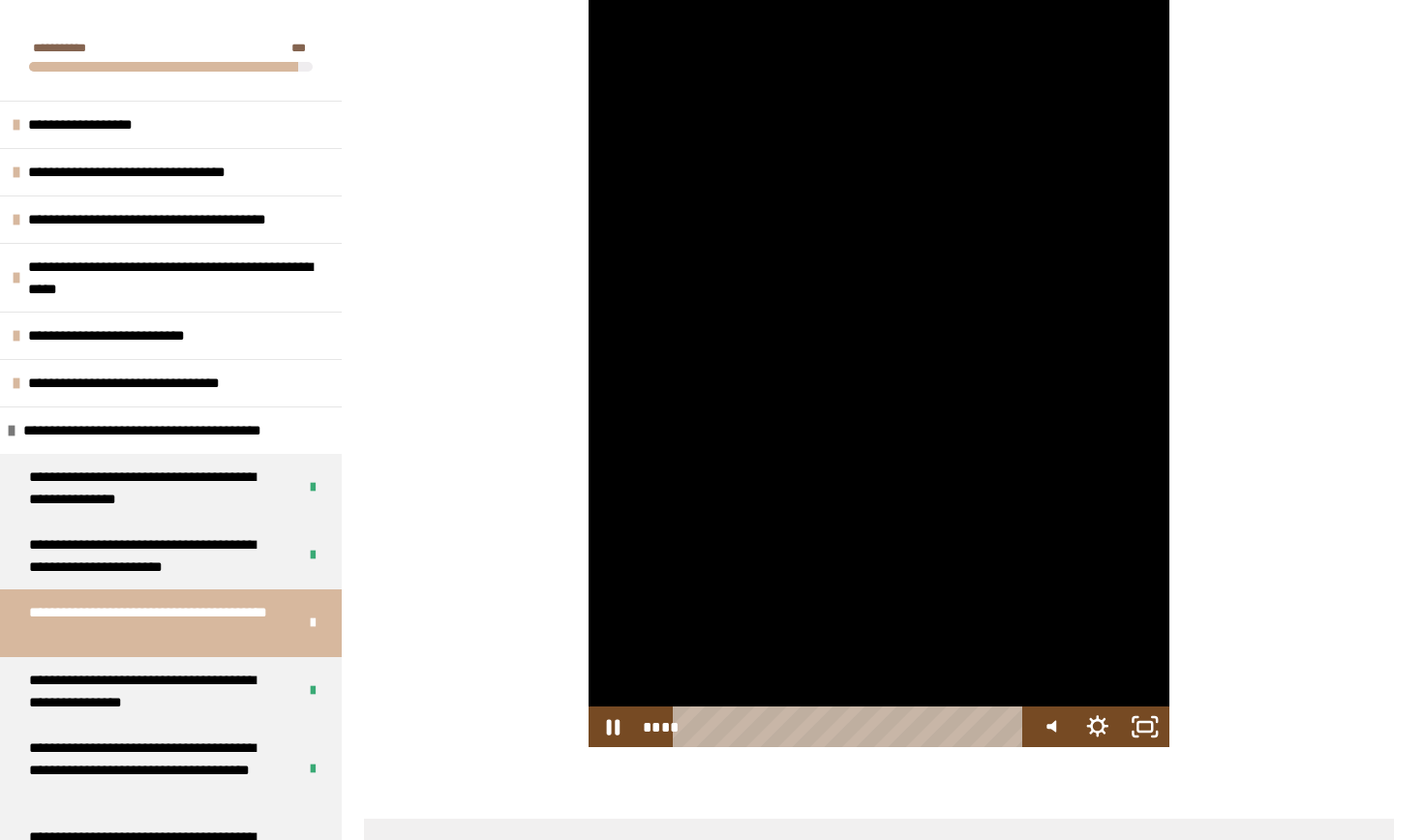 scroll, scrollTop: 1755, scrollLeft: 0, axis: vertical 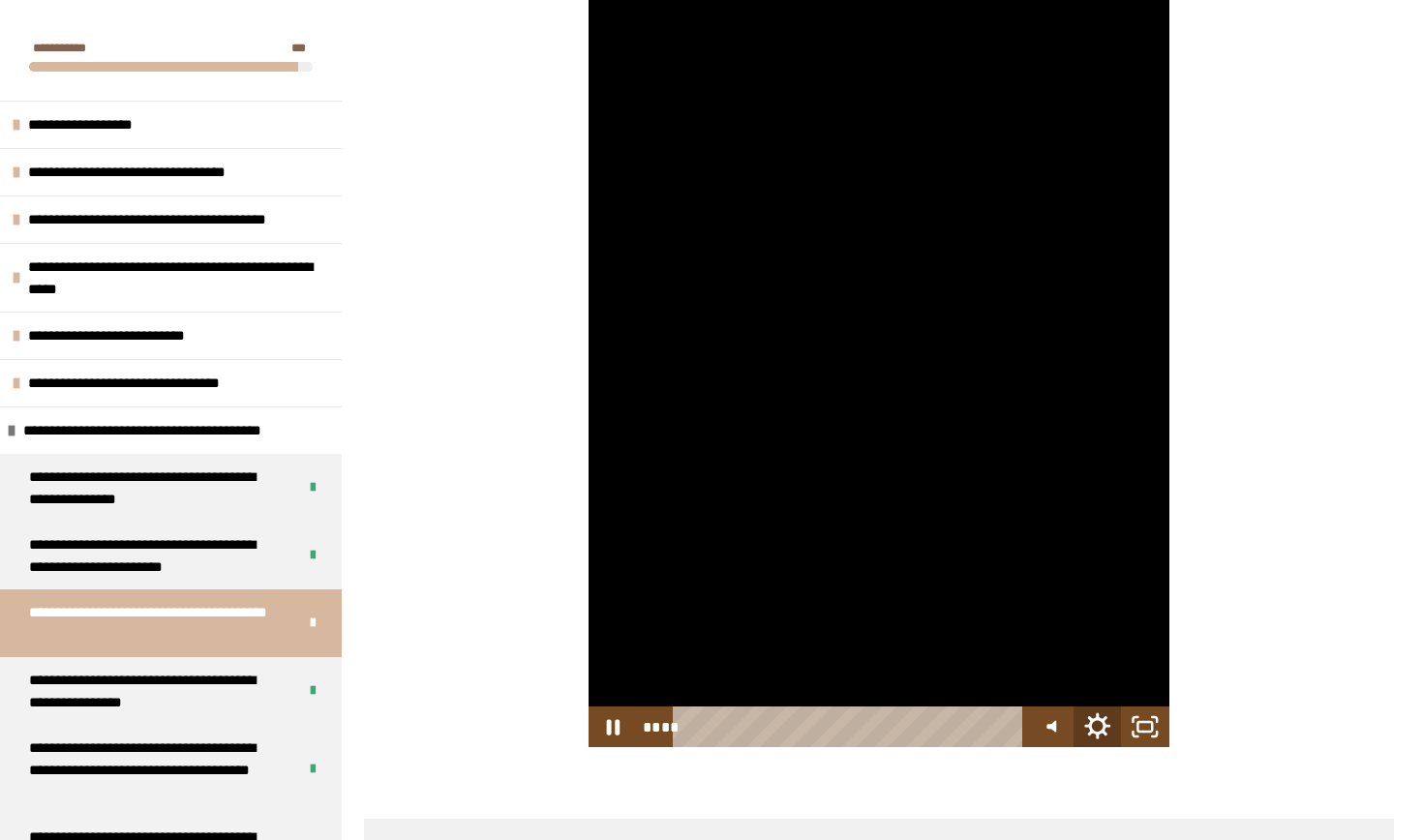 click 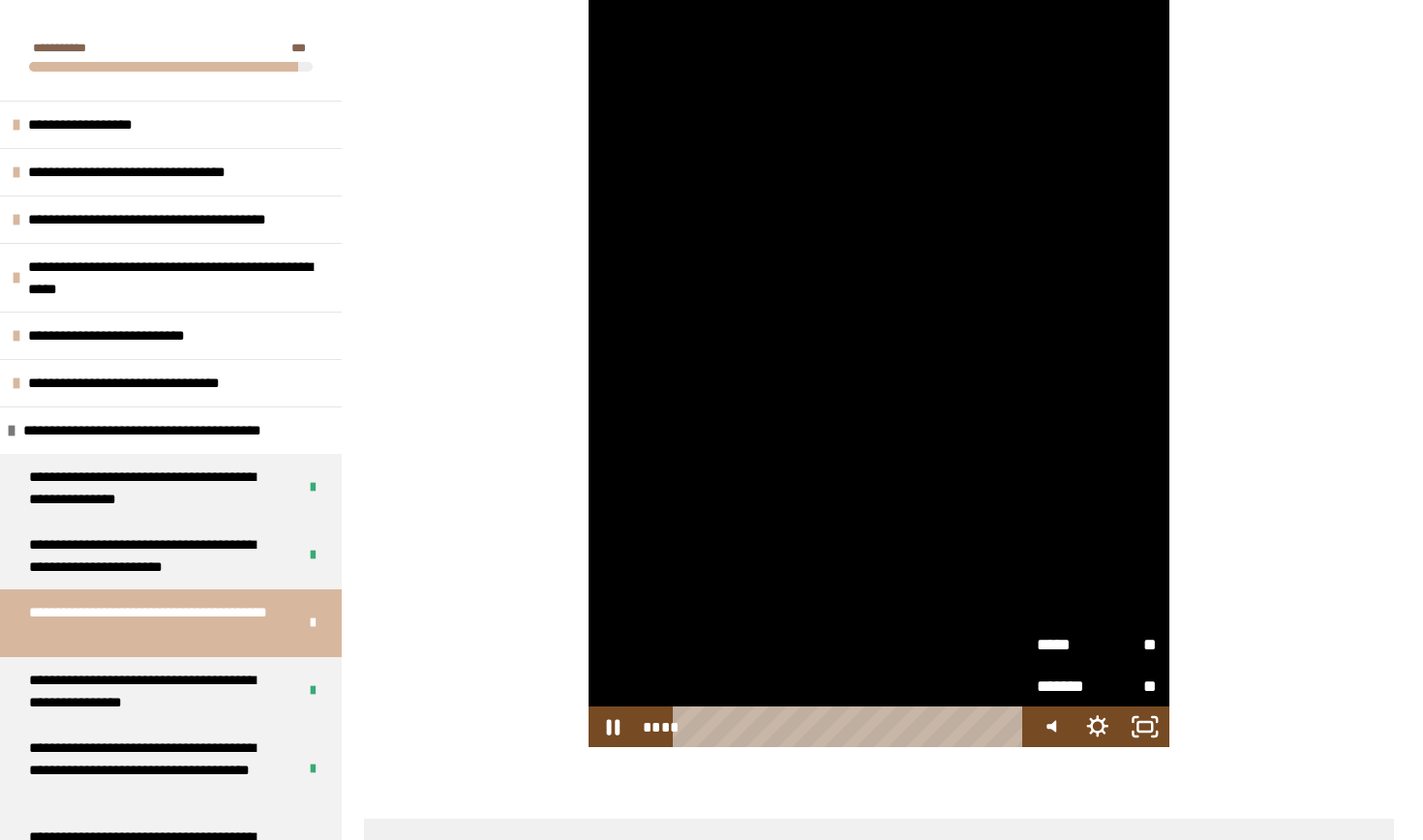 click on "**" at bounding box center (1127, 645) 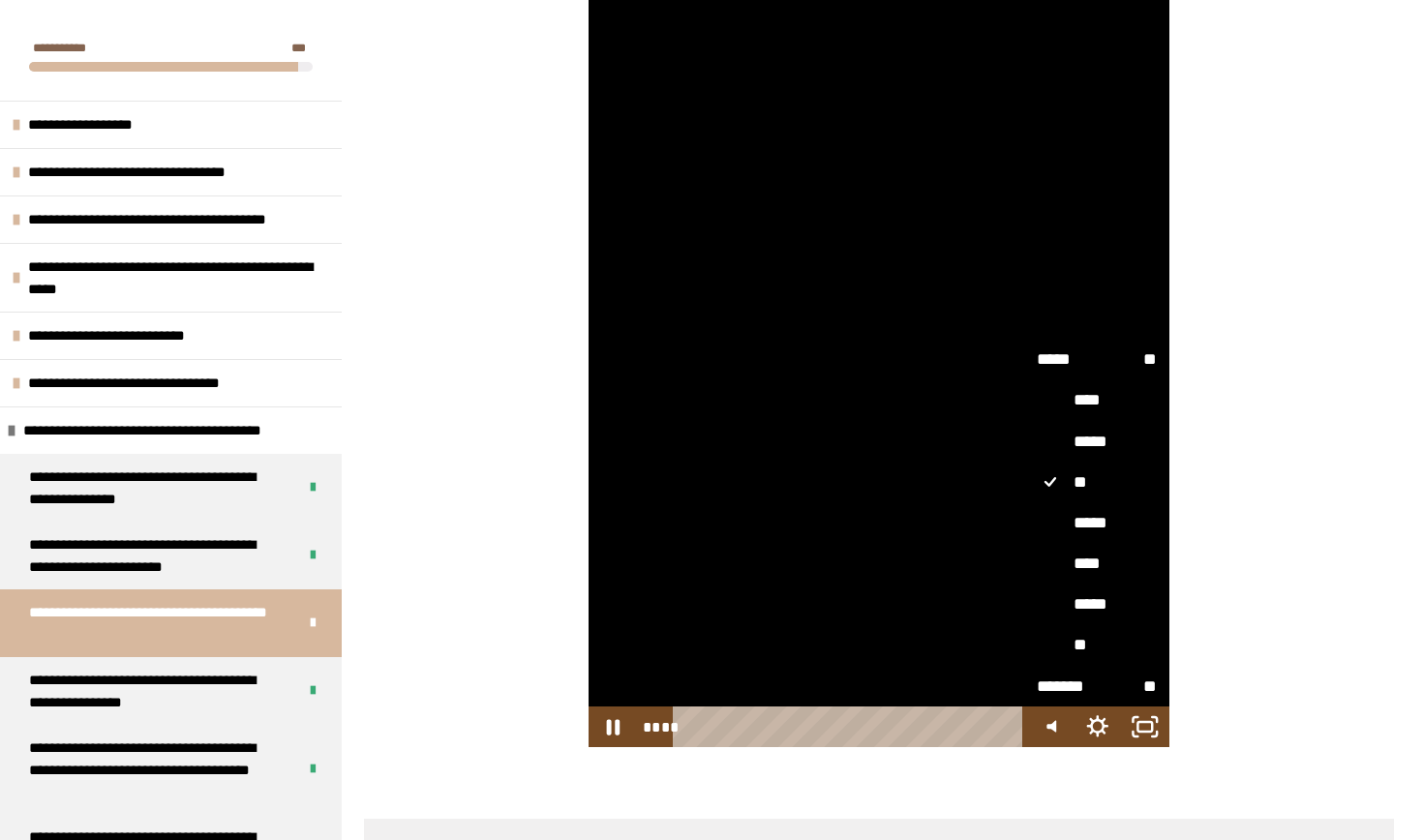 click on "**" at bounding box center (1097, 645) 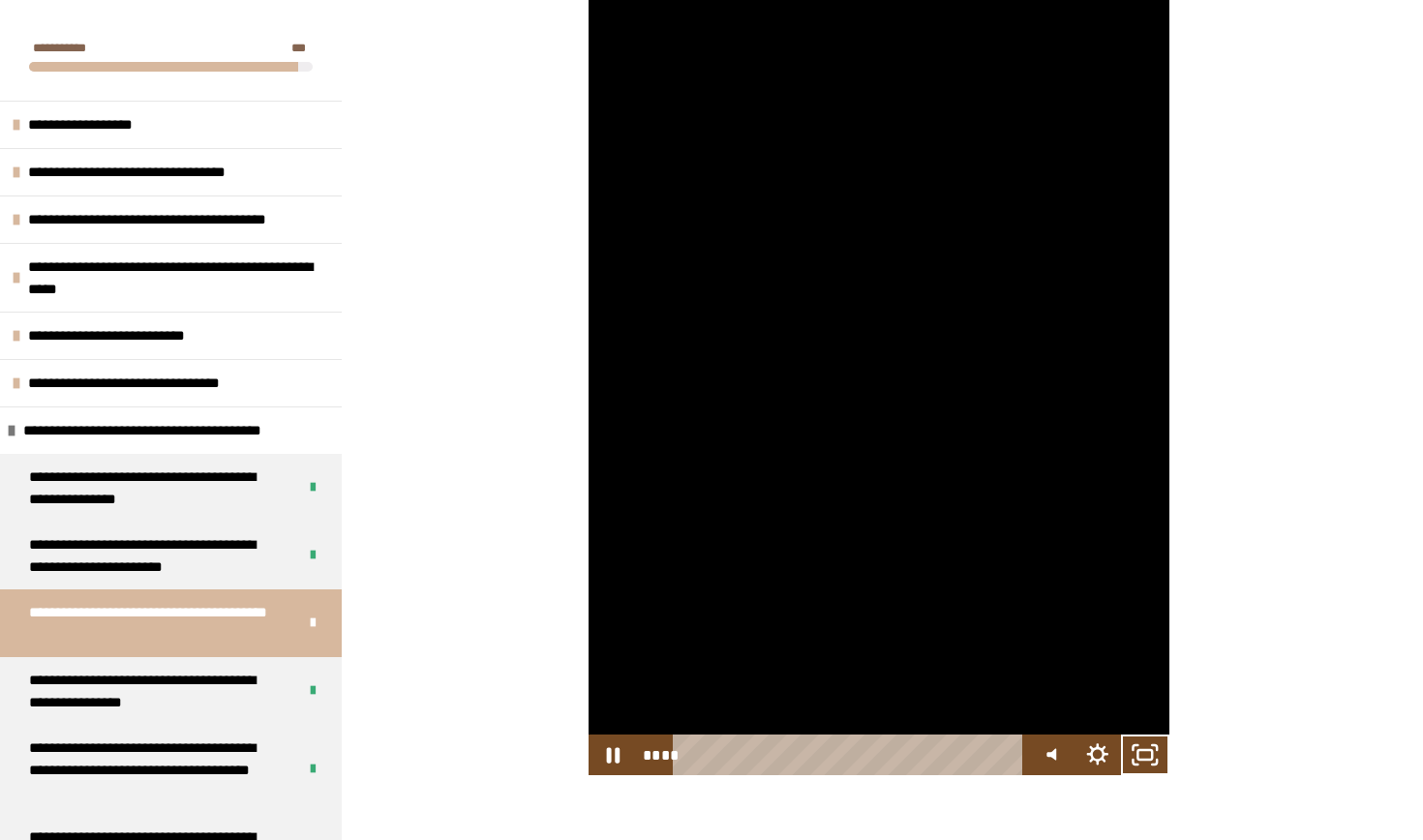 scroll, scrollTop: 1741, scrollLeft: 0, axis: vertical 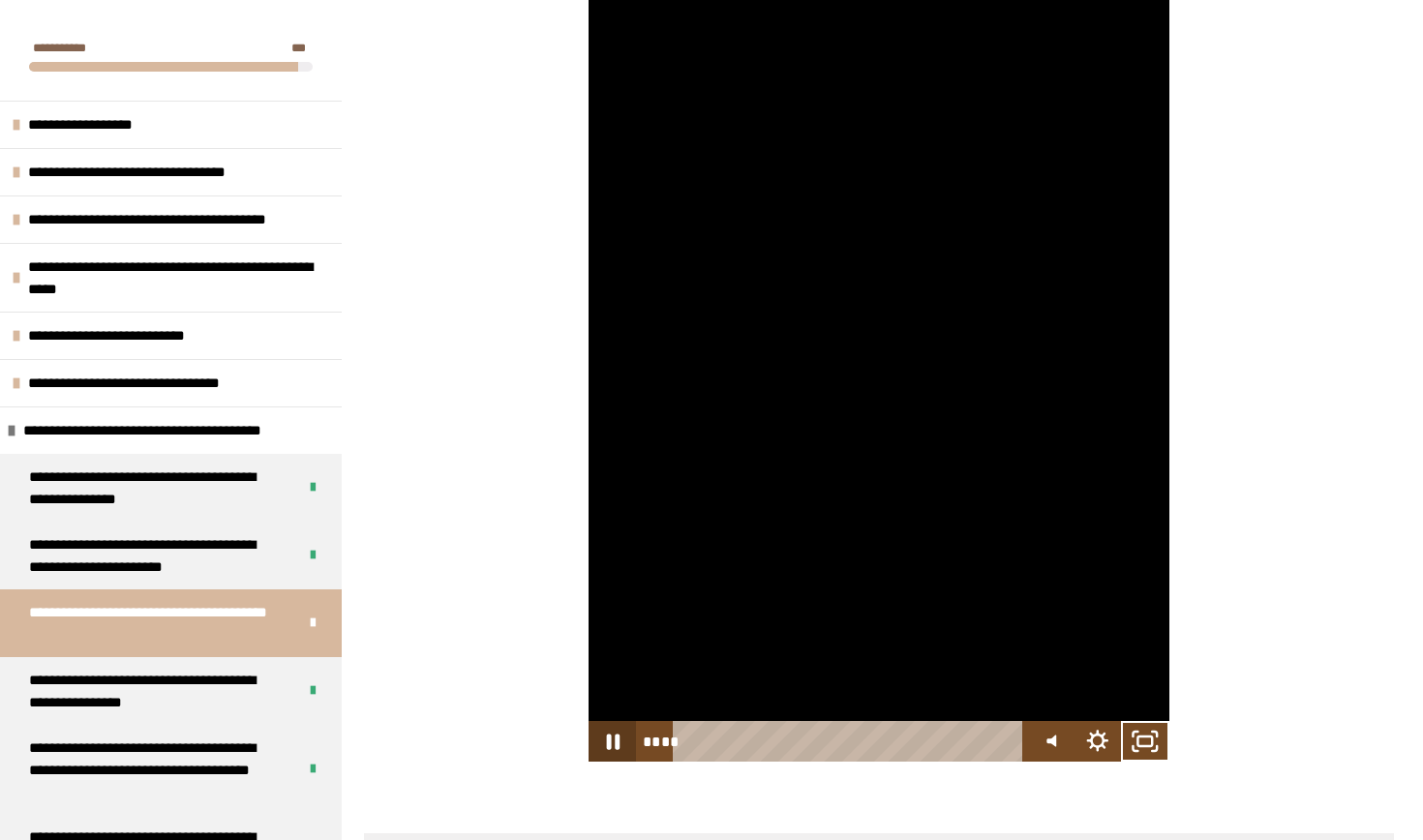 click 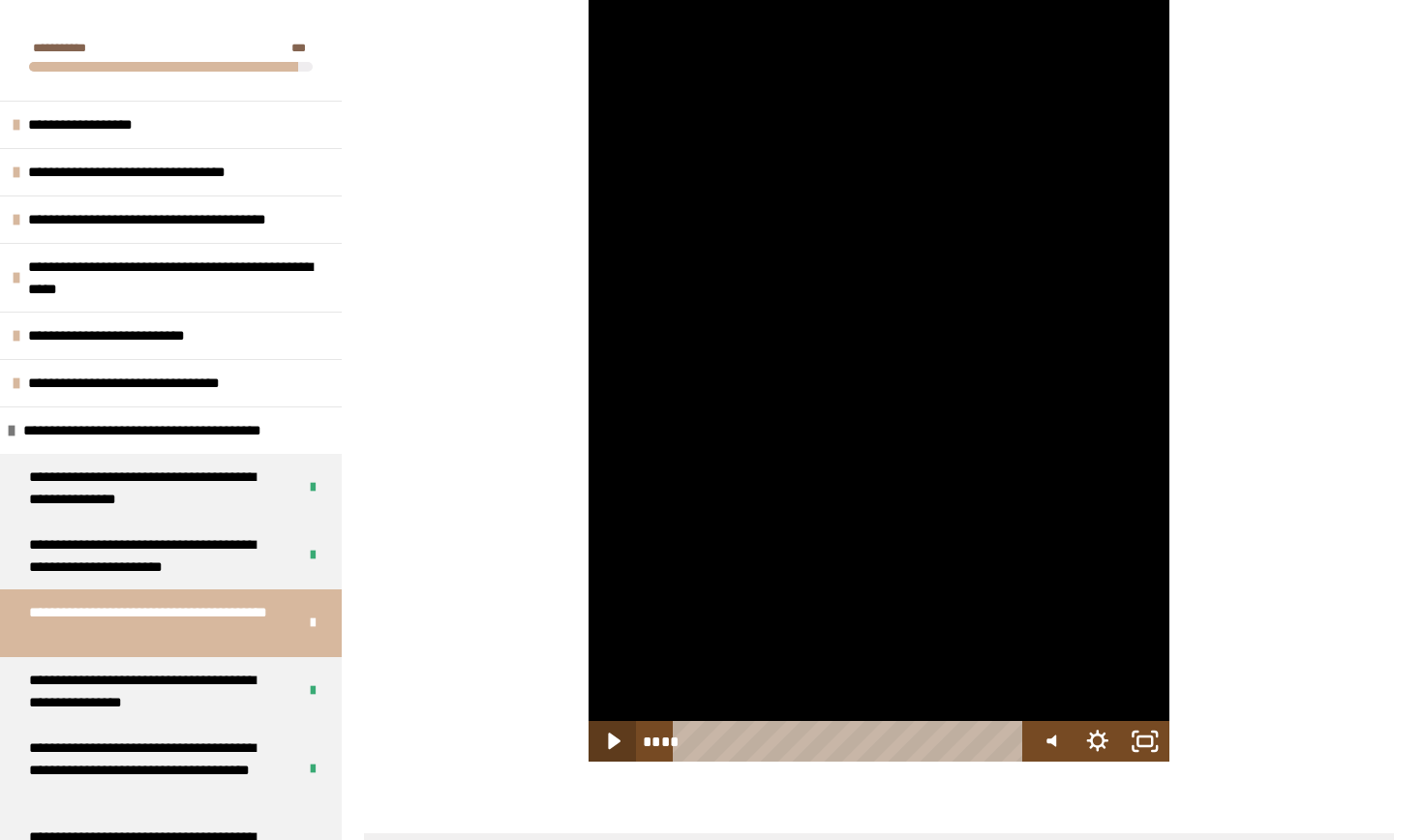 click 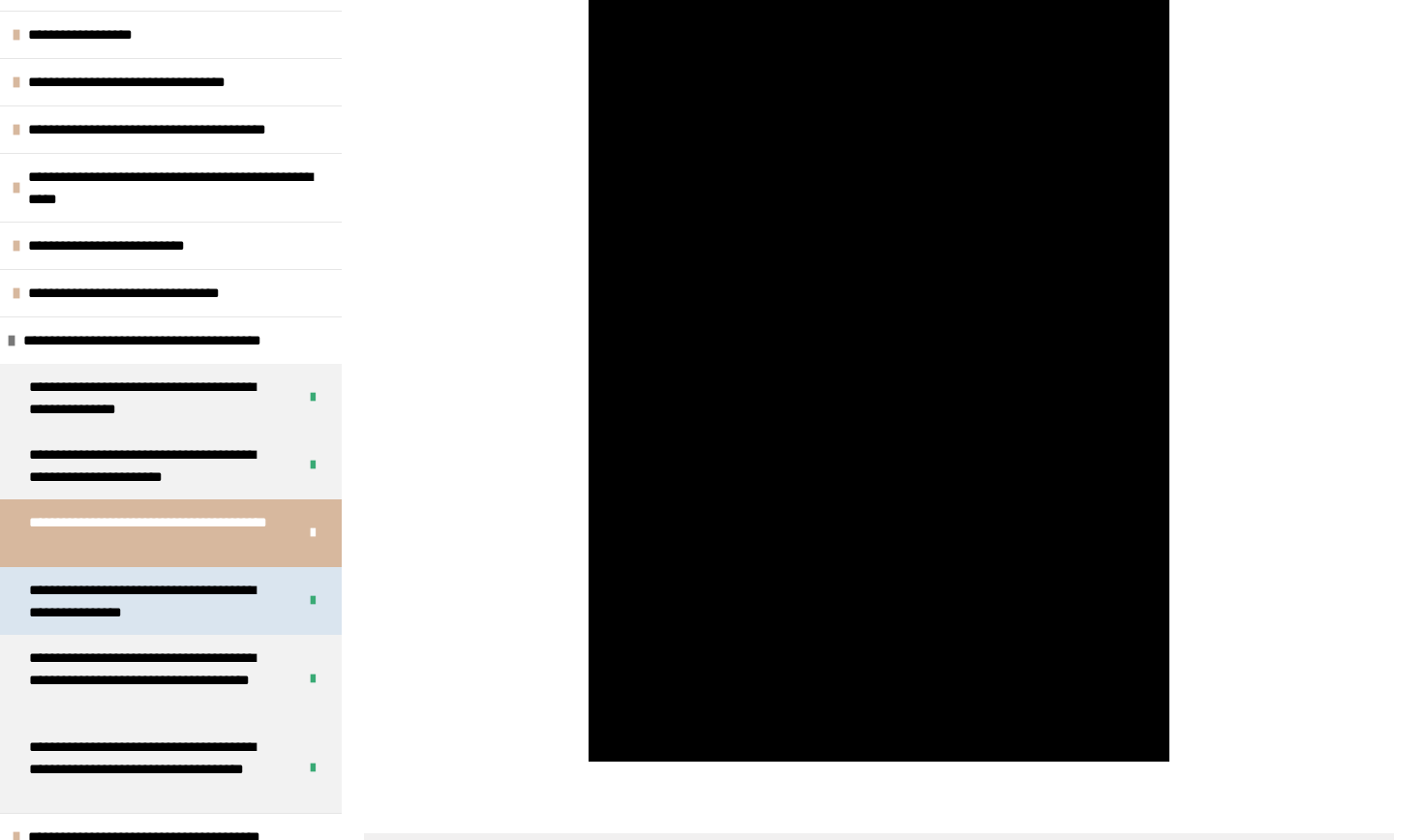 scroll, scrollTop: 114, scrollLeft: 0, axis: vertical 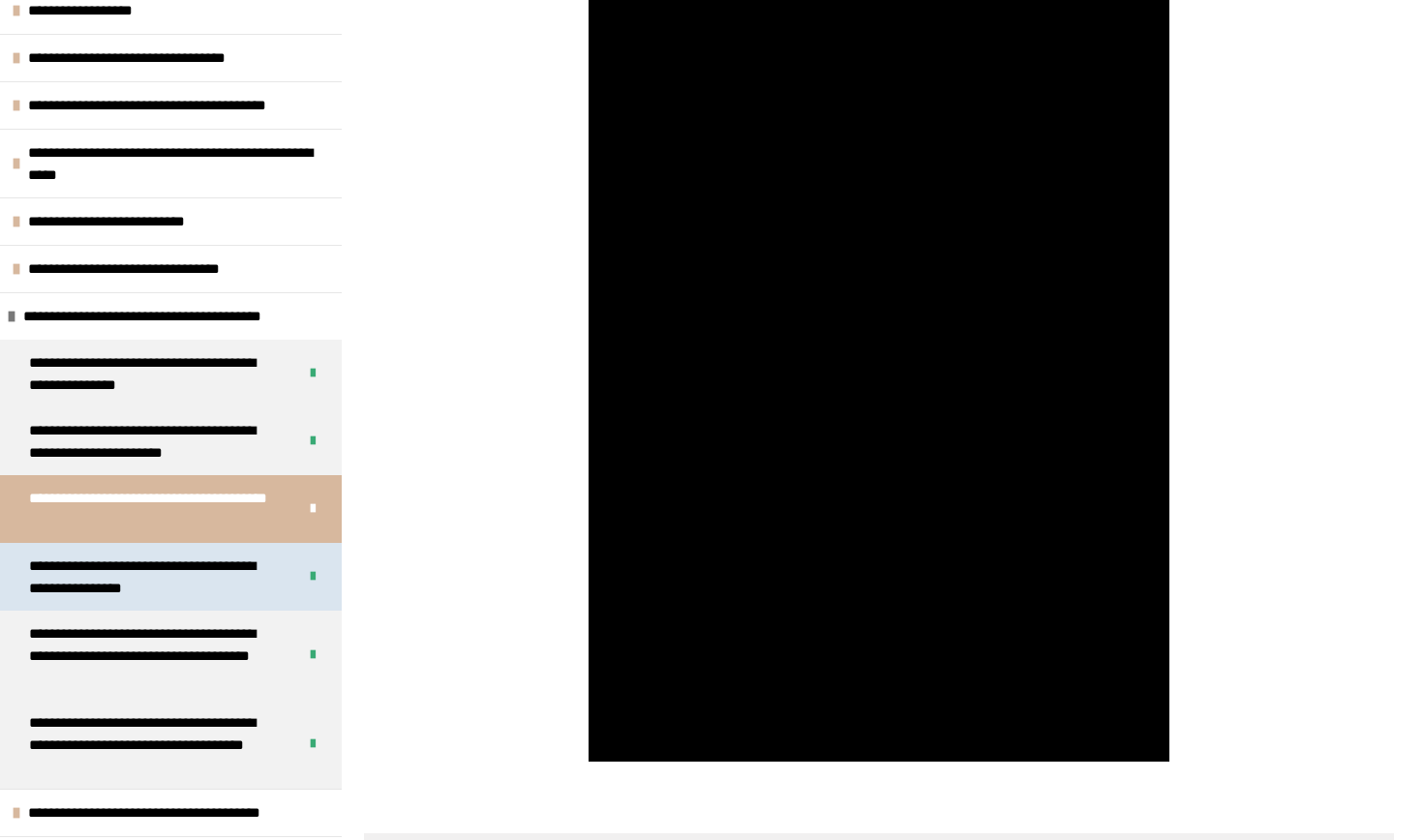 click on "**********" at bounding box center [155, 577] 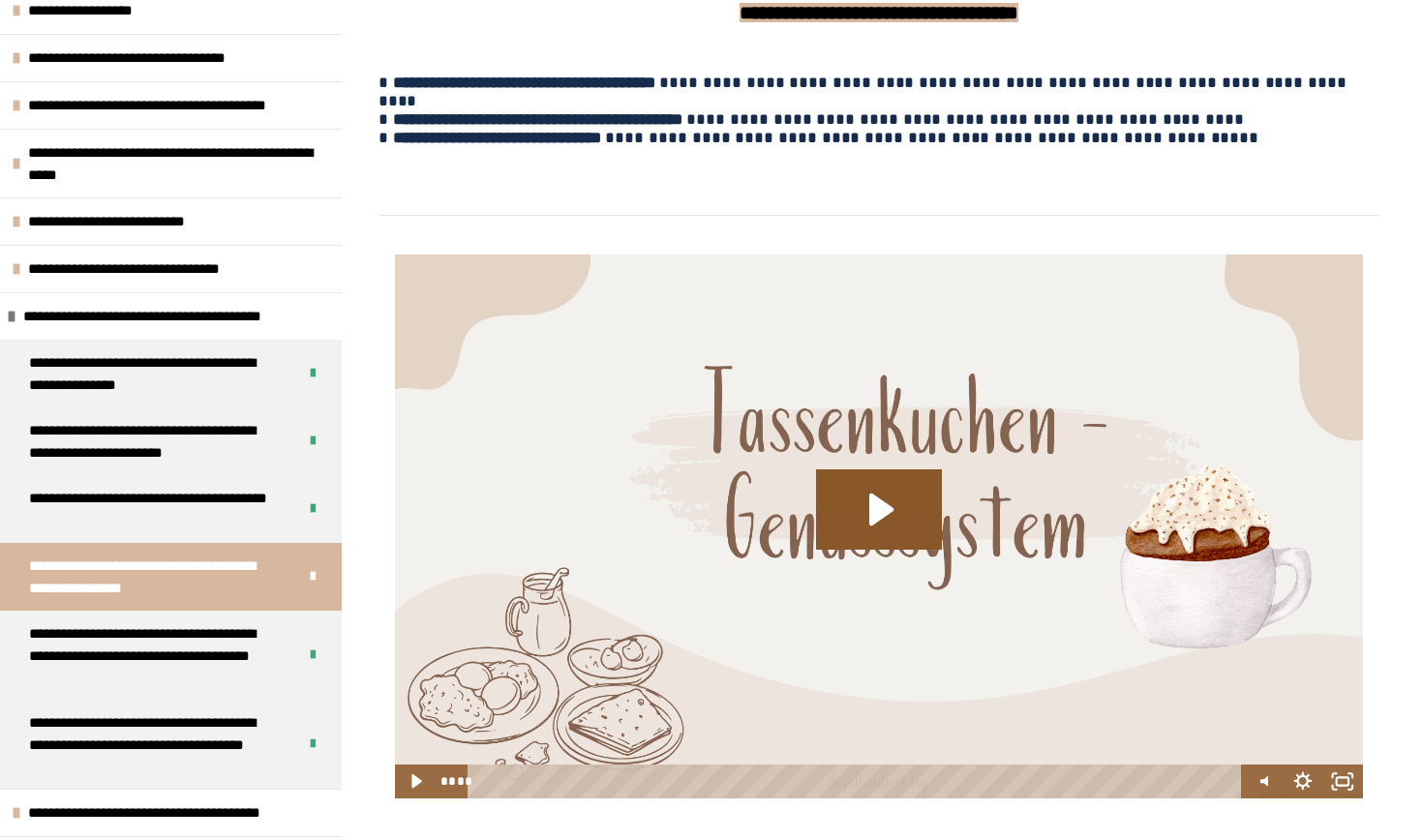 scroll, scrollTop: 1305, scrollLeft: 0, axis: vertical 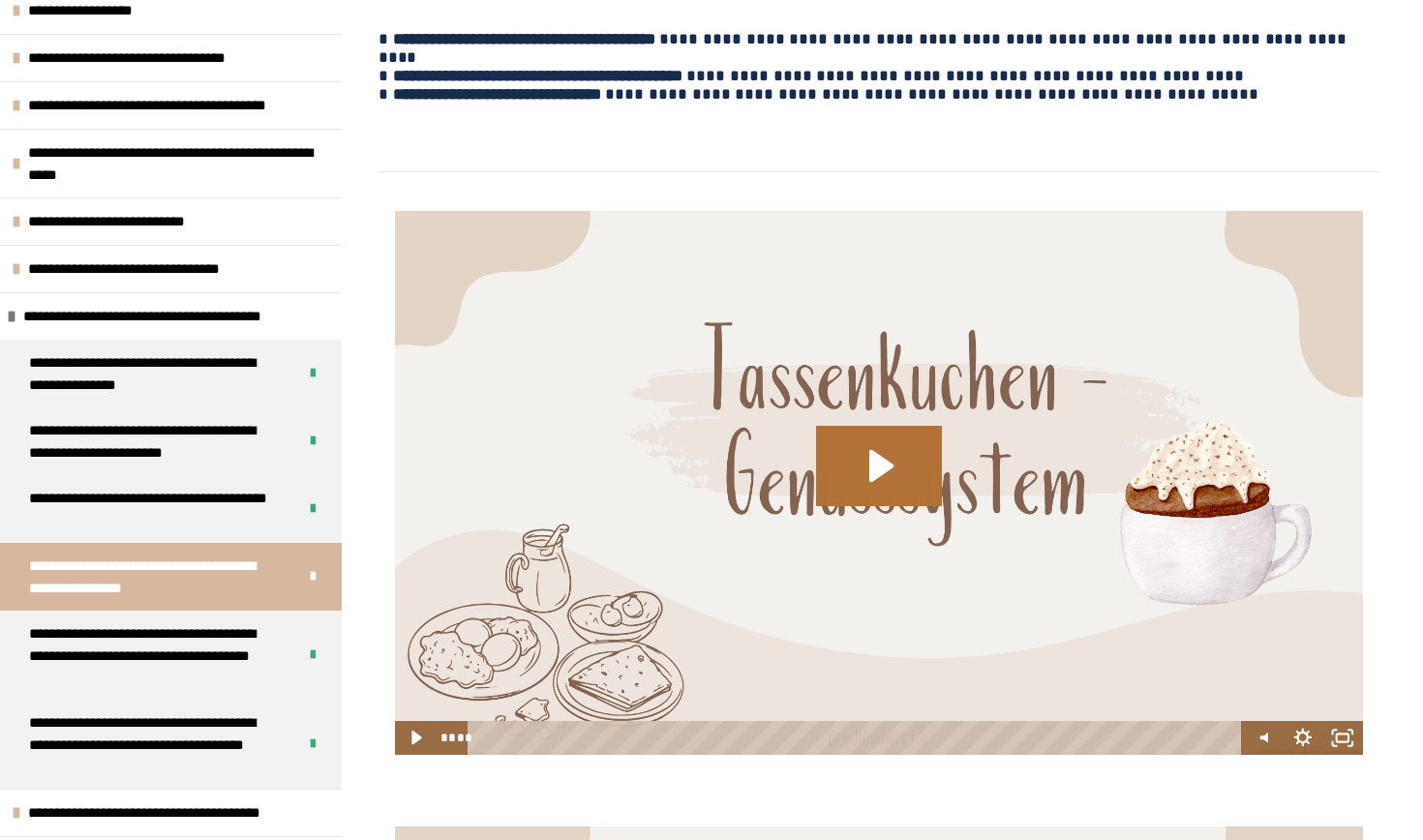 click 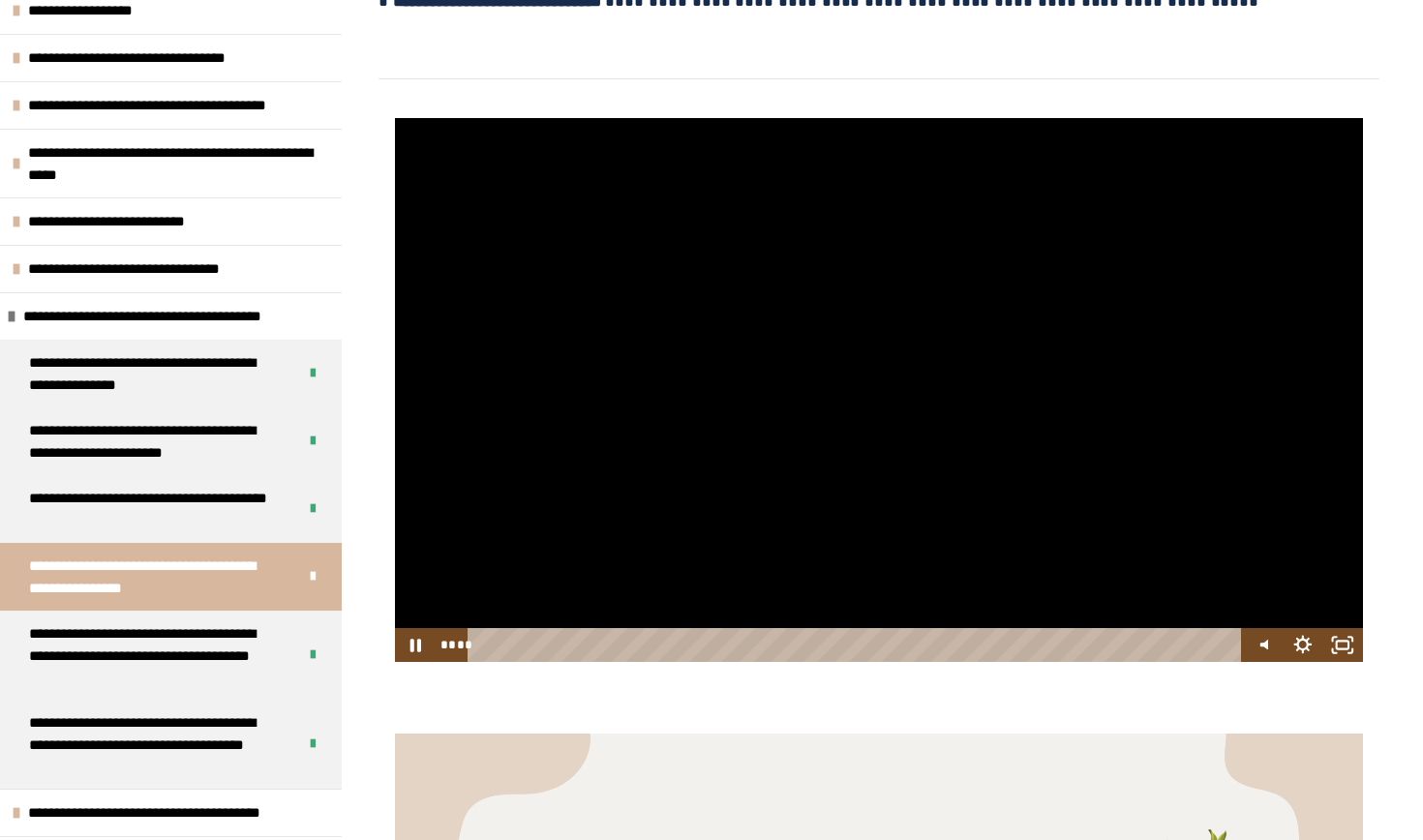 scroll, scrollTop: 1394, scrollLeft: 0, axis: vertical 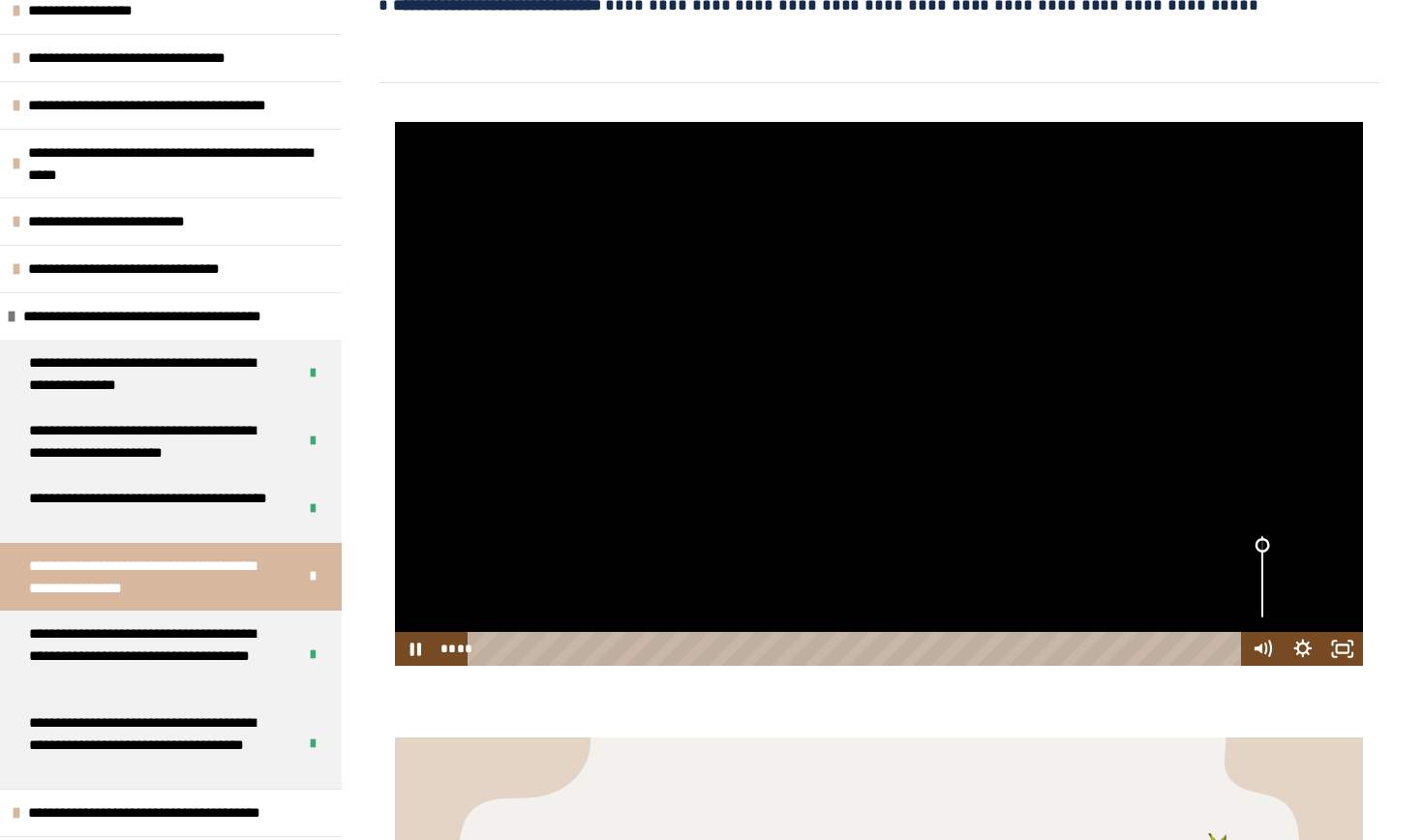 drag, startPoint x: 1260, startPoint y: 652, endPoint x: 1256, endPoint y: 600, distance: 52.153619 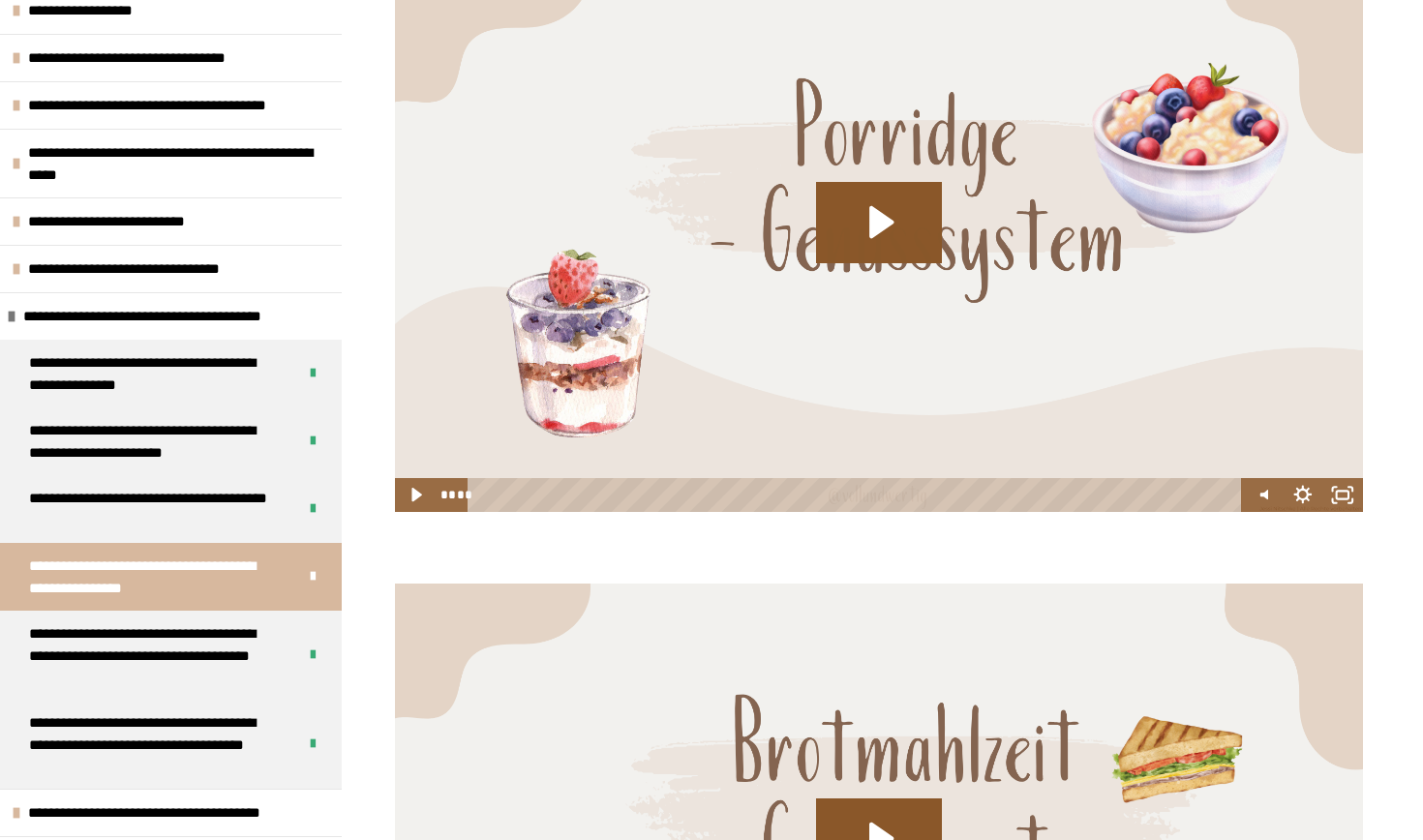 scroll, scrollTop: 2166, scrollLeft: 0, axis: vertical 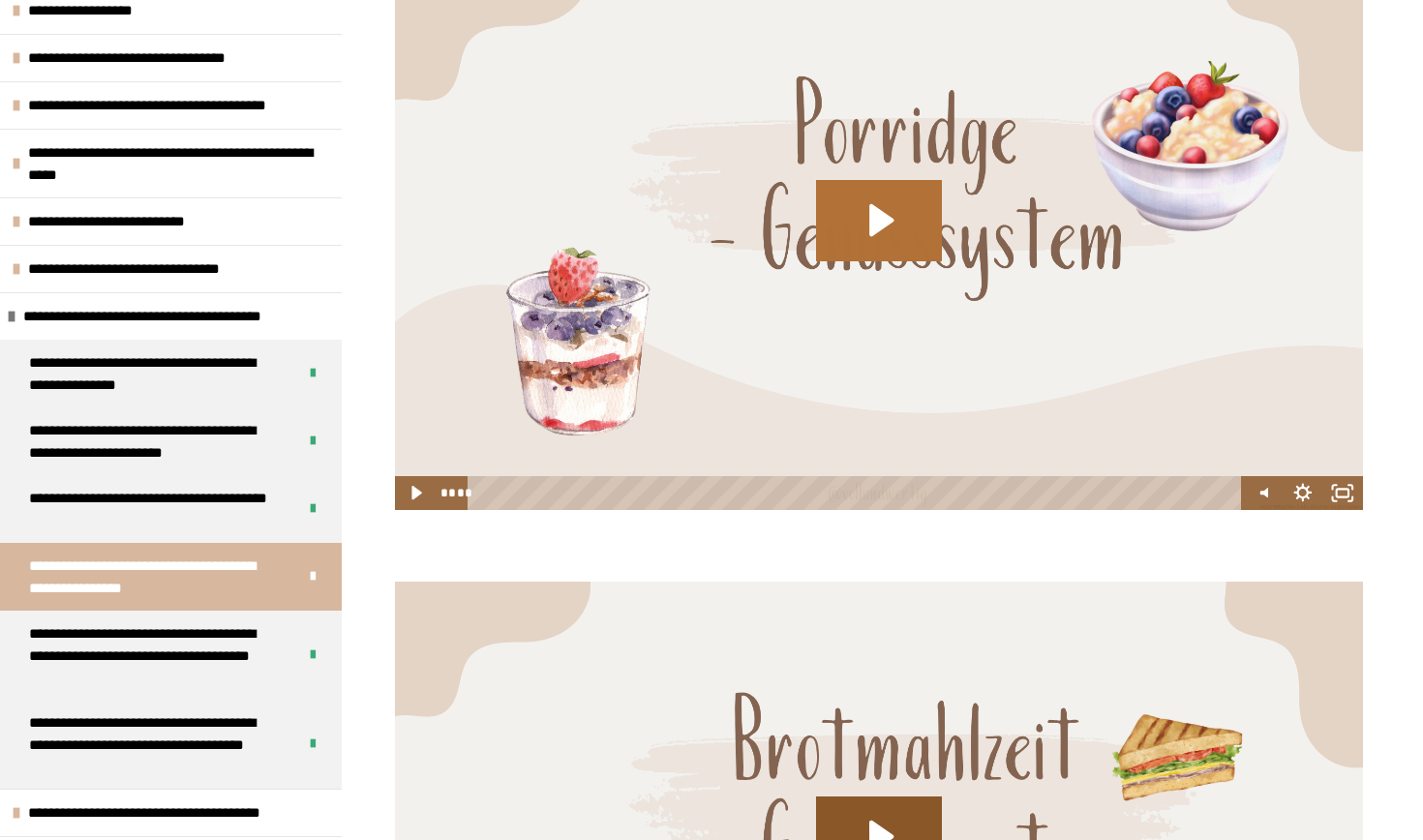 click 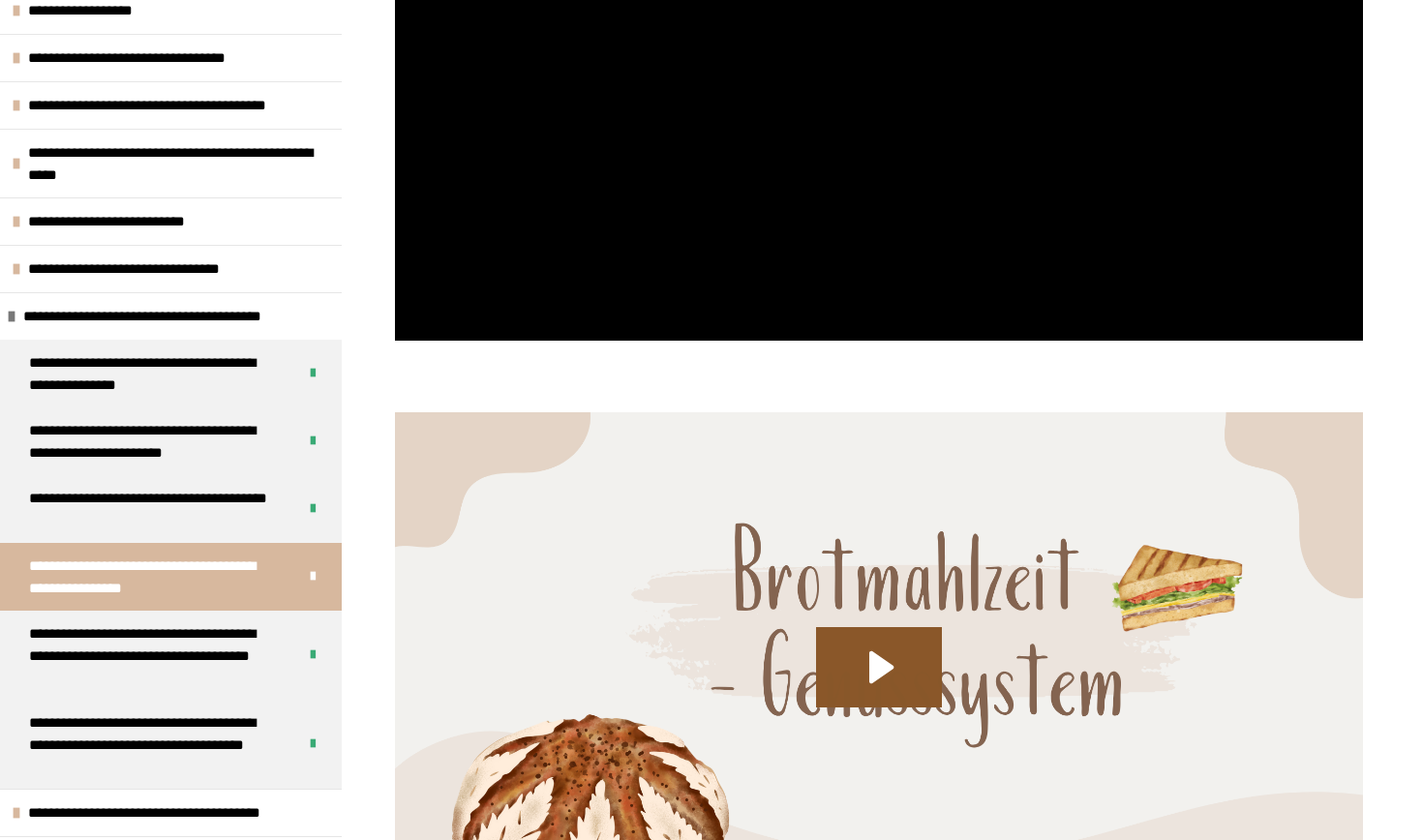 scroll, scrollTop: 2165, scrollLeft: 0, axis: vertical 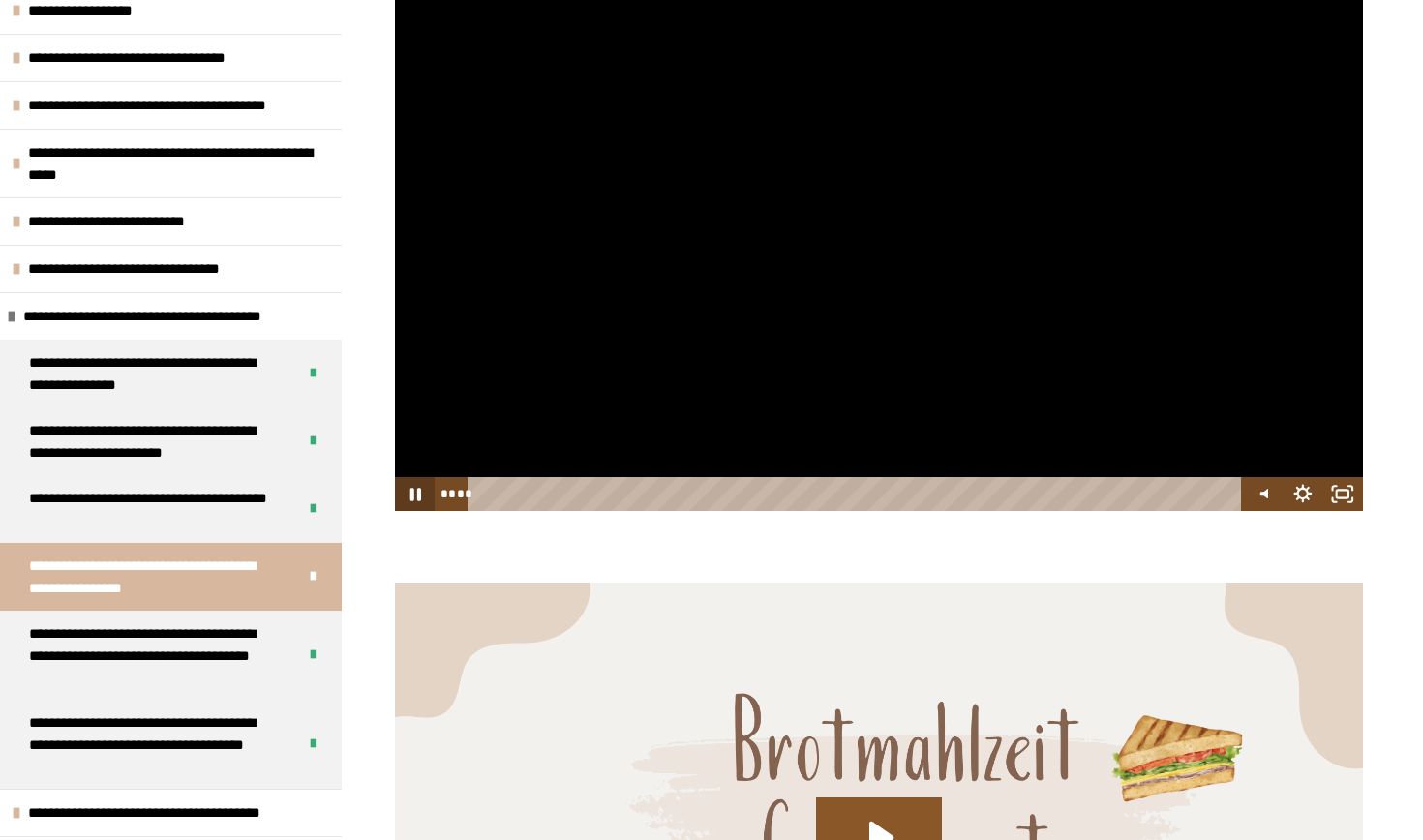click 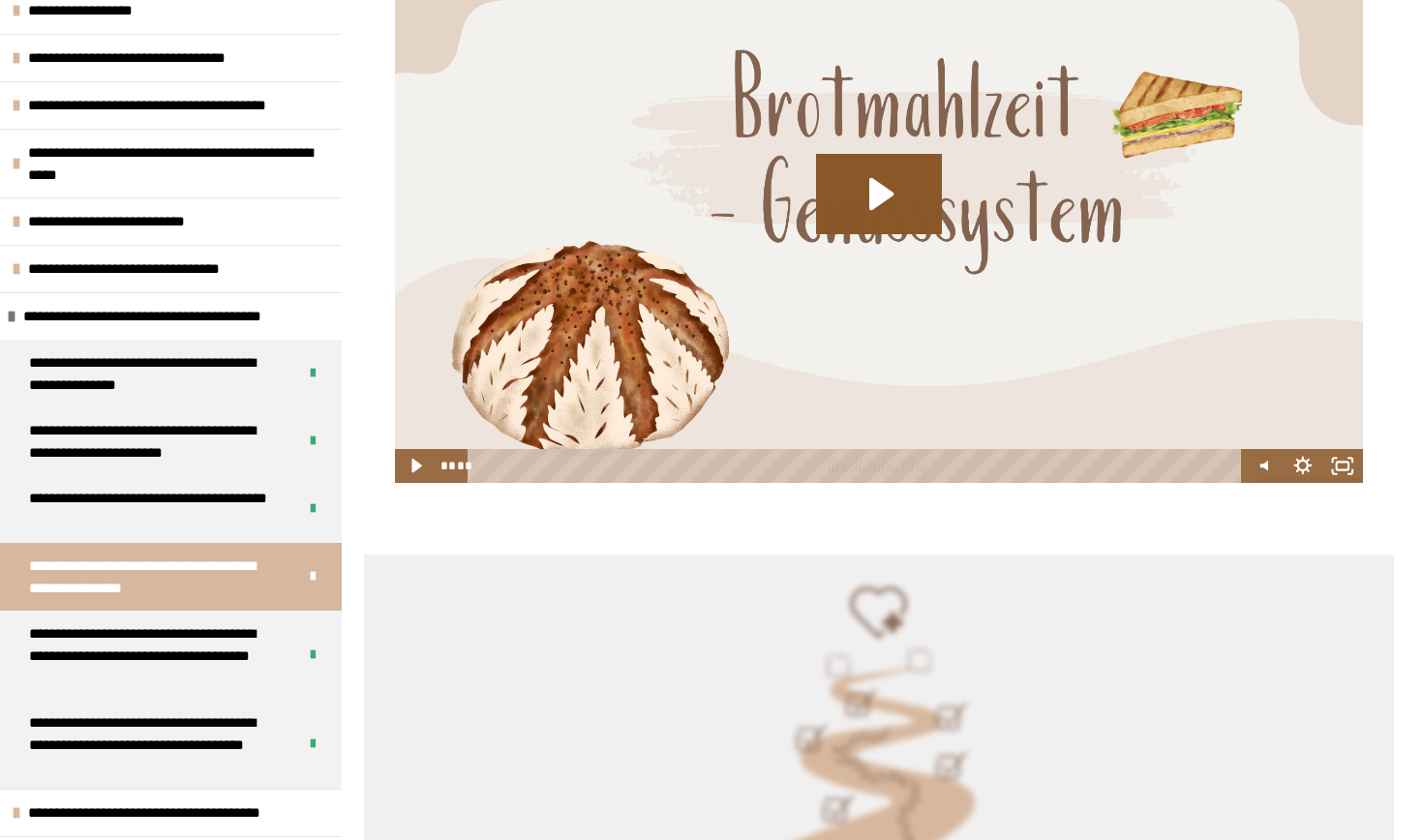 scroll, scrollTop: 2816, scrollLeft: 0, axis: vertical 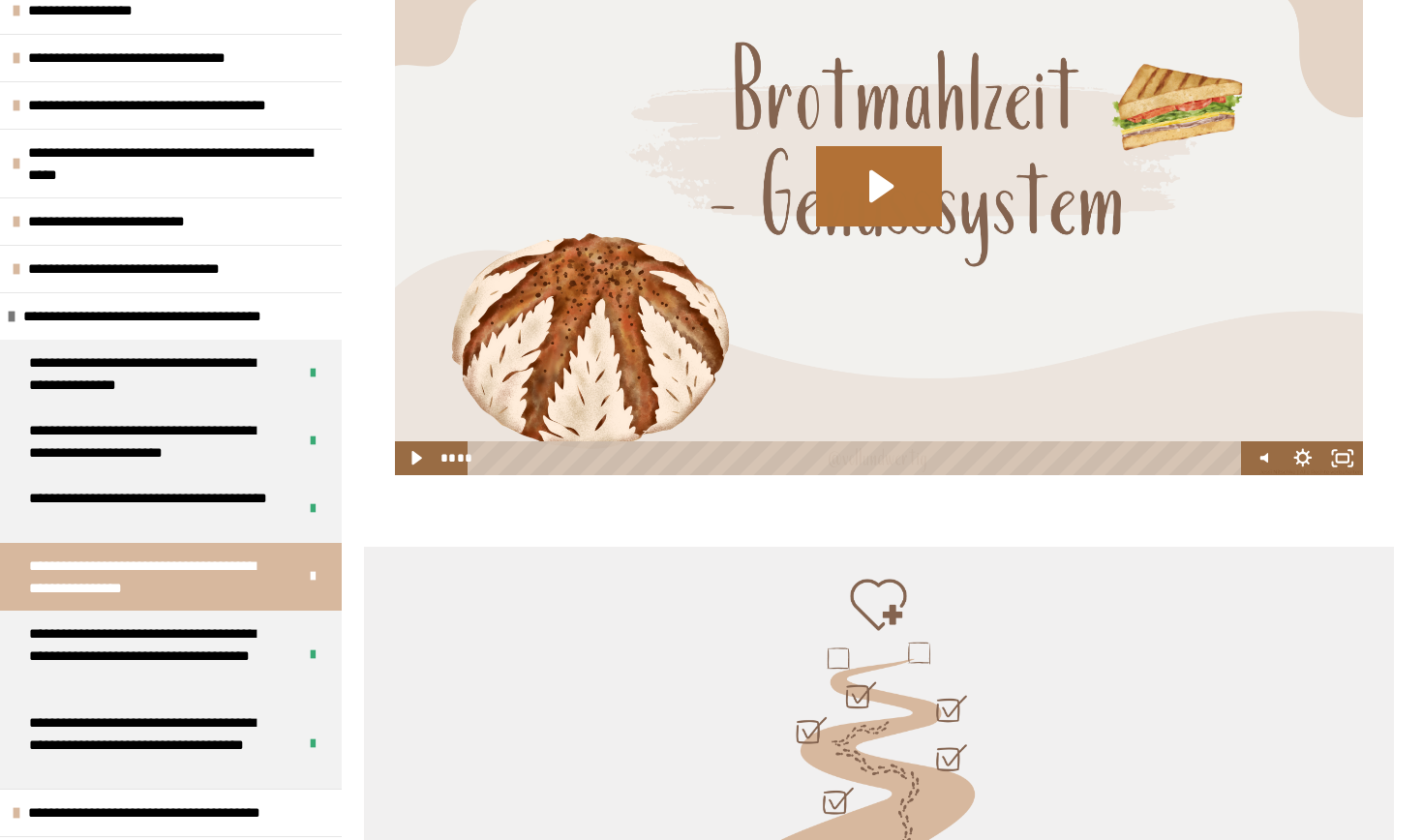 click 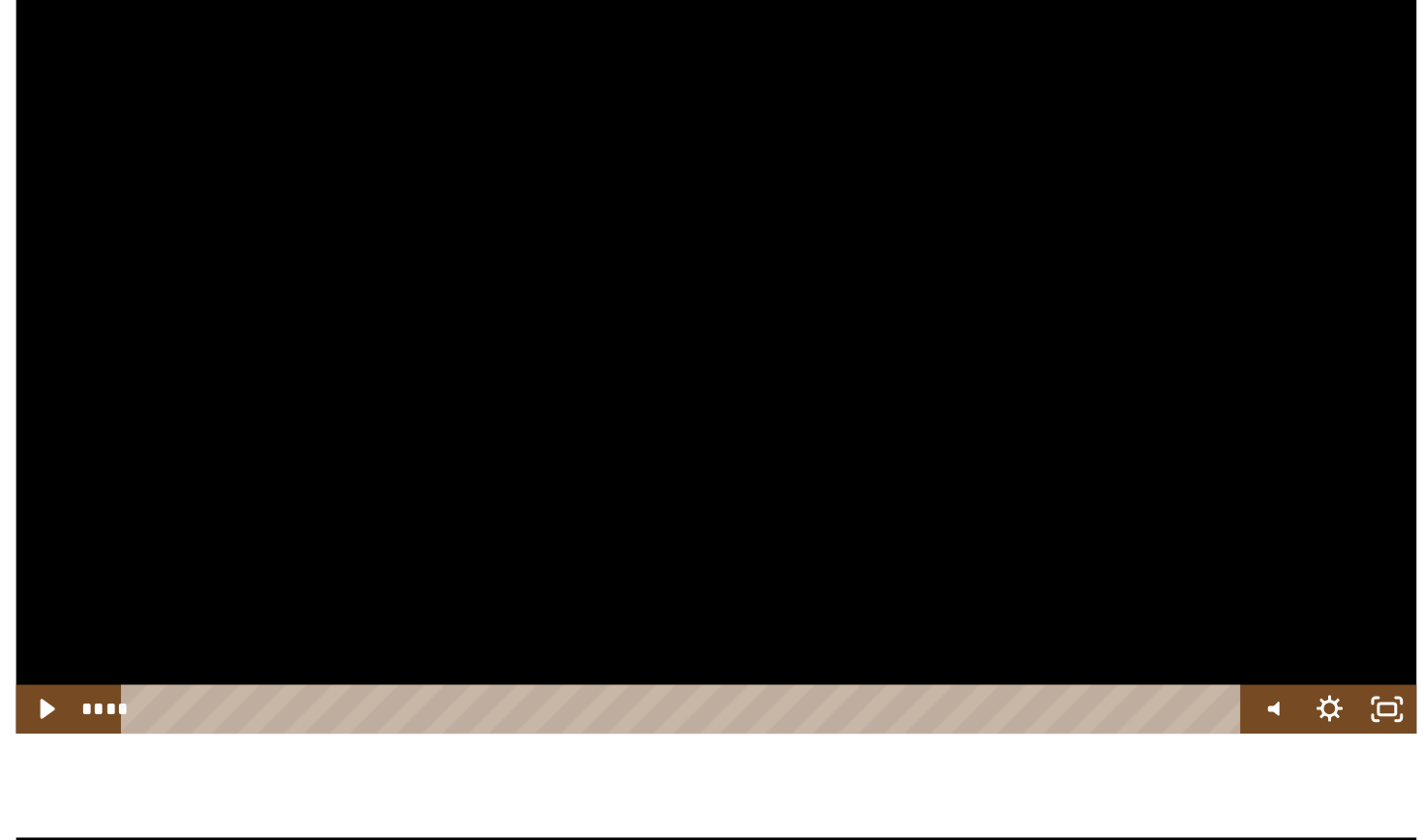 scroll, scrollTop: 2167, scrollLeft: 0, axis: vertical 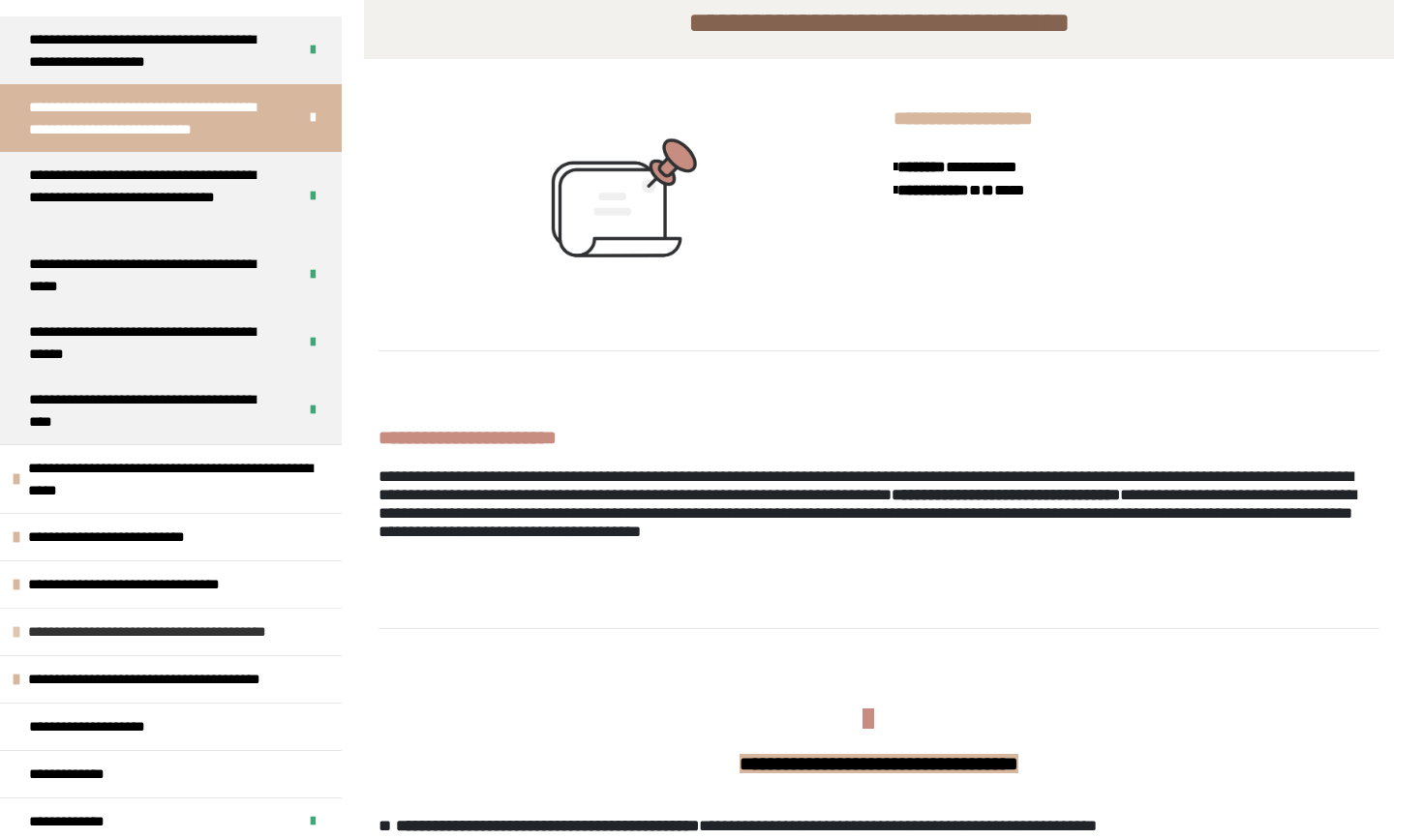 click on "**********" at bounding box center (167, 632) 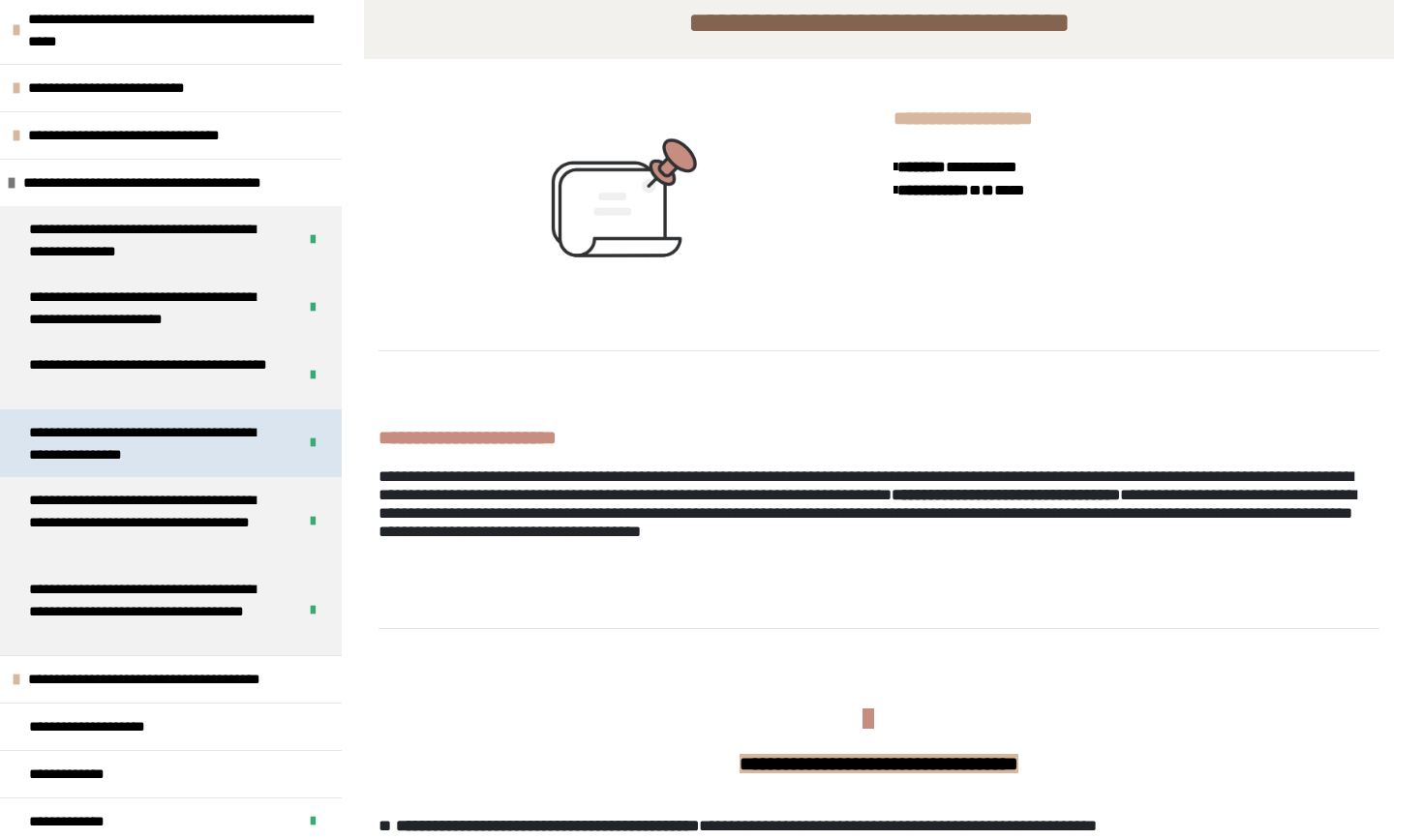 scroll, scrollTop: 675, scrollLeft: 0, axis: vertical 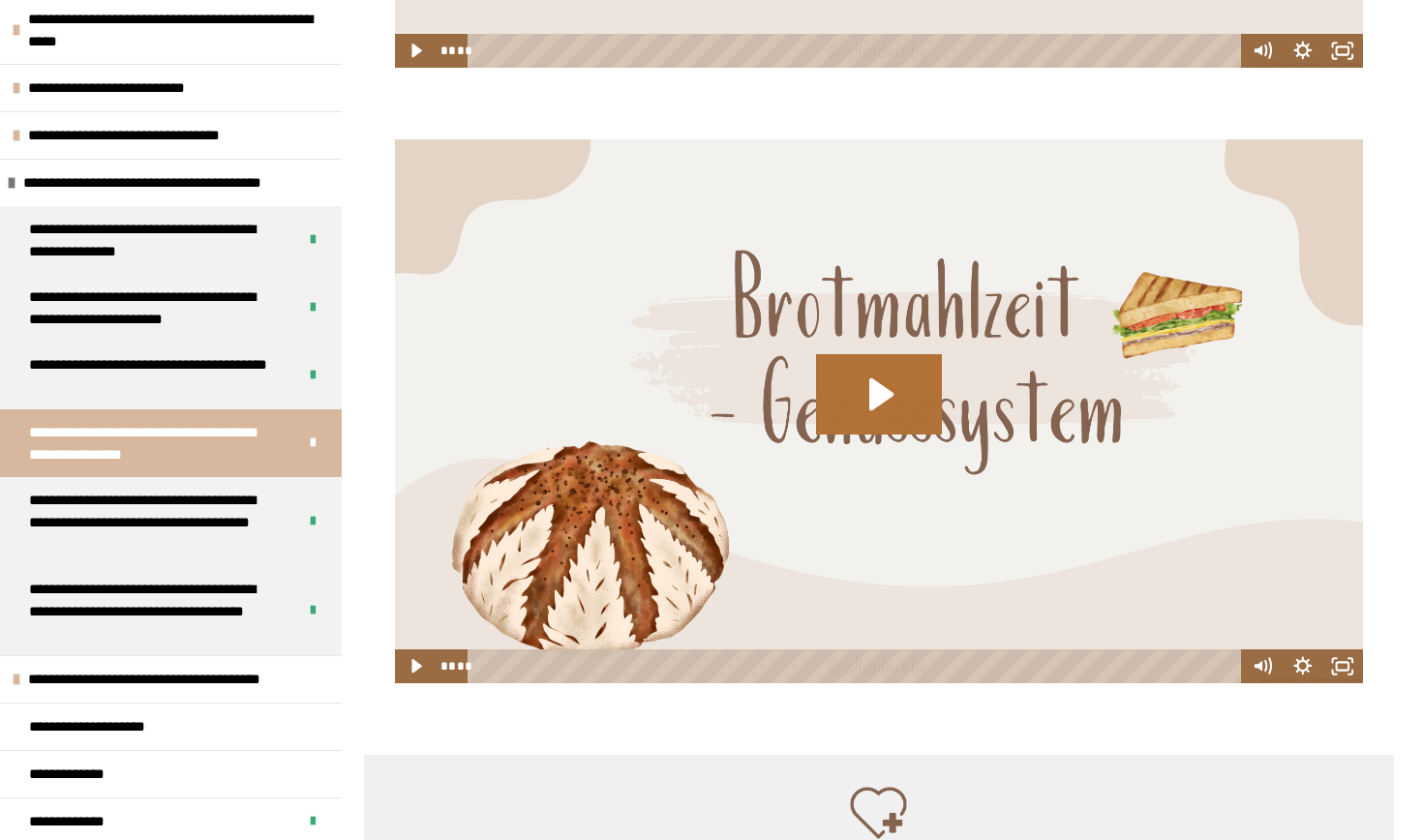 click 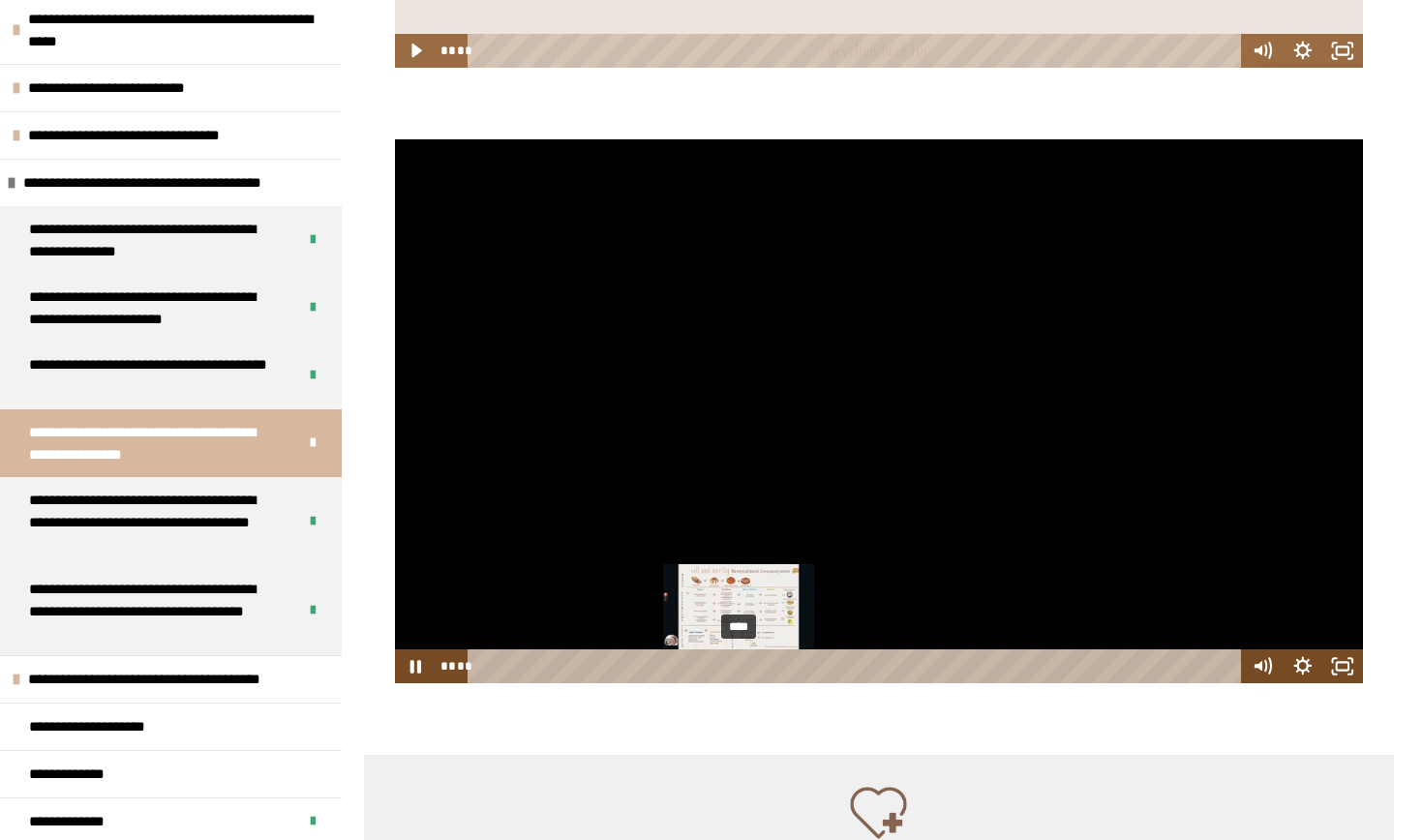 click on "****" at bounding box center [857, 666] 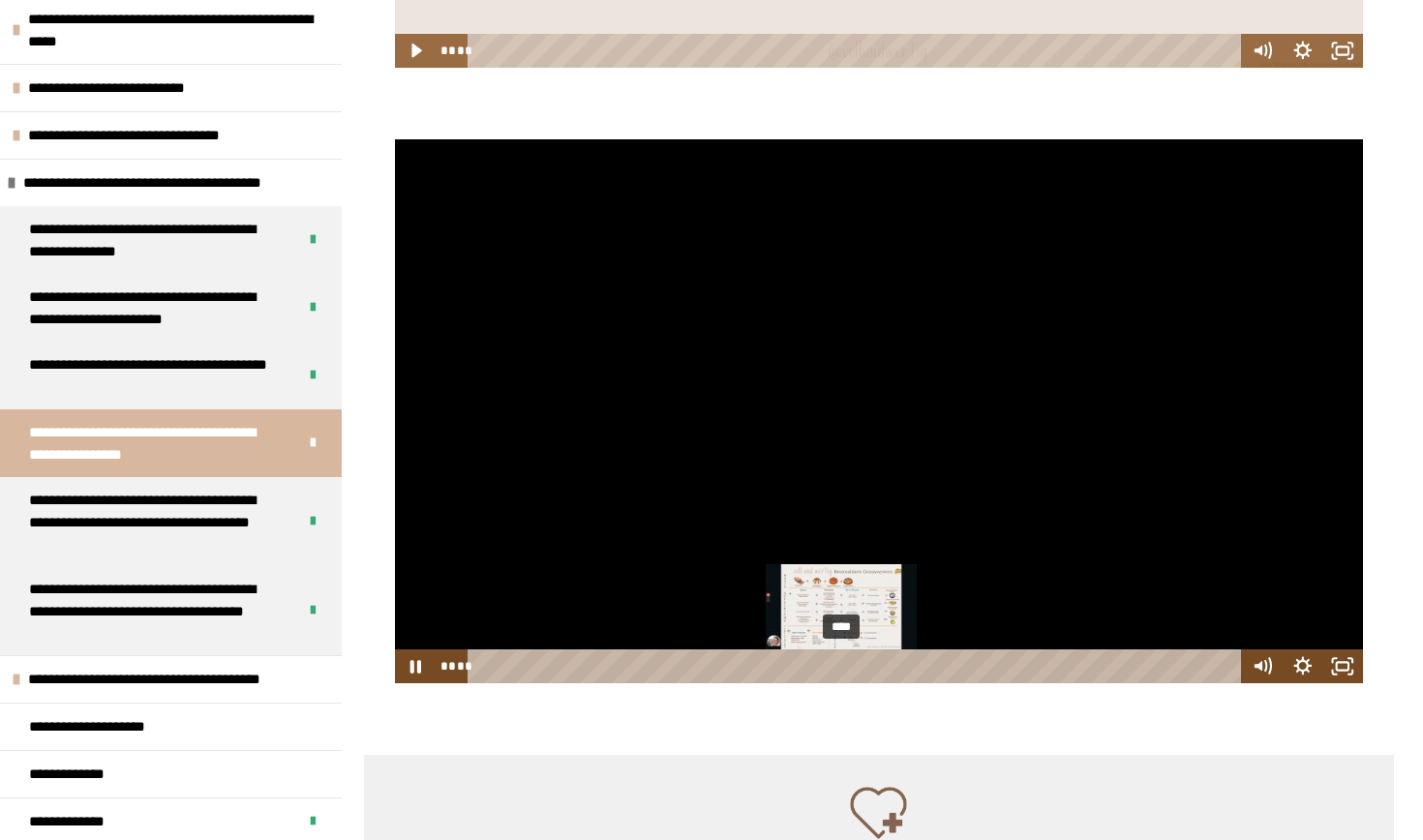click on "****" at bounding box center [857, 666] 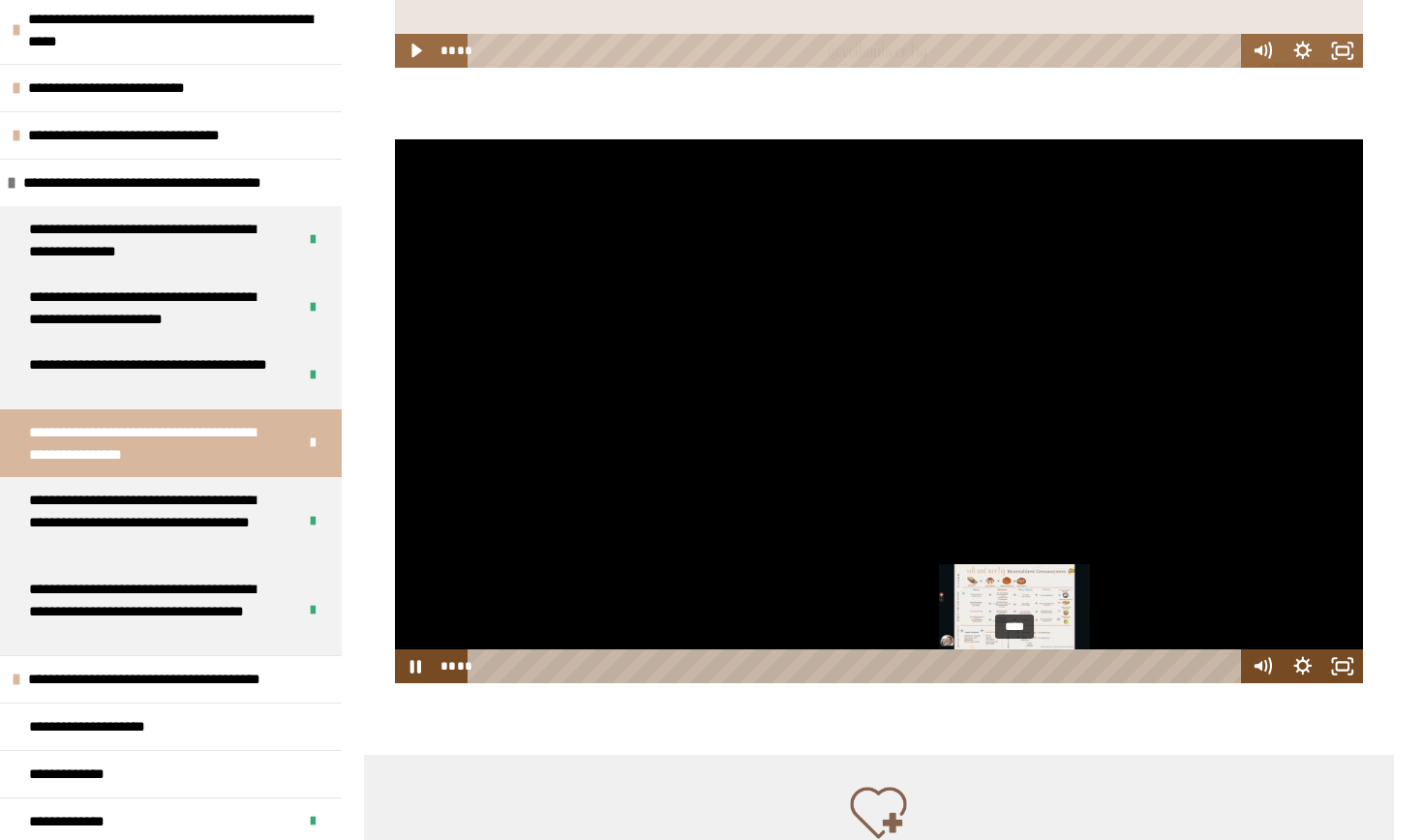 click on "****" at bounding box center (857, 666) 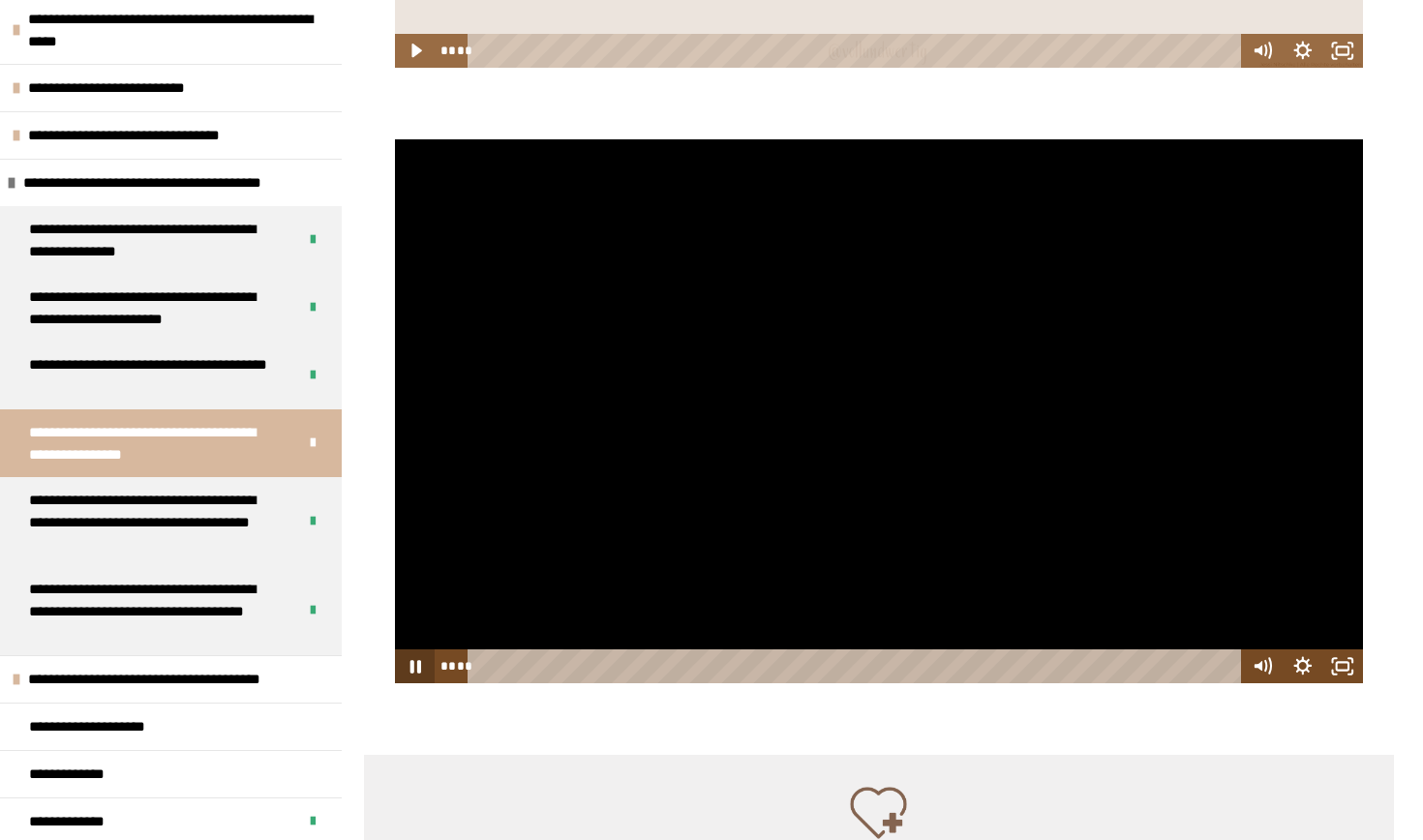click 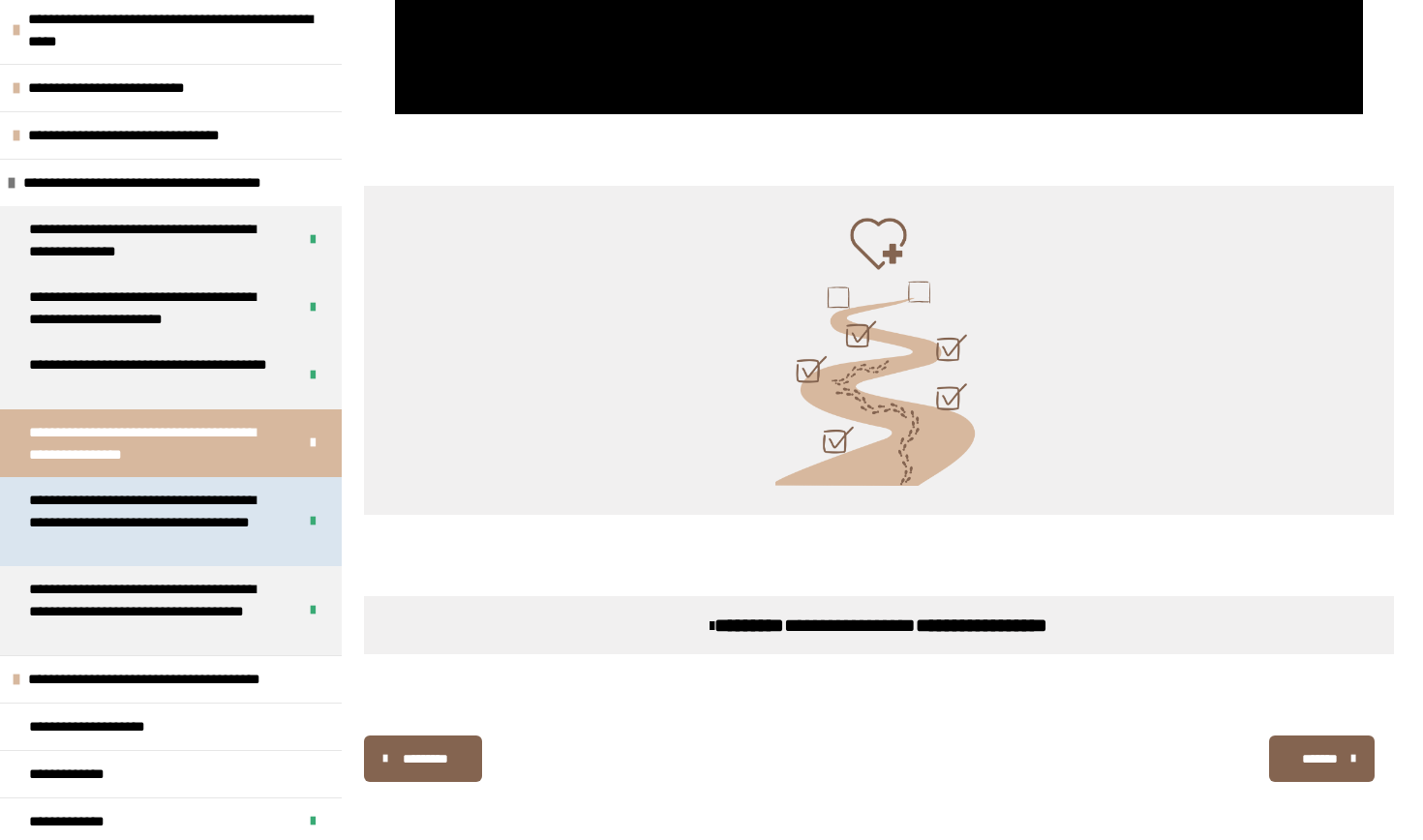 click on "**********" at bounding box center [155, 522] 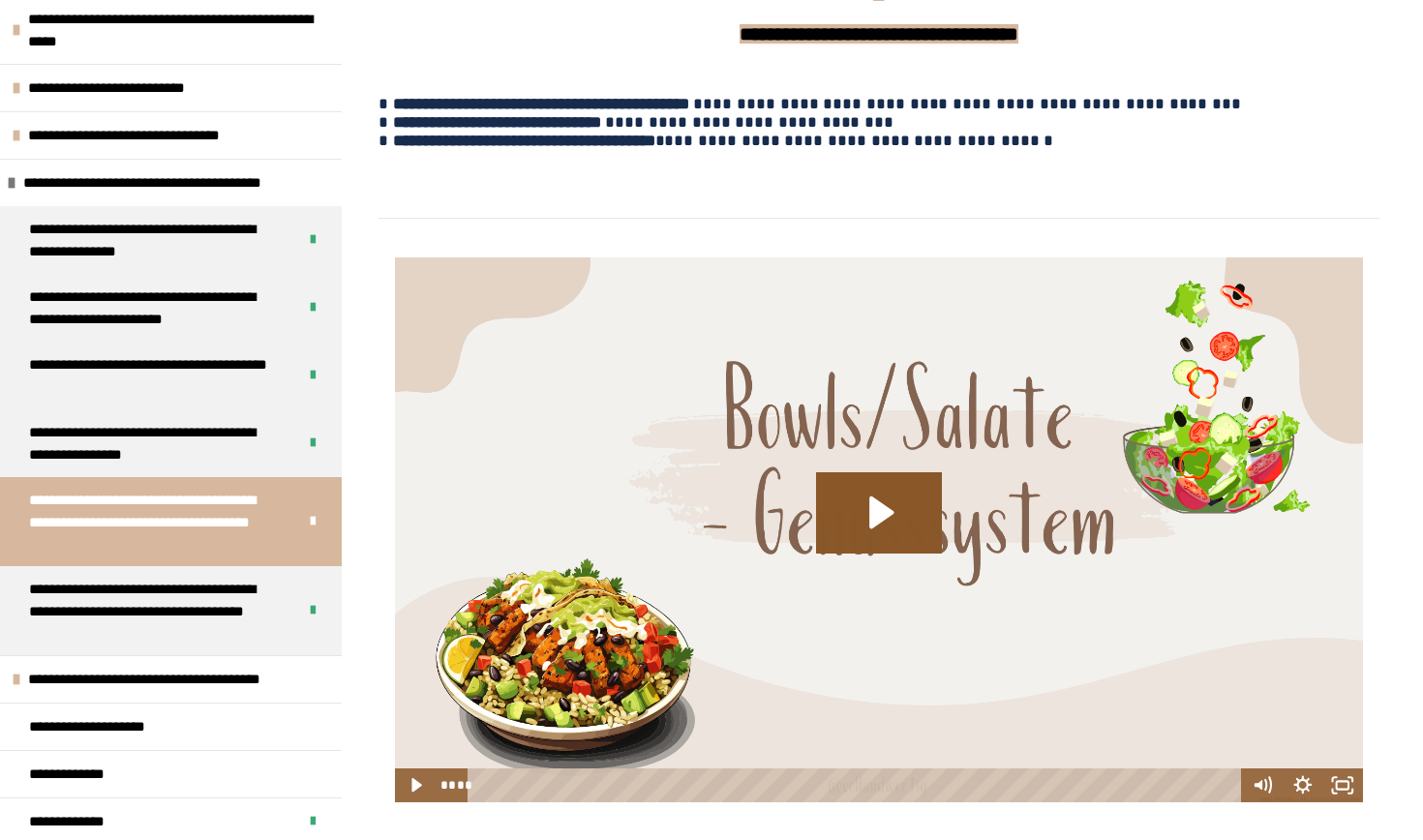 scroll, scrollTop: 1301, scrollLeft: 0, axis: vertical 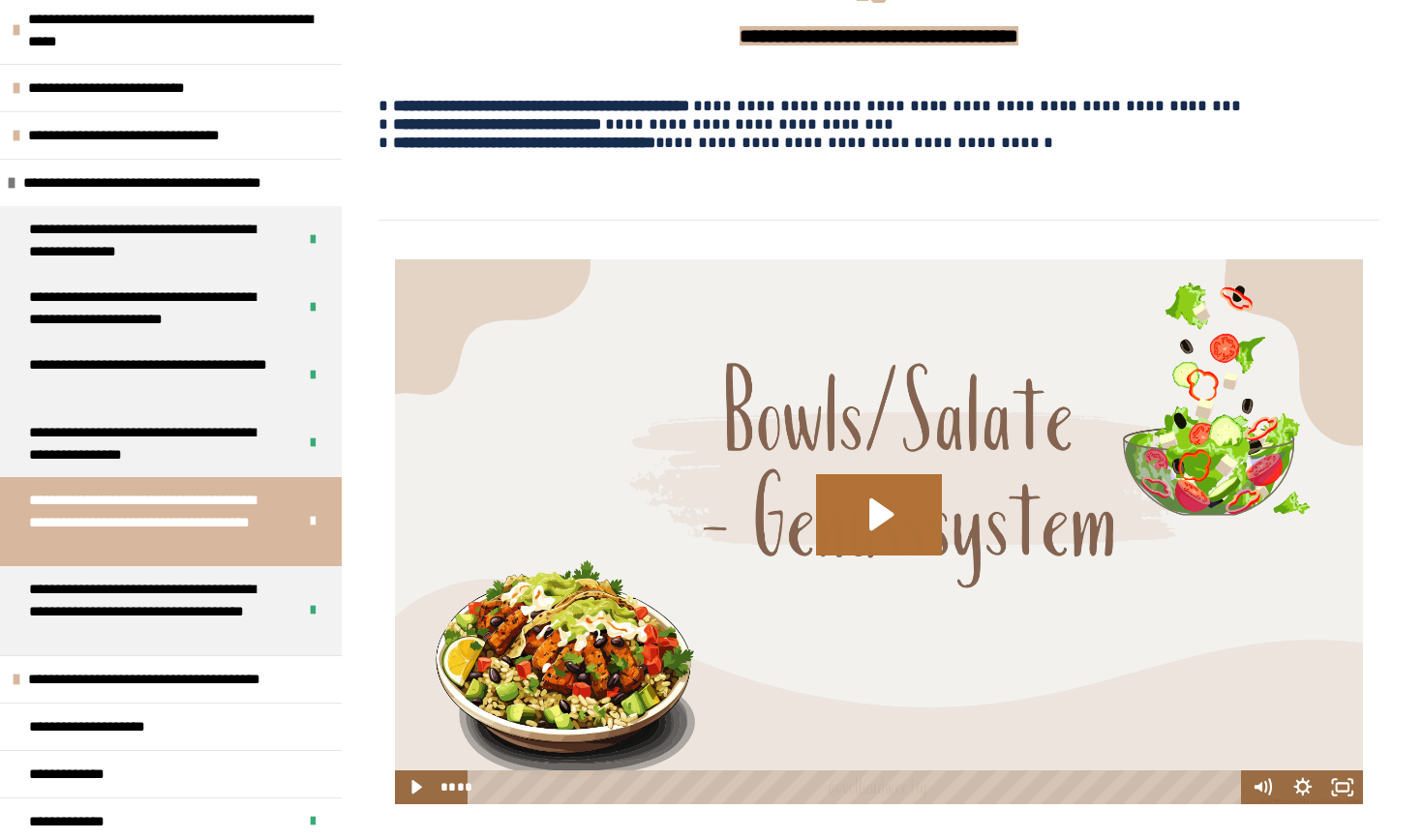 click 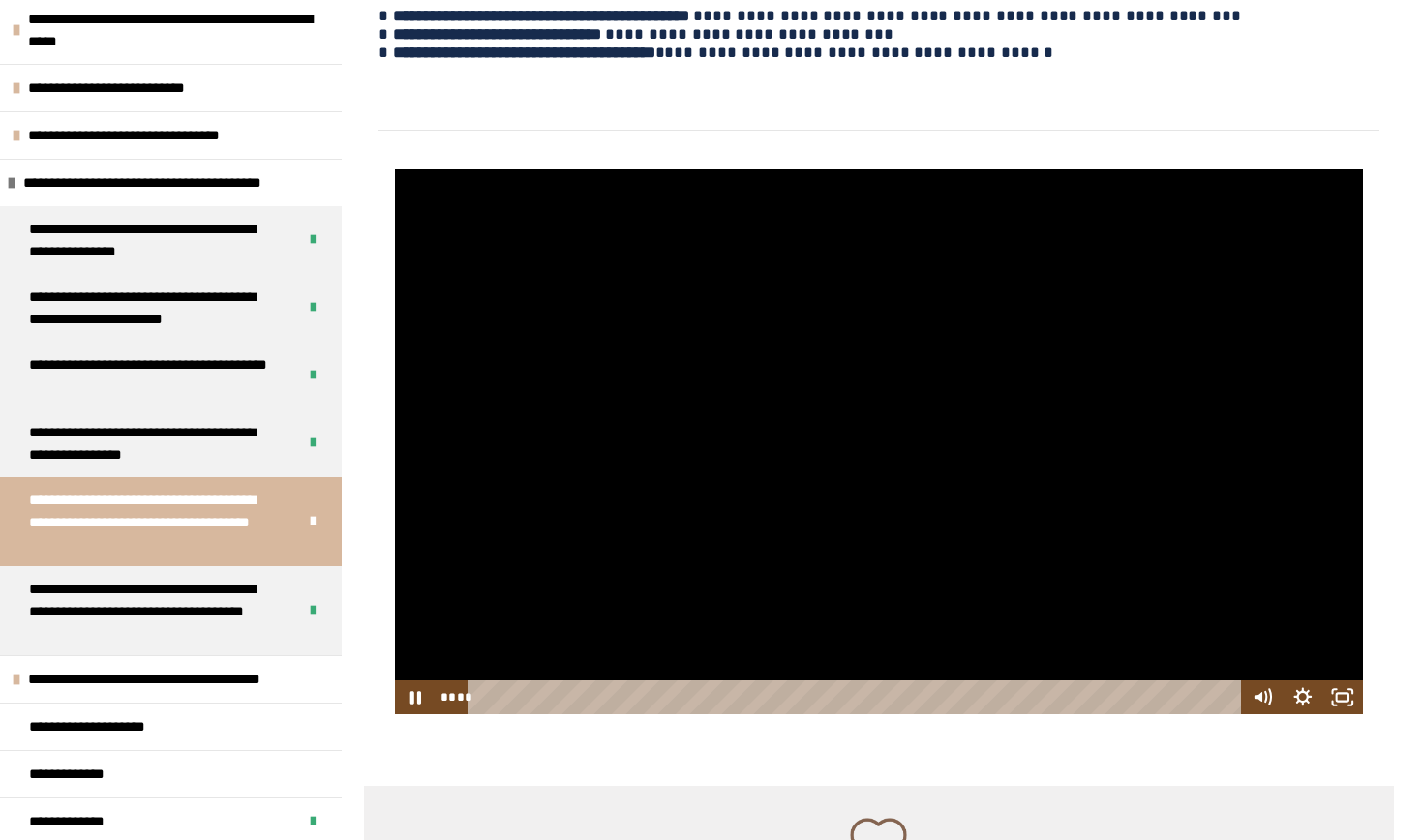 scroll, scrollTop: 1393, scrollLeft: 0, axis: vertical 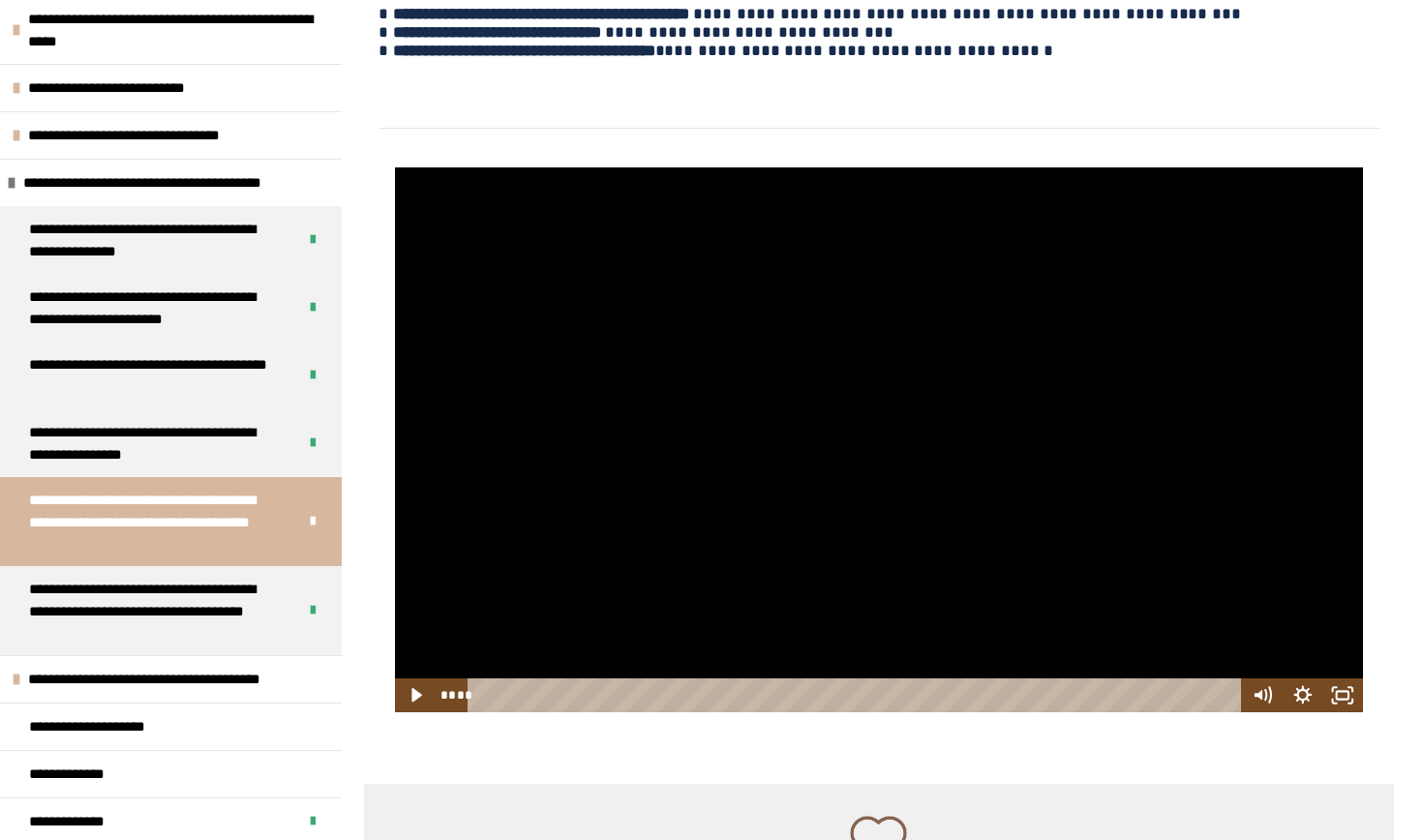 drag, startPoint x: 1233, startPoint y: 716, endPoint x: 501, endPoint y: 736, distance: 732.2732 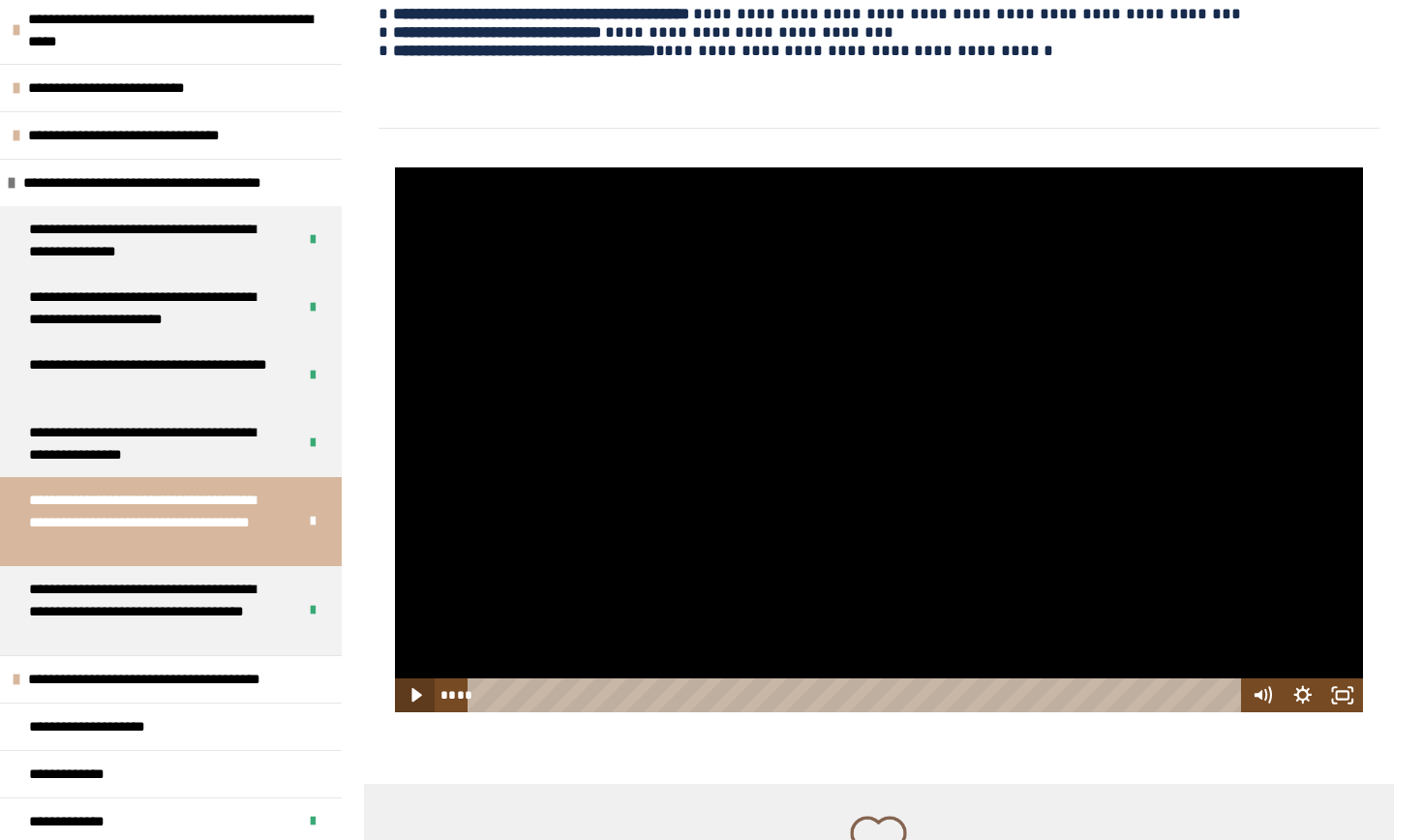 click 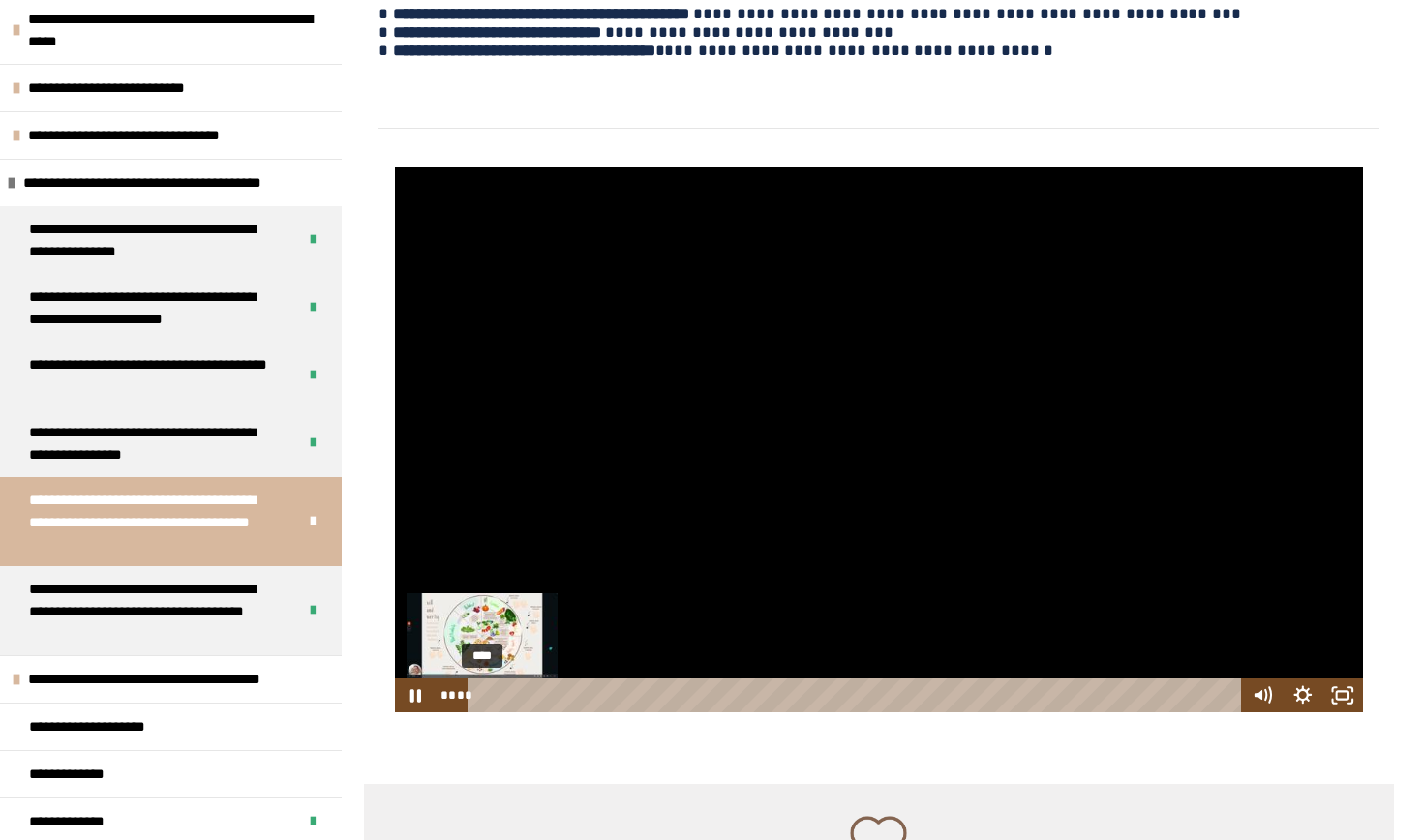 drag, startPoint x: 498, startPoint y: 722, endPoint x: 481, endPoint y: 722, distance: 17 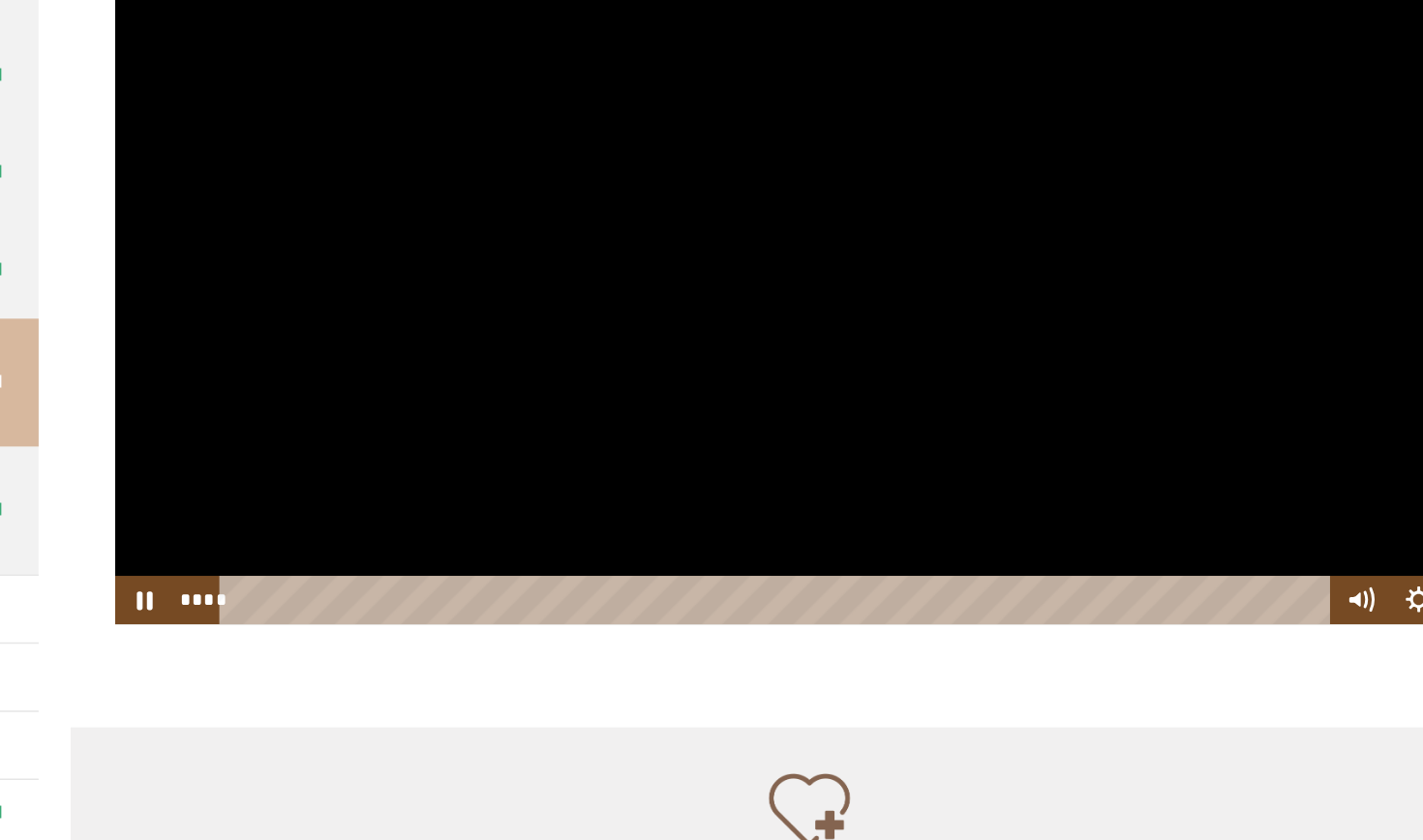 scroll, scrollTop: 1426, scrollLeft: 0, axis: vertical 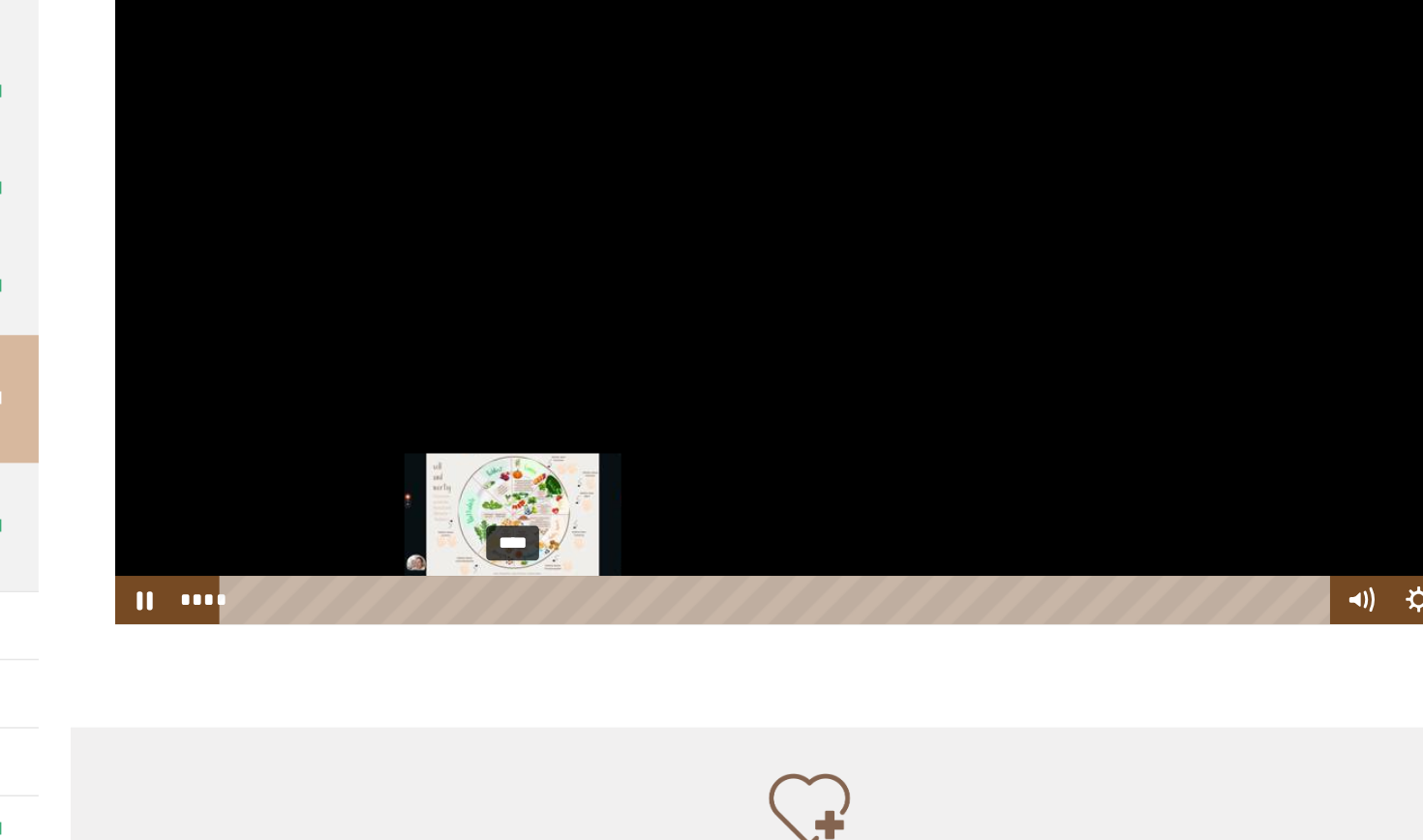 click on "****" at bounding box center [857, 661] 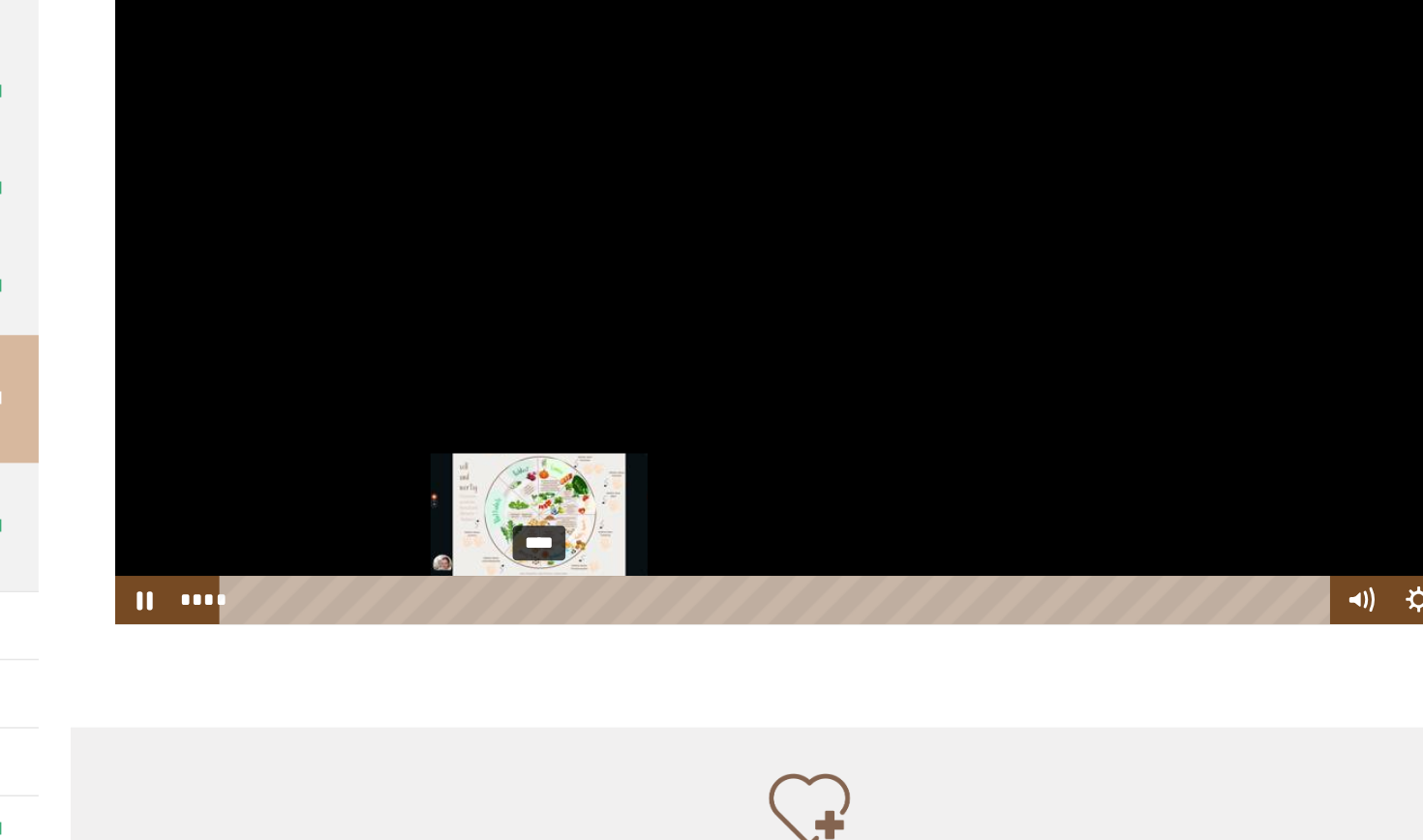 click on "****" at bounding box center [857, 661] 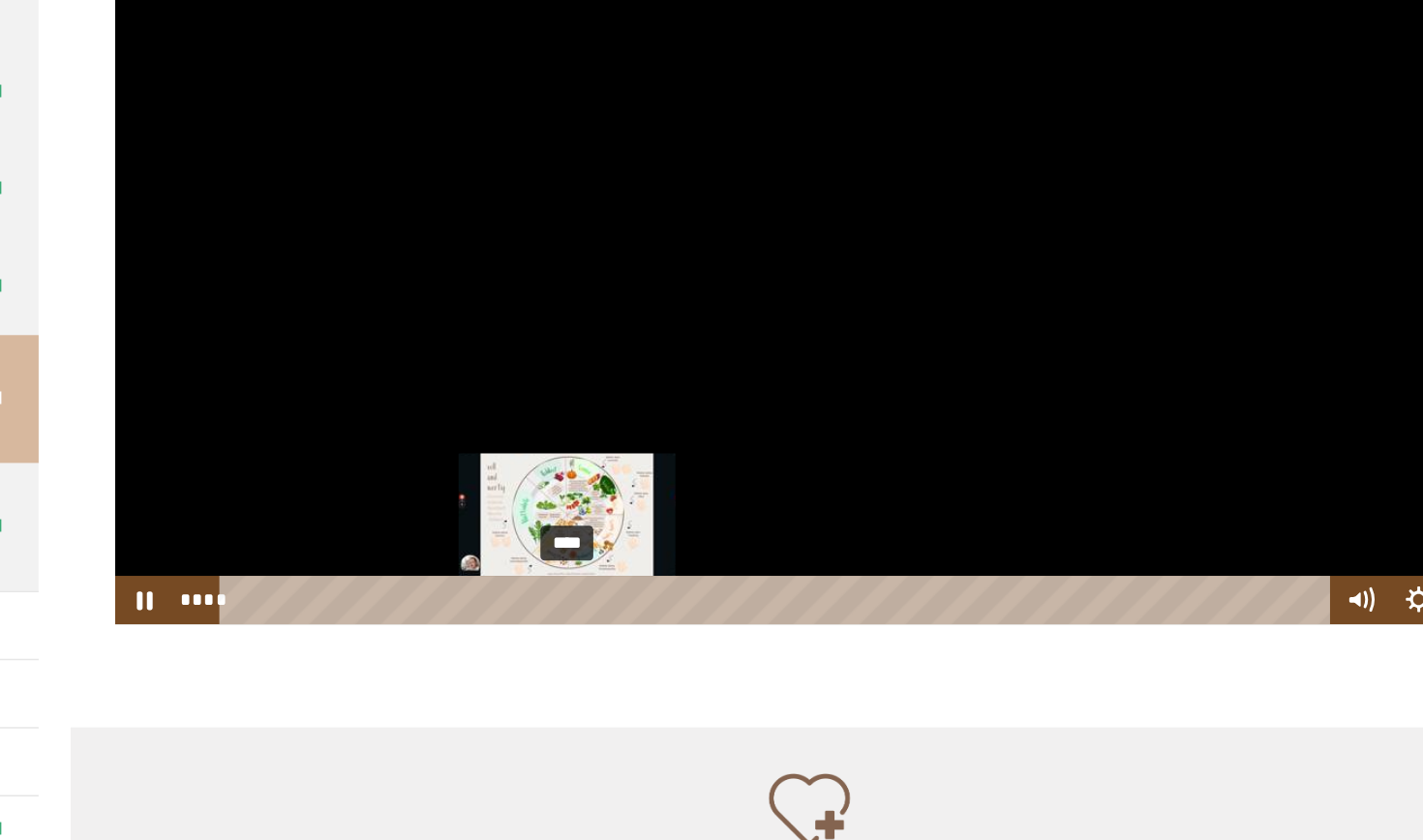 click on "****" at bounding box center (857, 661) 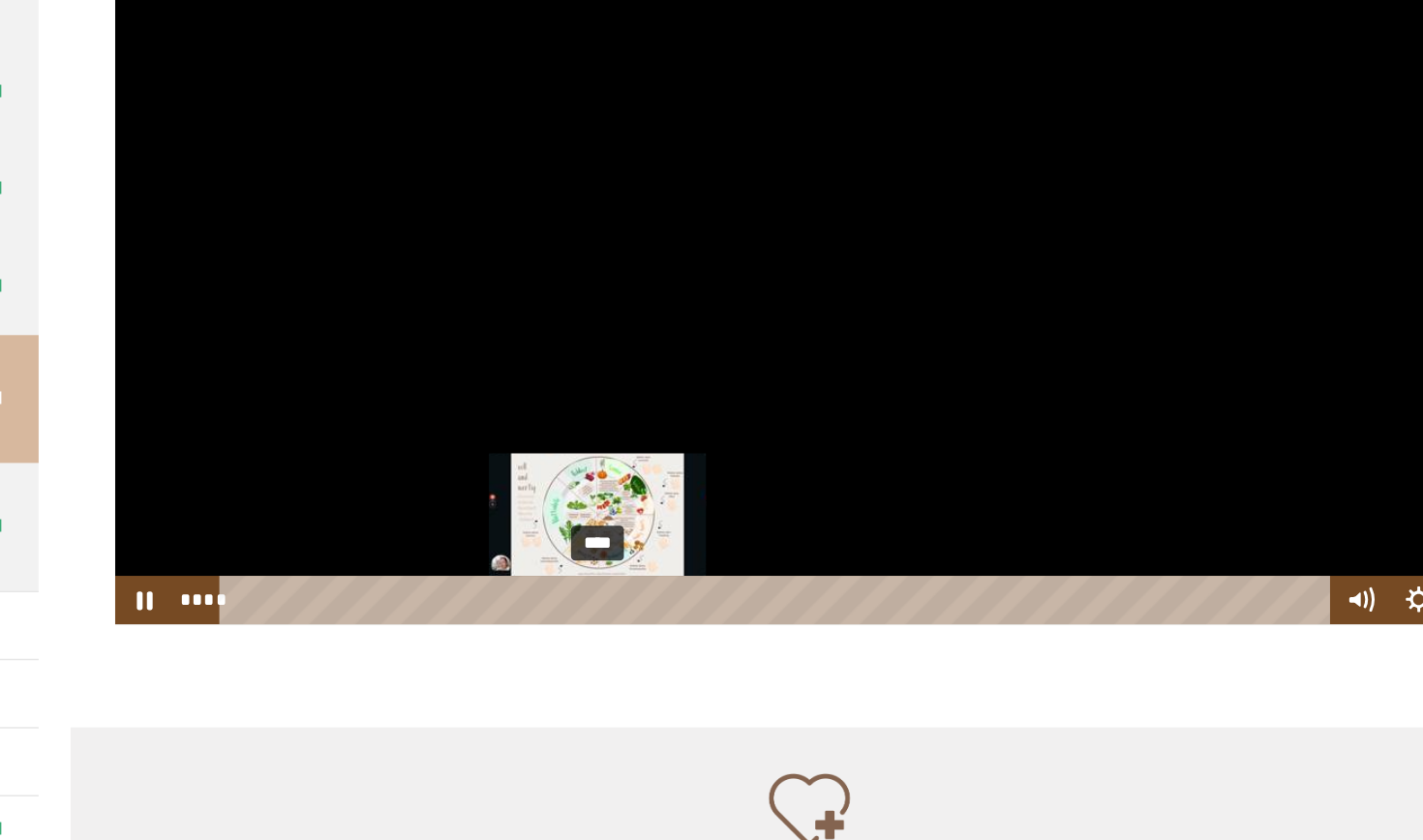 click on "****" at bounding box center (857, 661) 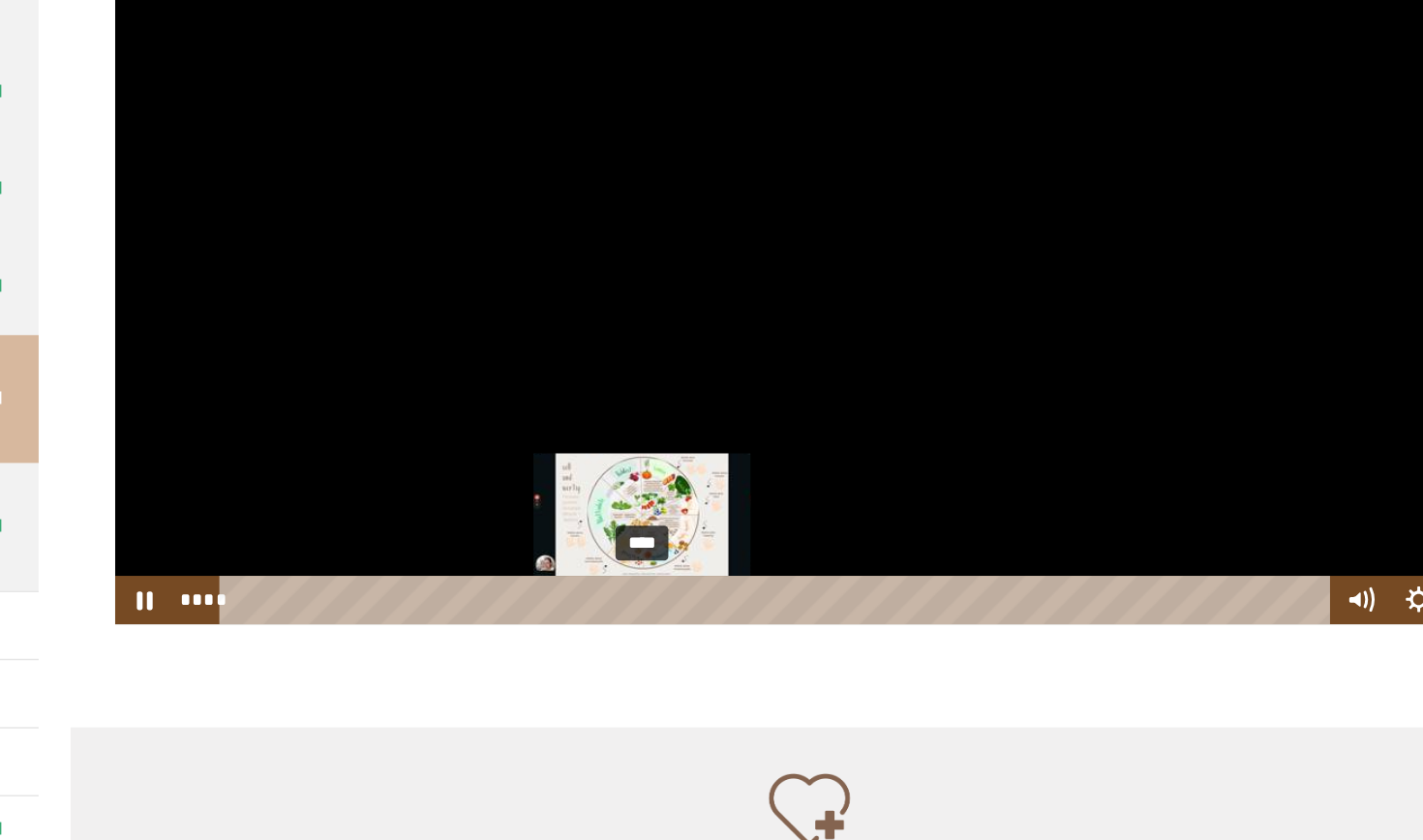 click on "****" at bounding box center [857, 661] 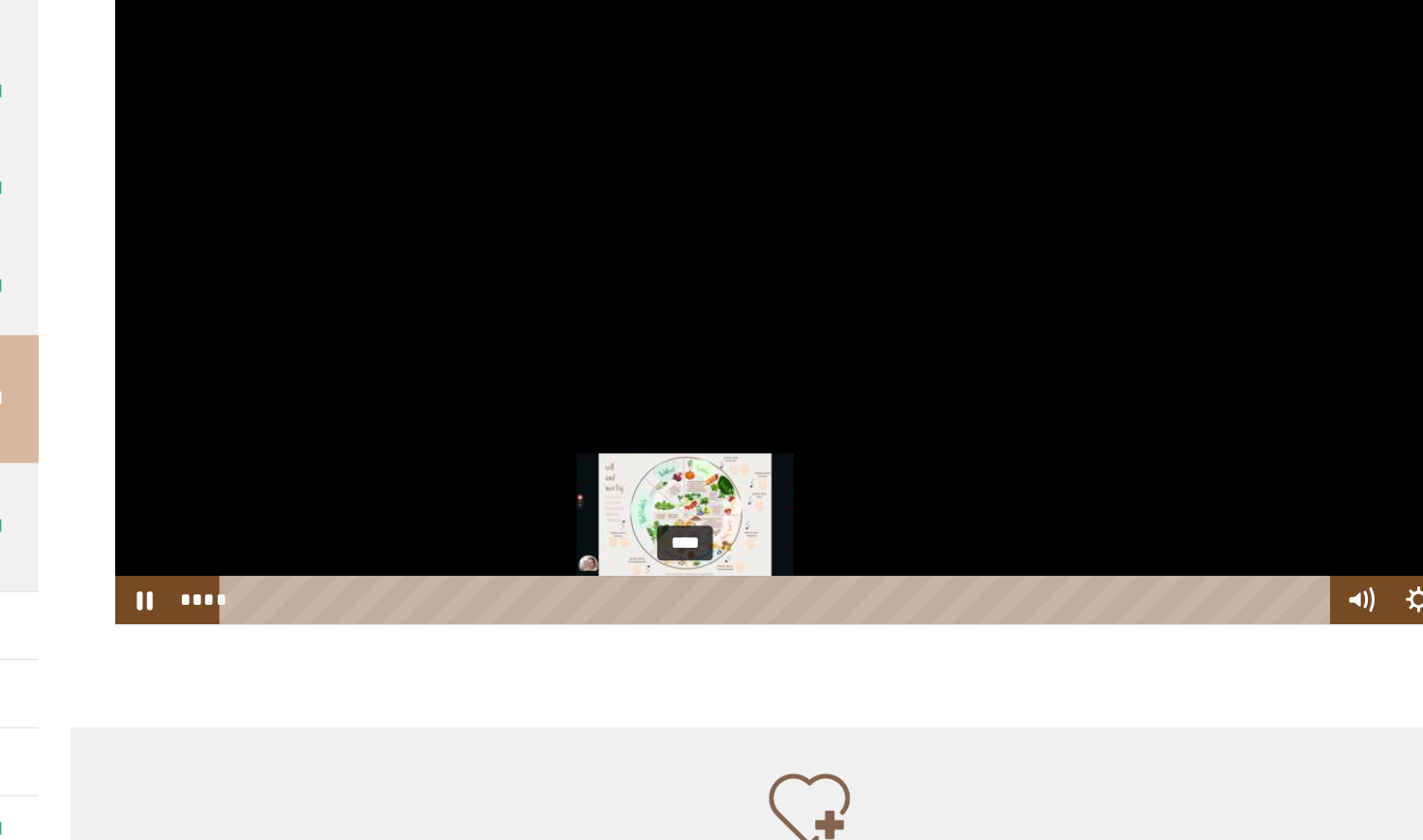 click on "****" at bounding box center (857, 661) 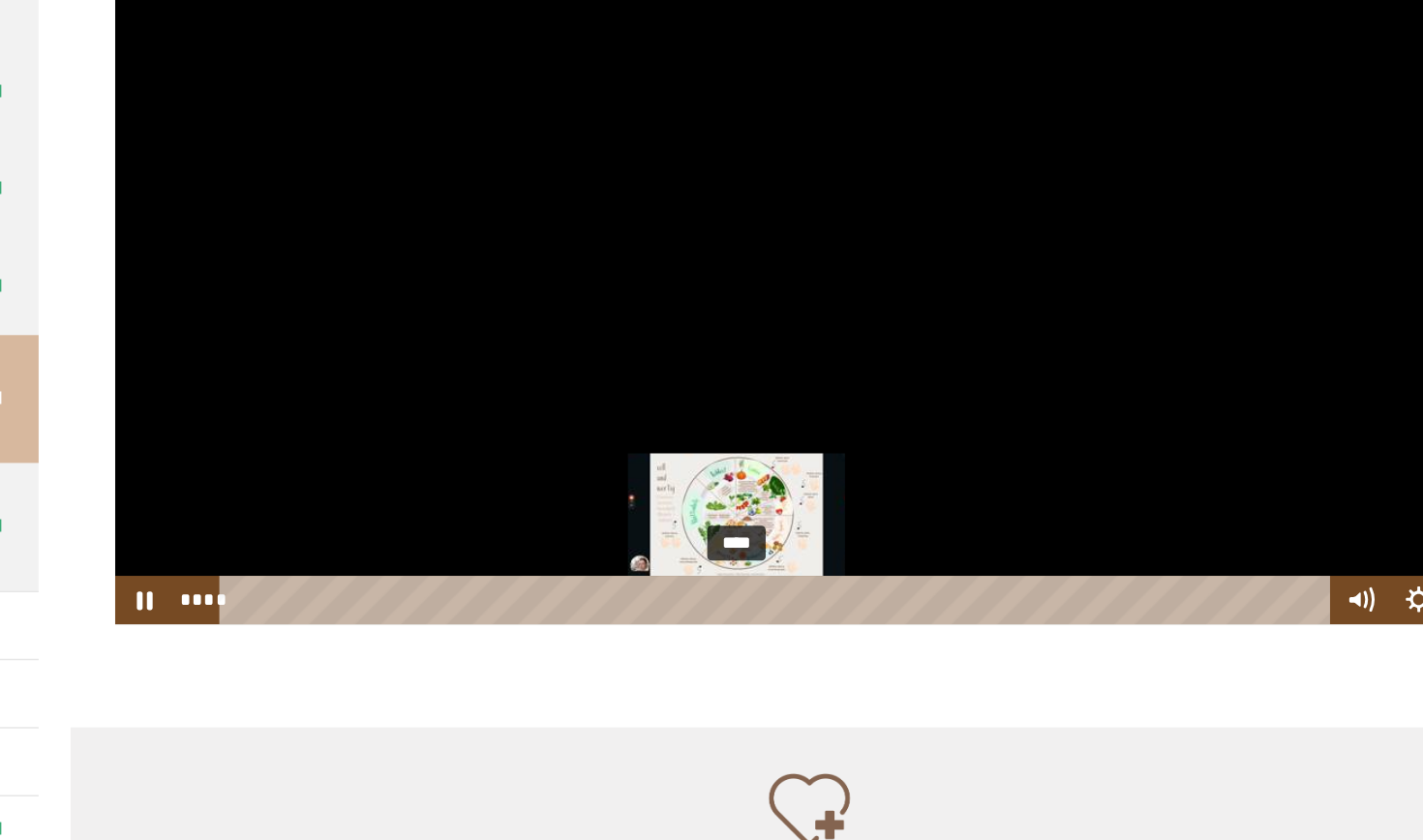 click on "****" at bounding box center [857, 661] 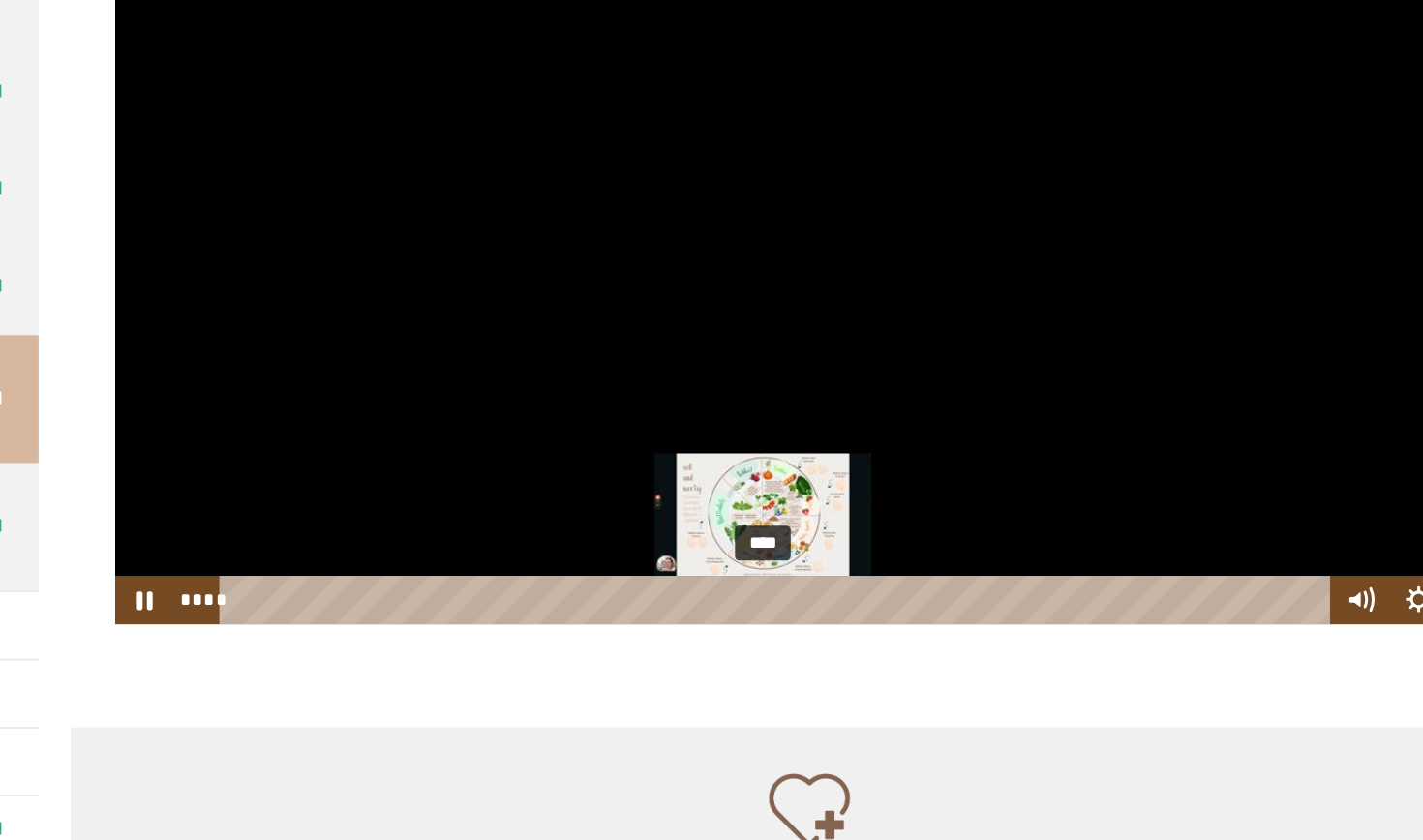 click on "****" at bounding box center [857, 661] 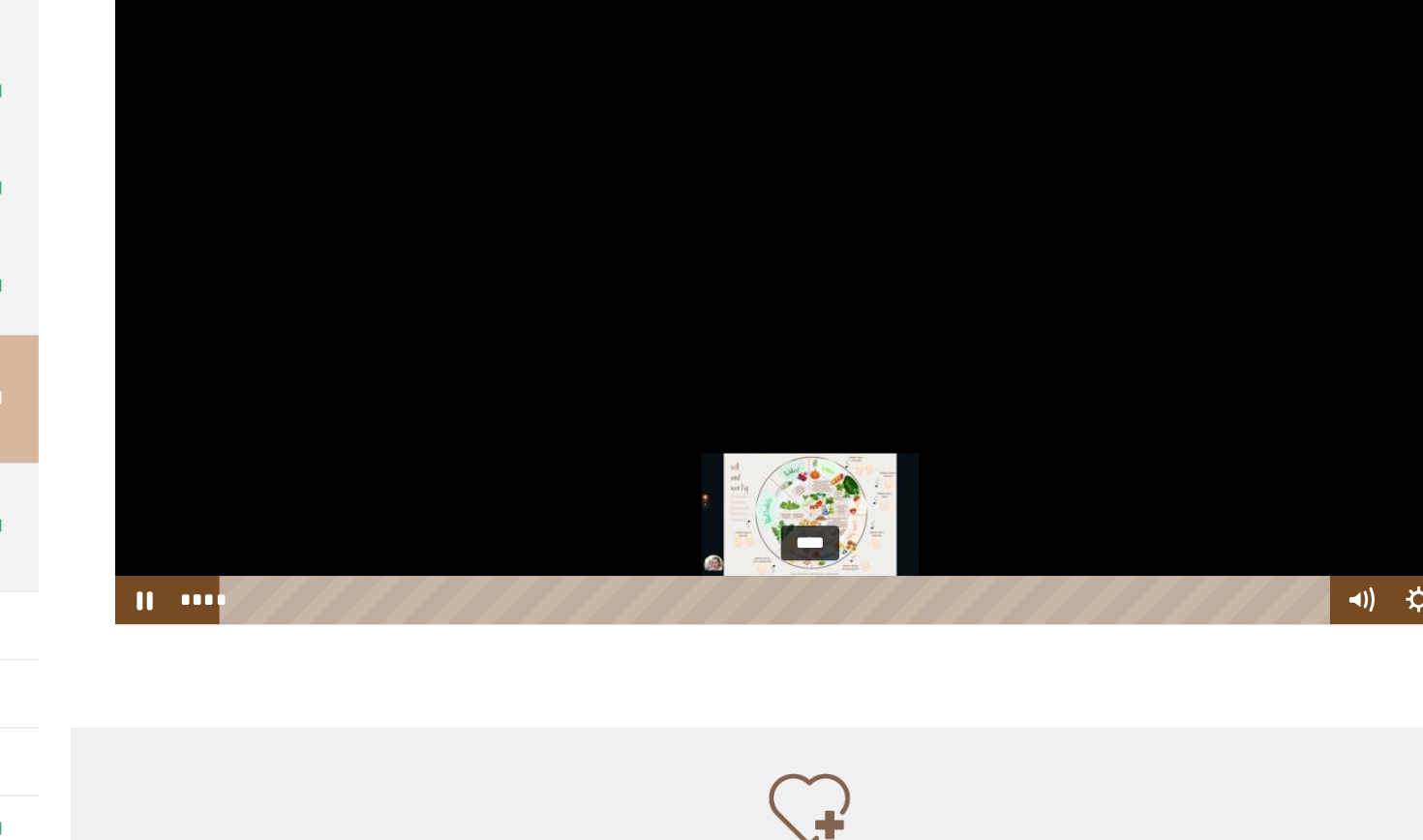 click on "****" at bounding box center [857, 661] 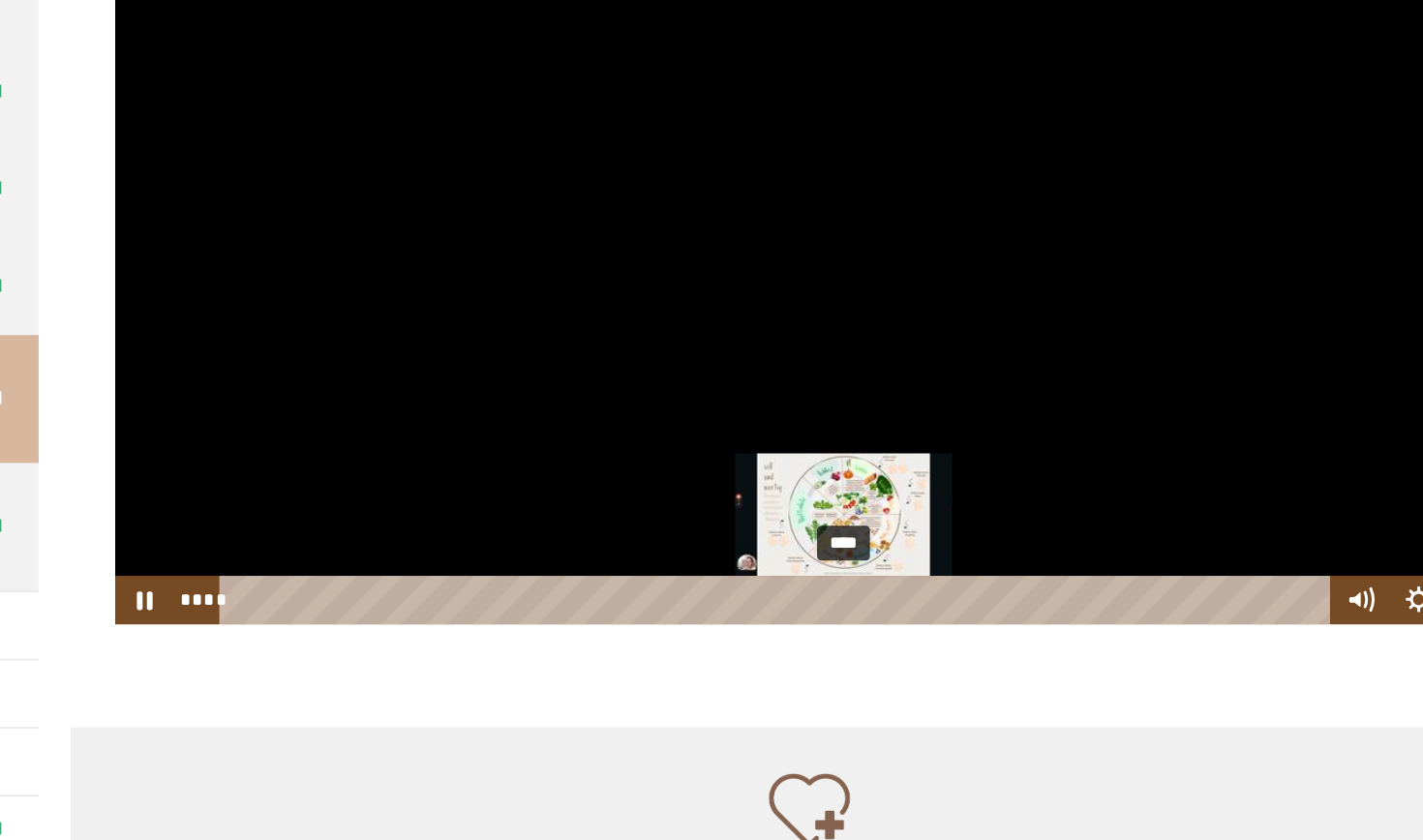 click on "****" at bounding box center [857, 661] 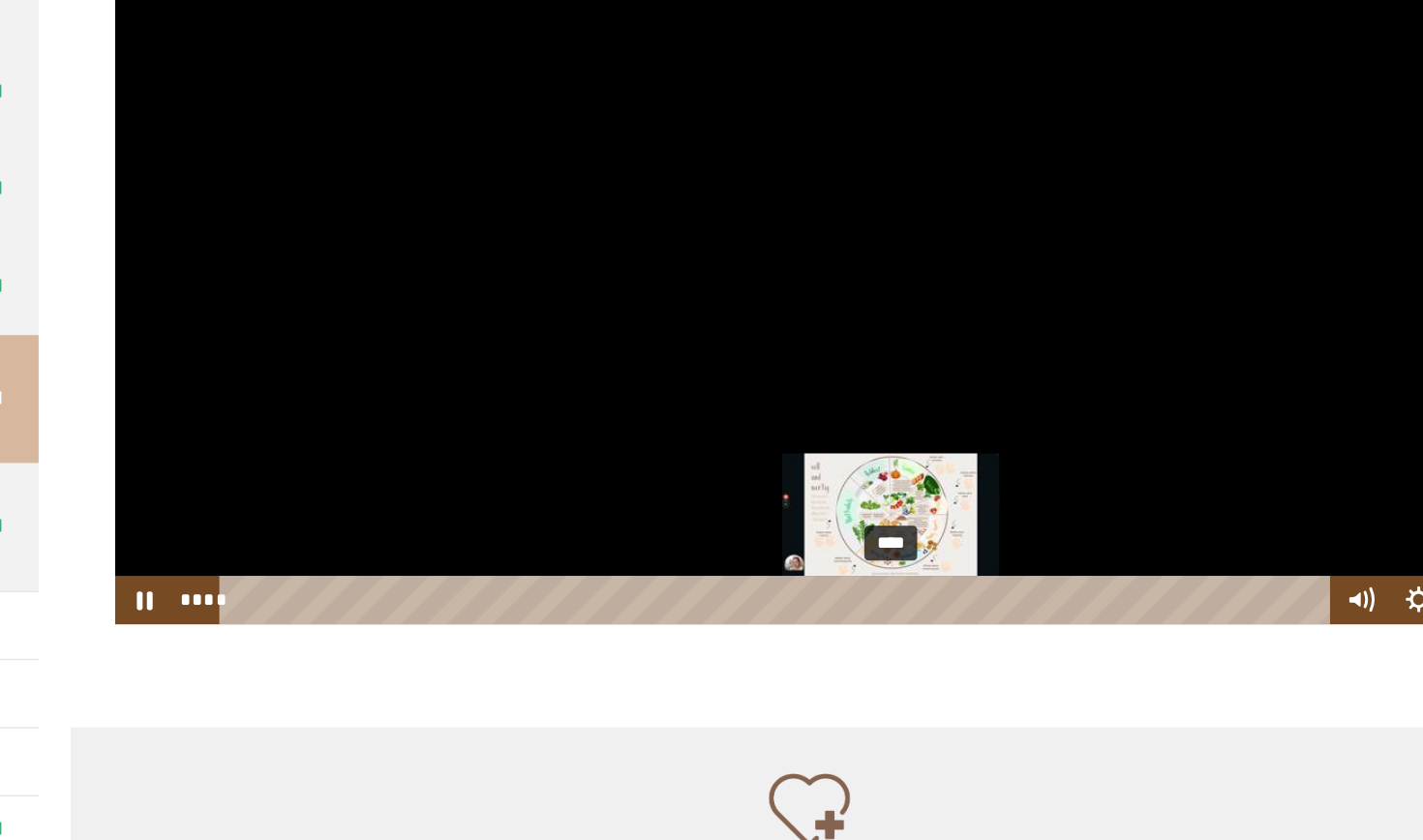 click on "****" at bounding box center (857, 661) 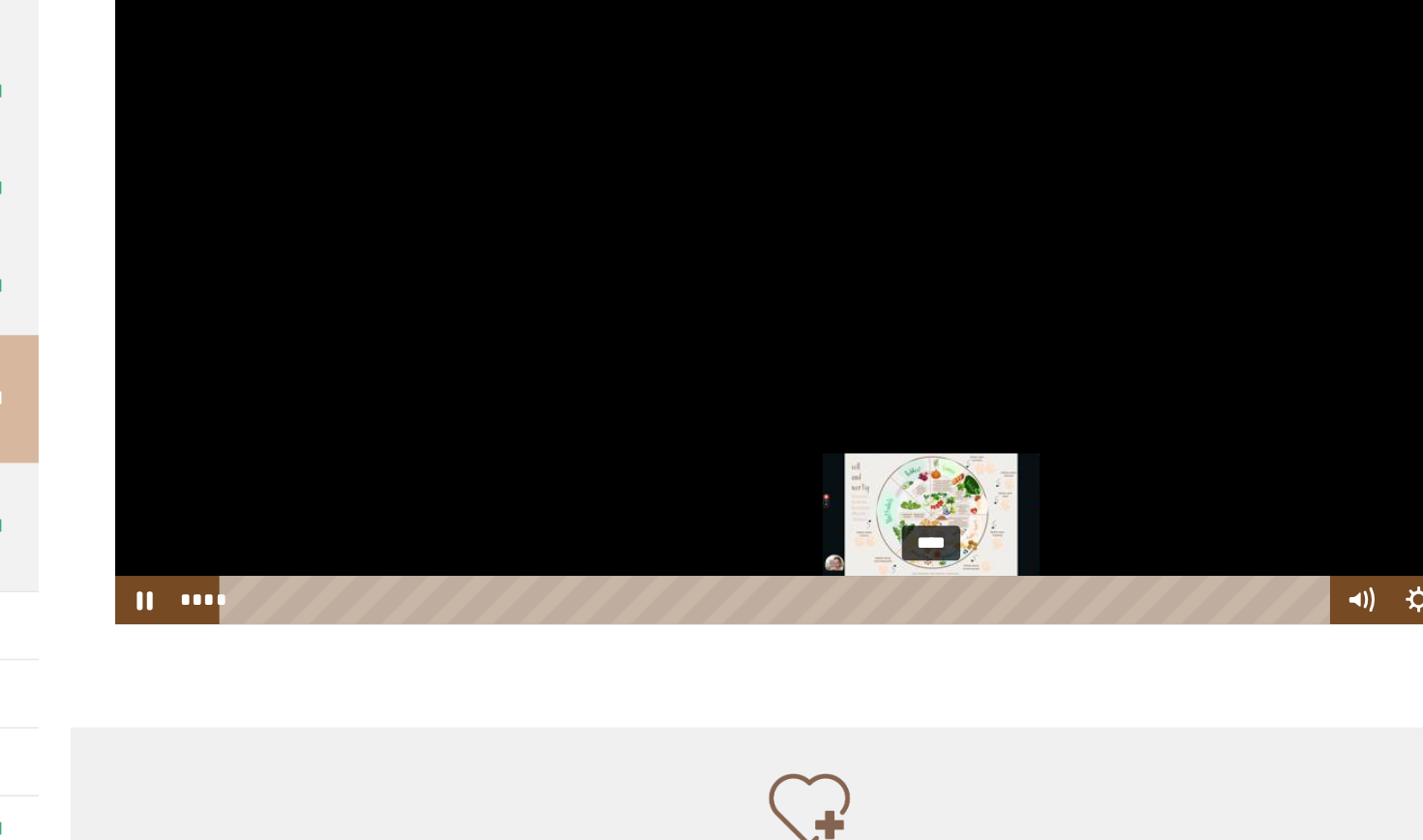 click on "****" at bounding box center (857, 661) 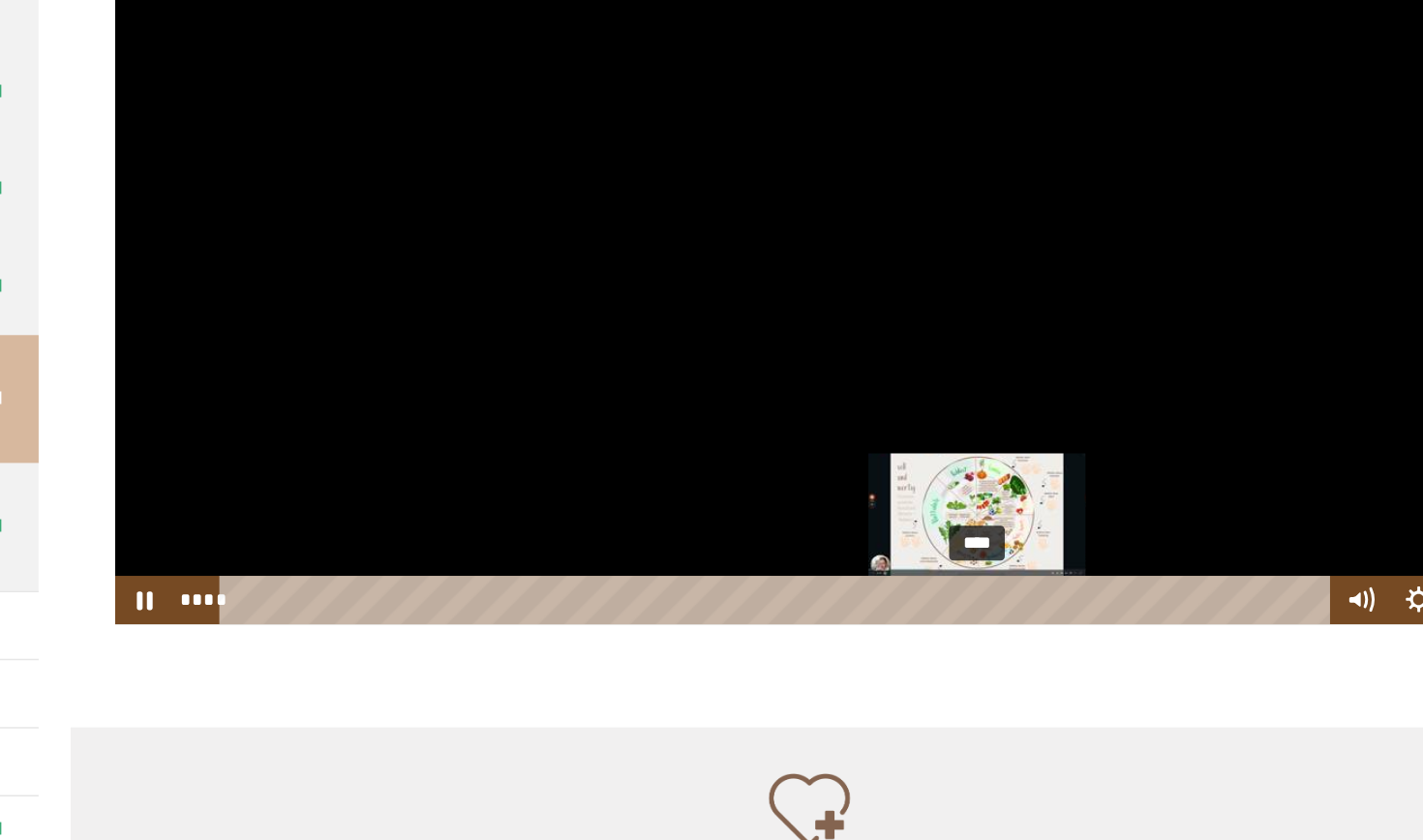 click on "****" at bounding box center [857, 661] 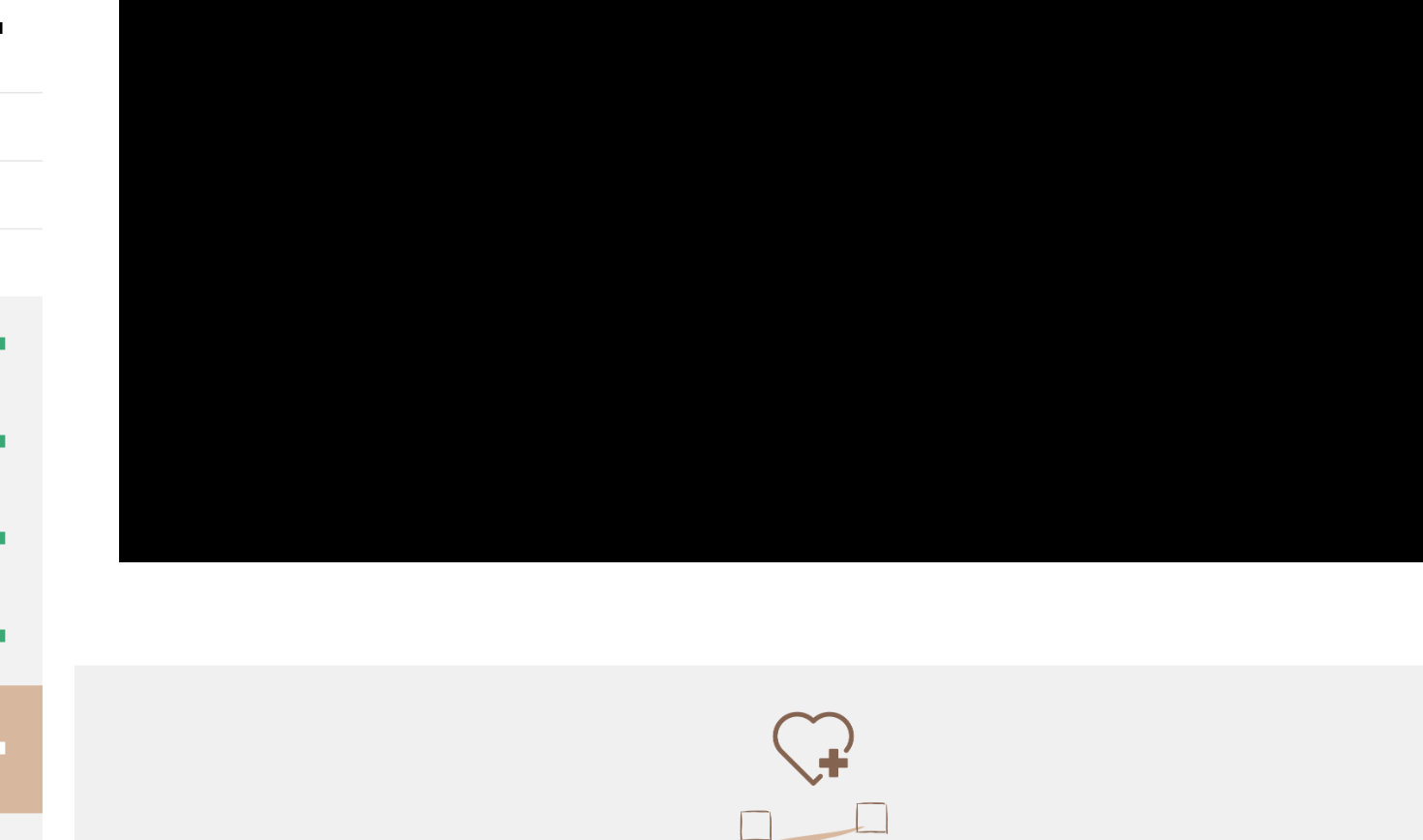 scroll, scrollTop: 1502, scrollLeft: 0, axis: vertical 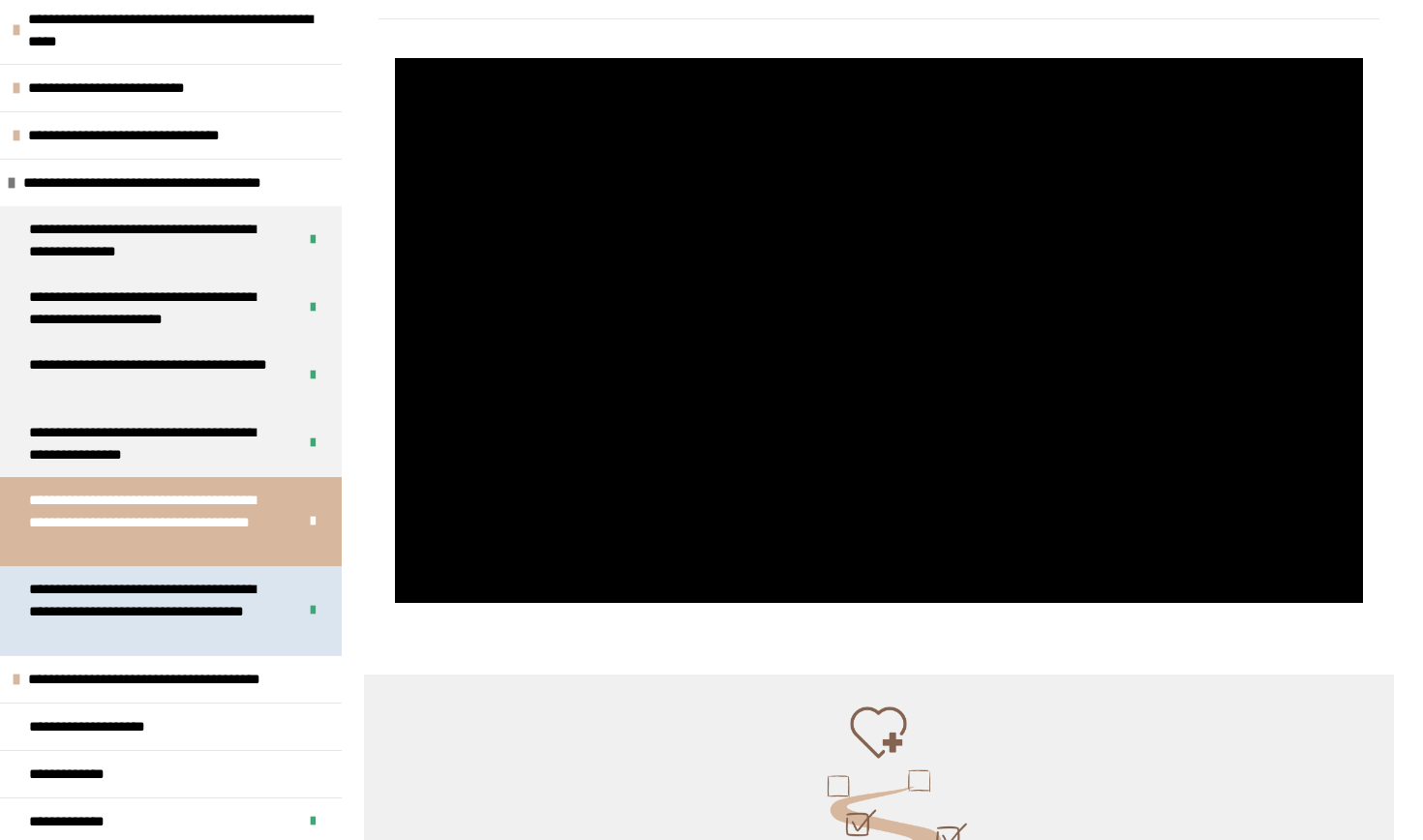 click on "**********" at bounding box center [155, 611] 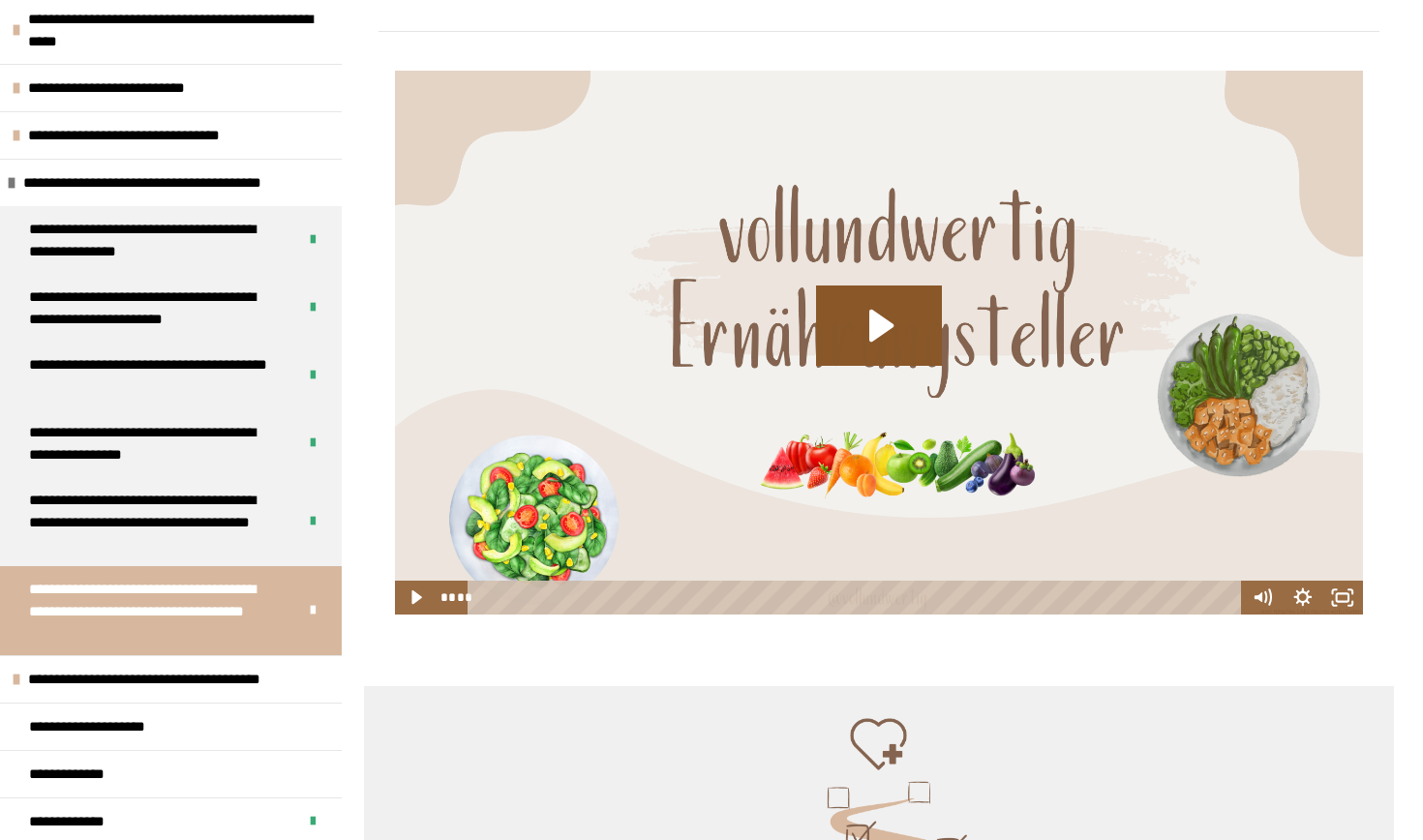 scroll, scrollTop: 1495, scrollLeft: 0, axis: vertical 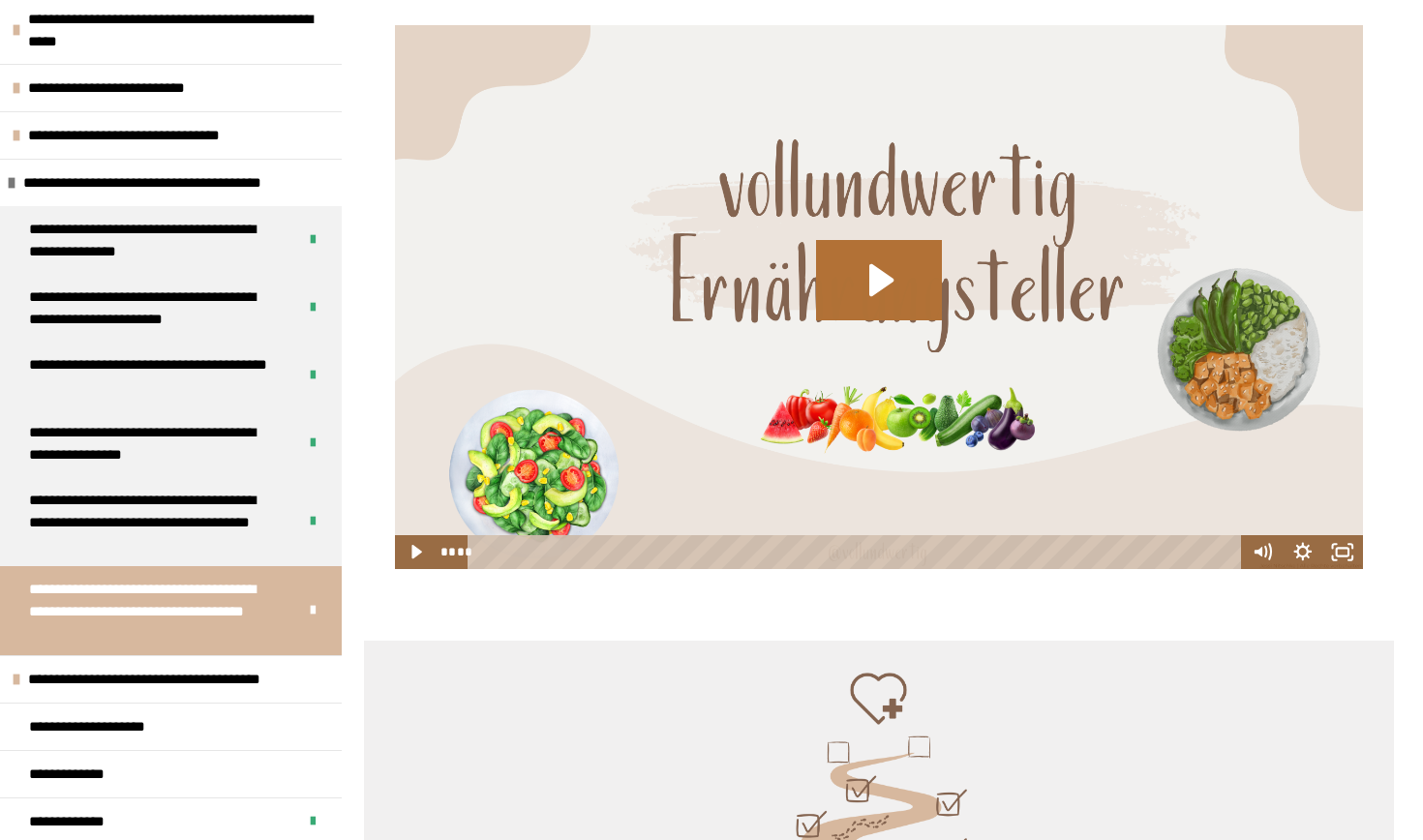click 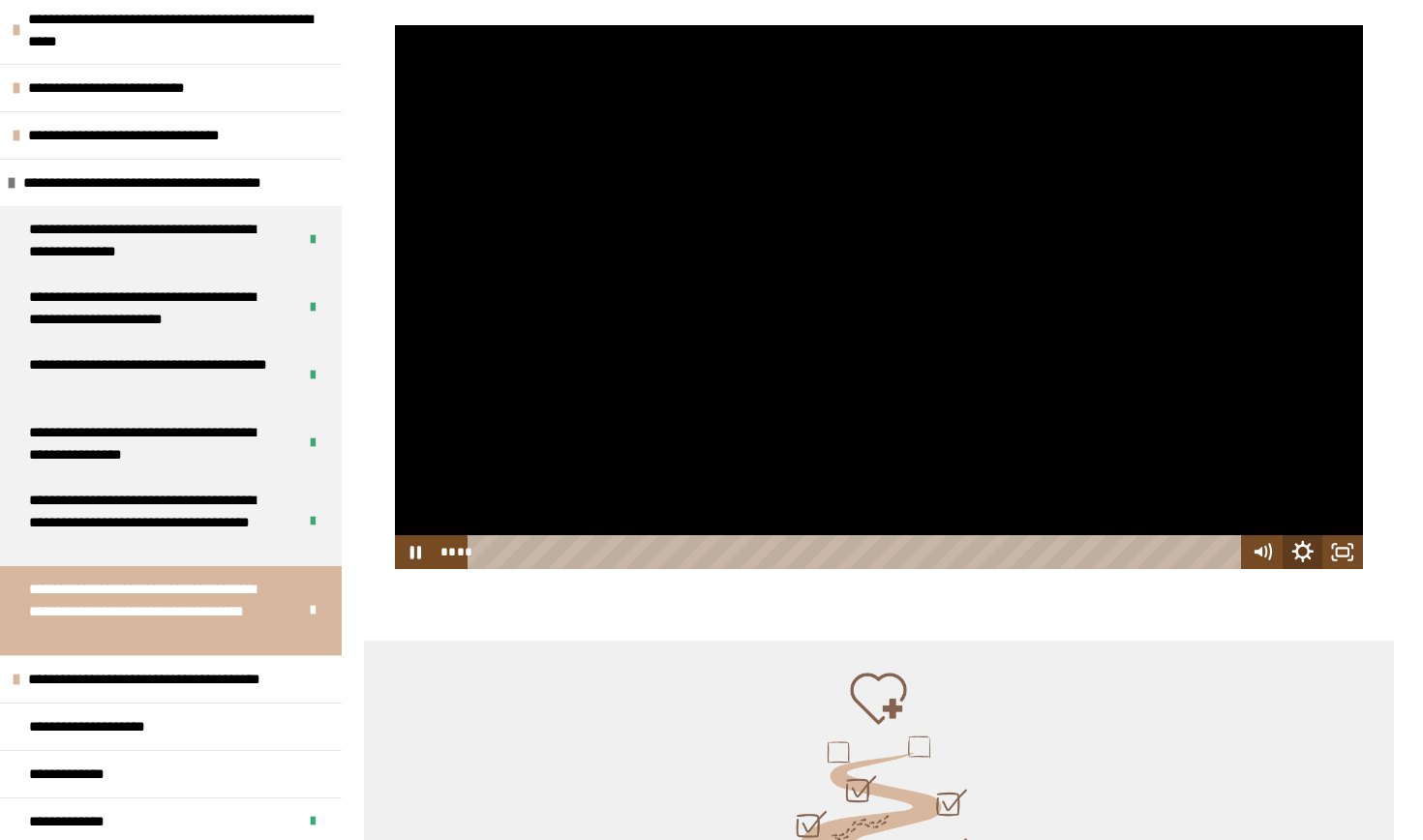 click 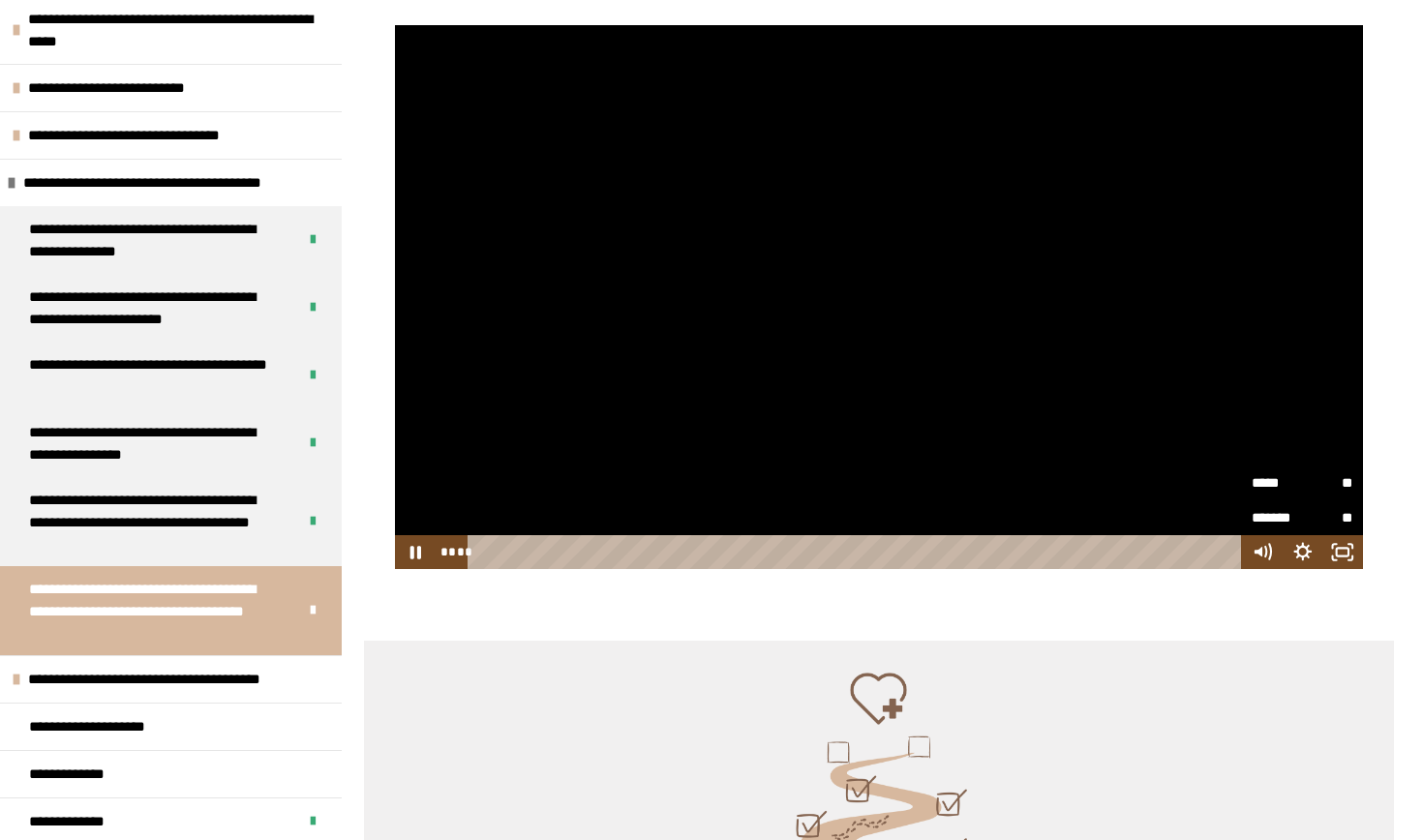 click on "*****" at bounding box center [1277, 483] 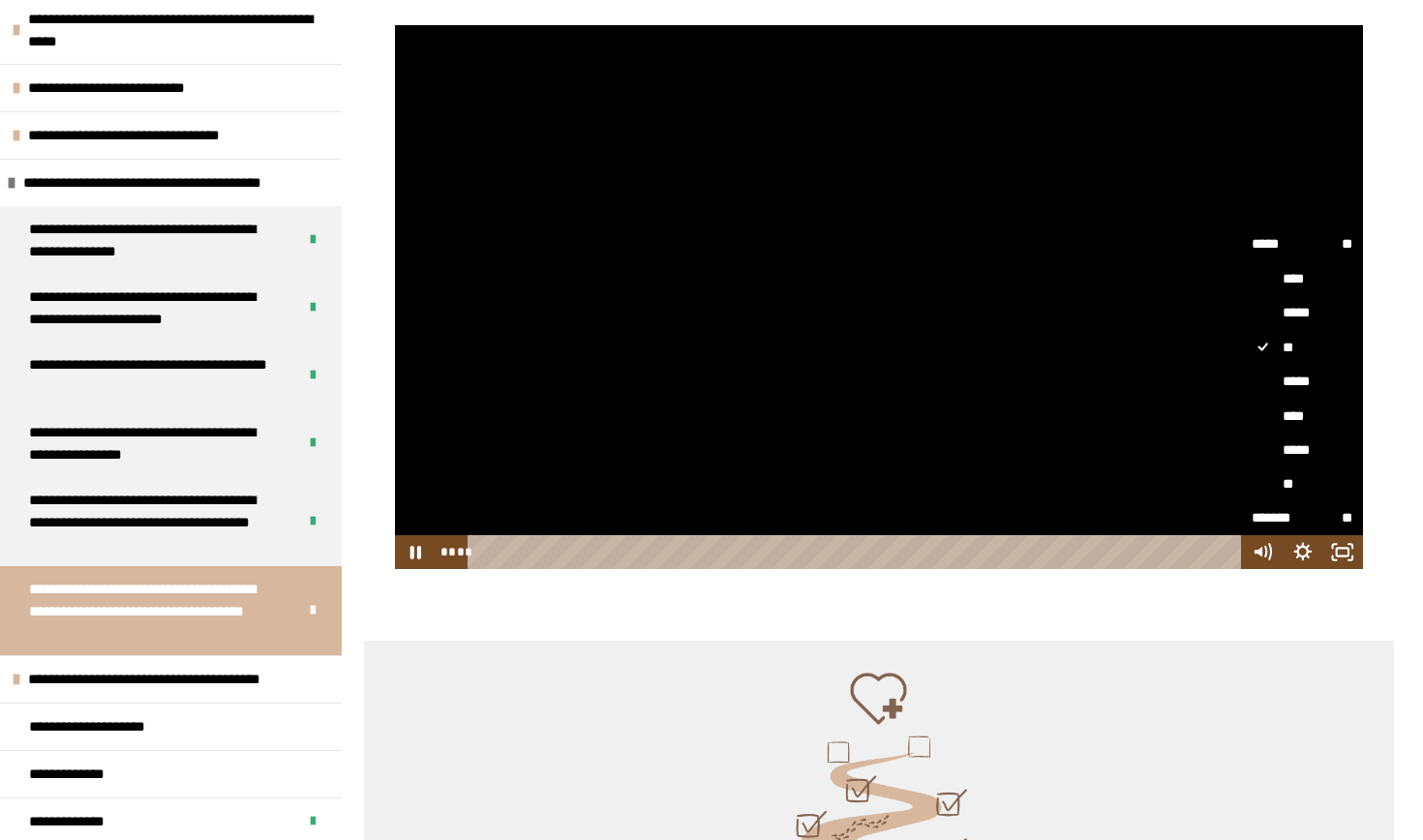 click on "****" at bounding box center [1302, 416] 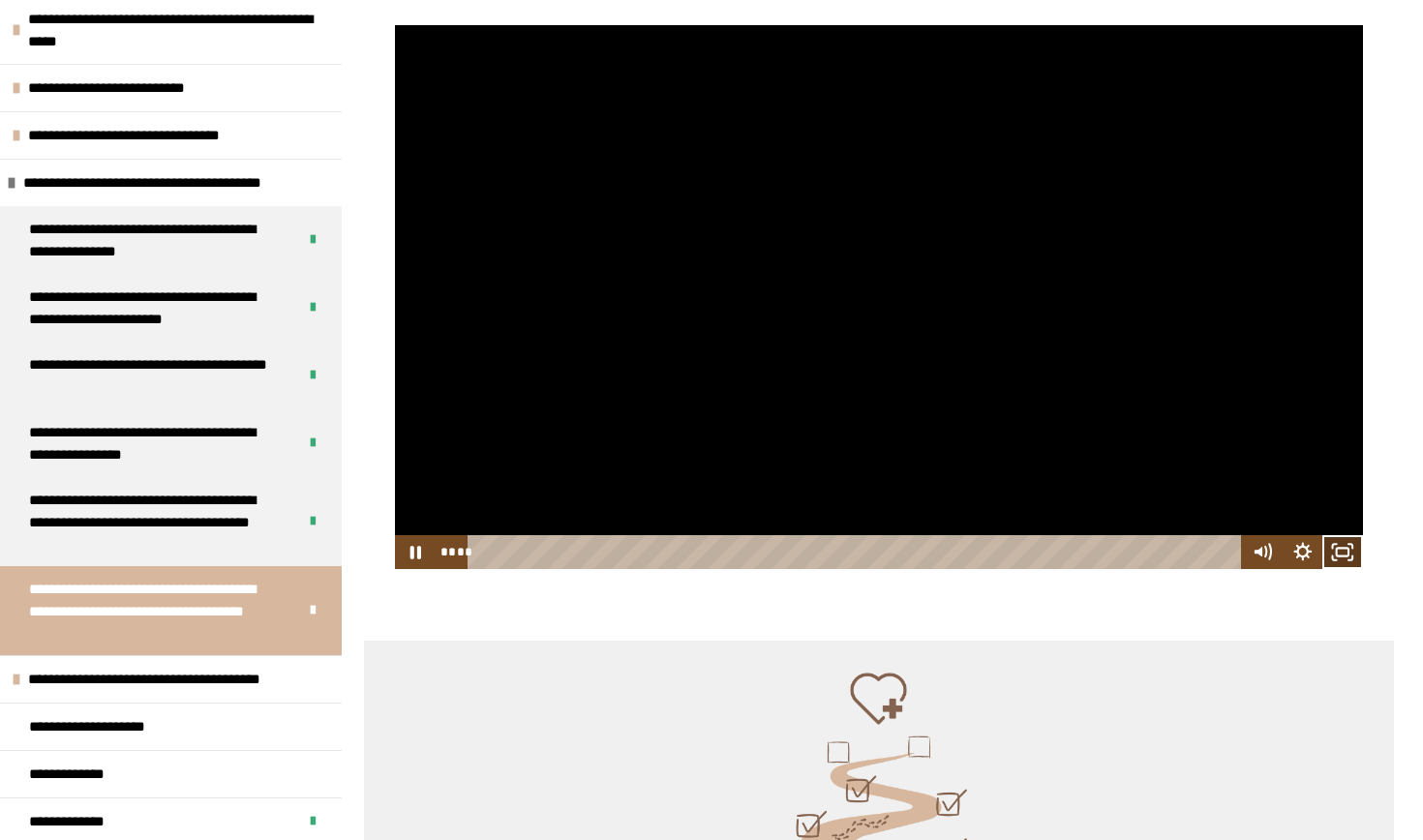 click 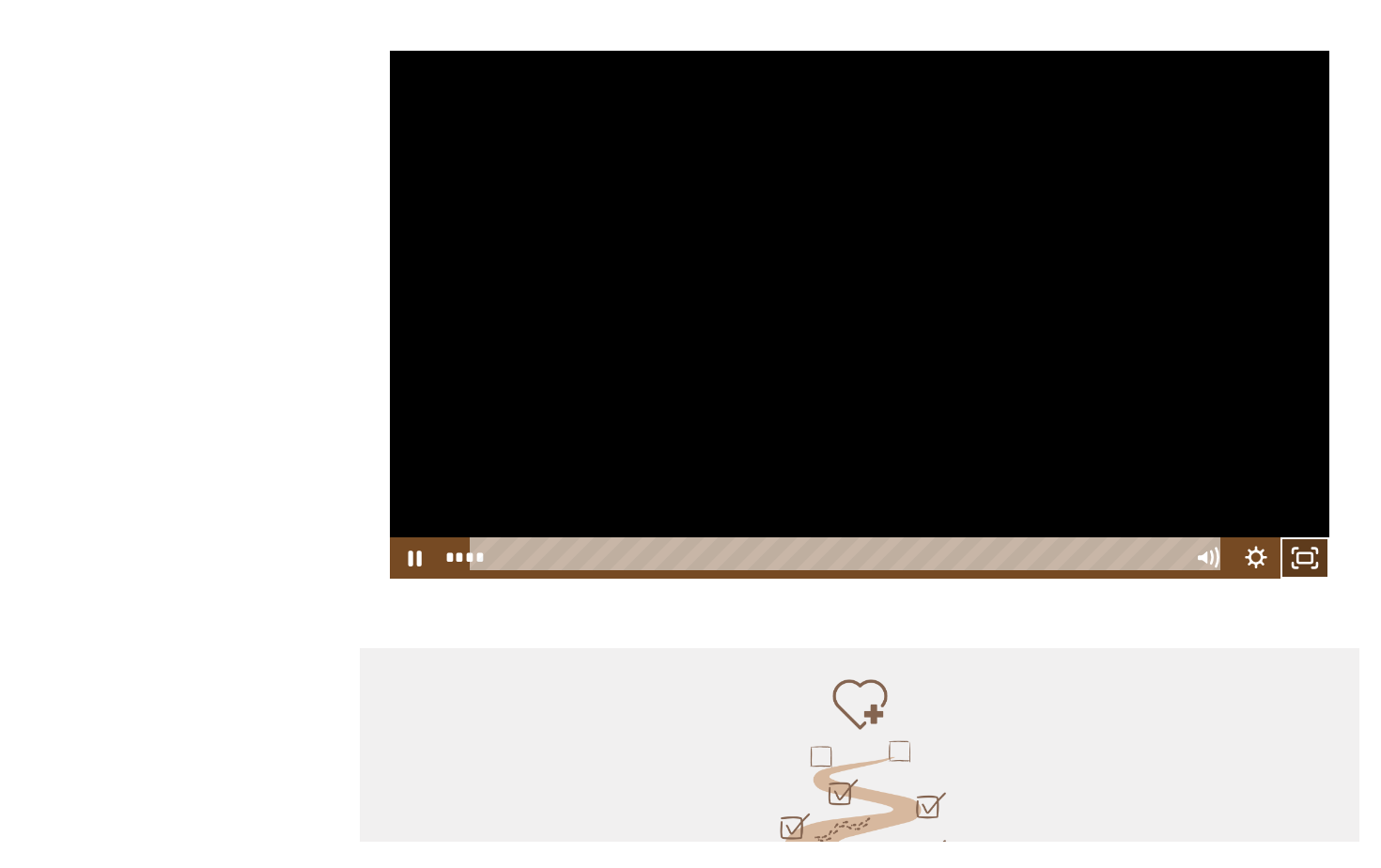 scroll, scrollTop: 0, scrollLeft: 0, axis: both 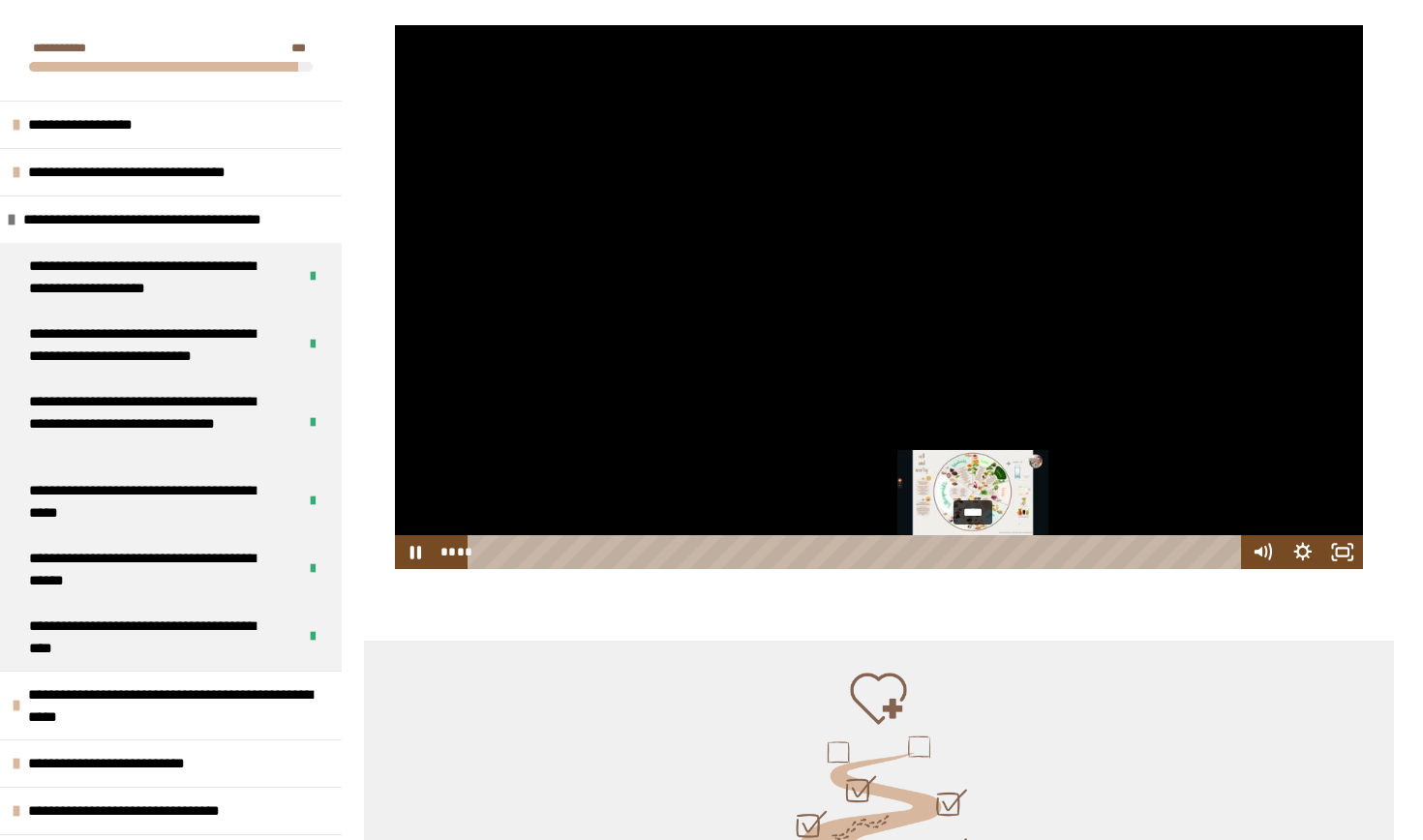 click on "****" at bounding box center (857, 552) 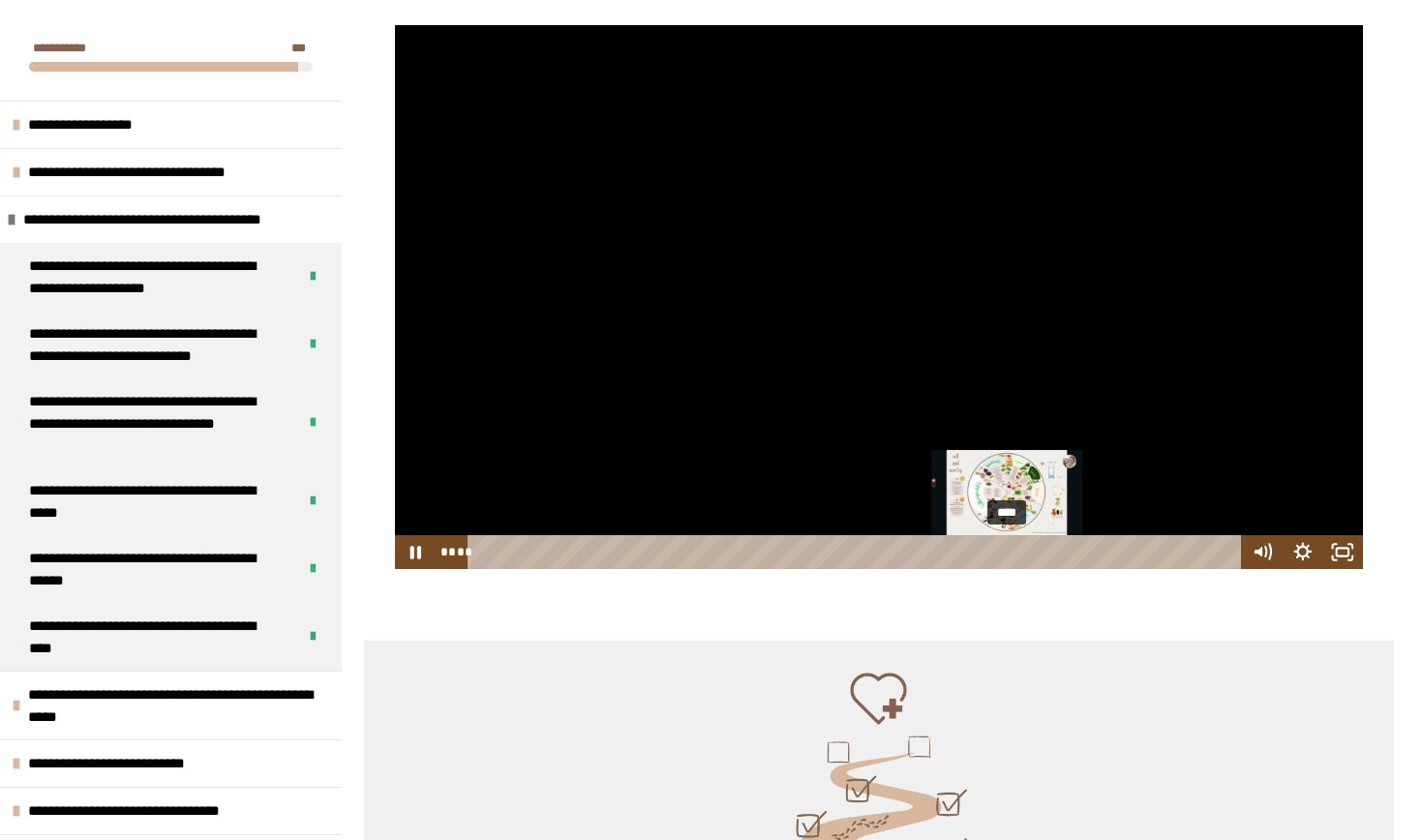 click on "****" at bounding box center (857, 552) 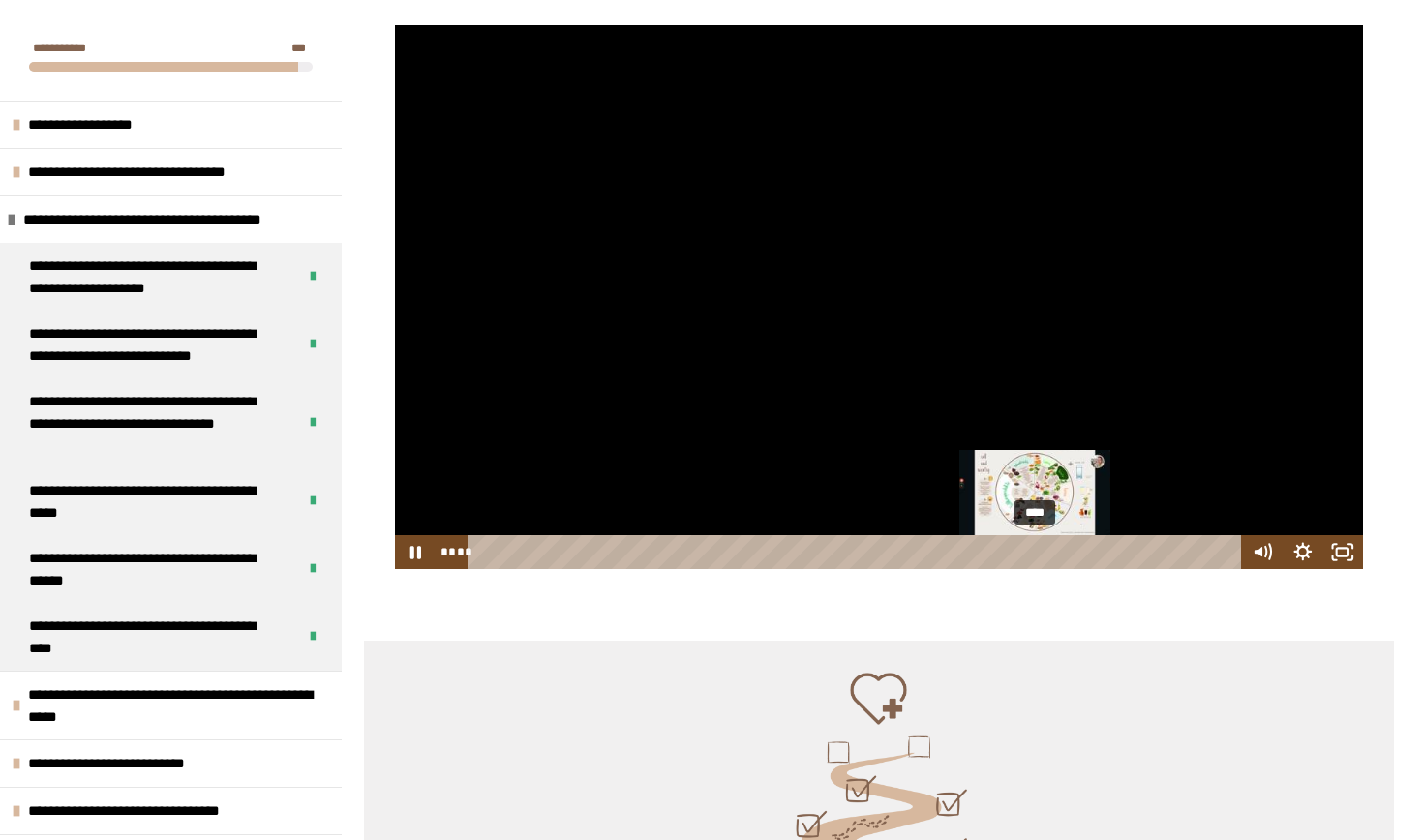 click on "****" at bounding box center (857, 552) 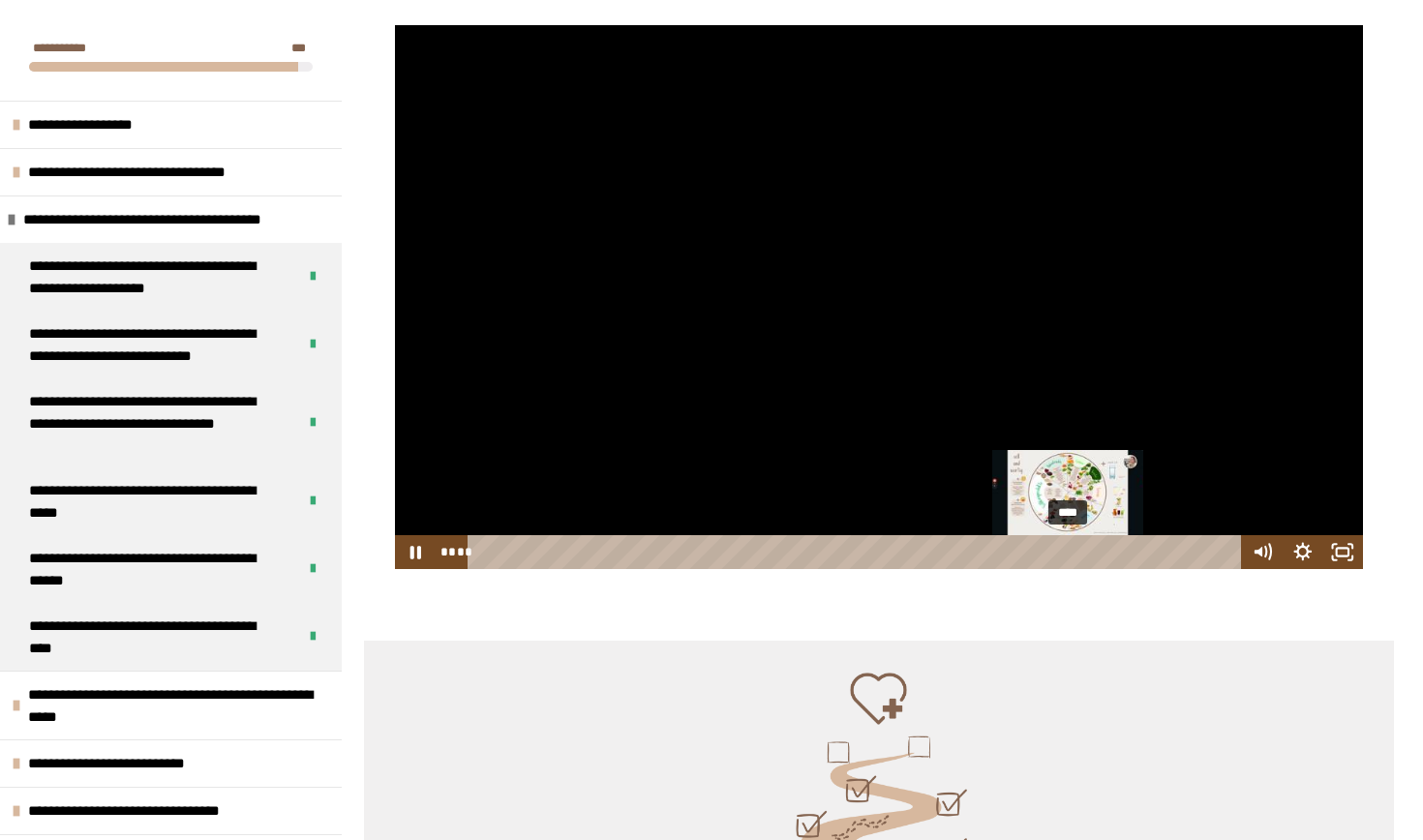 click on "****" at bounding box center (857, 552) 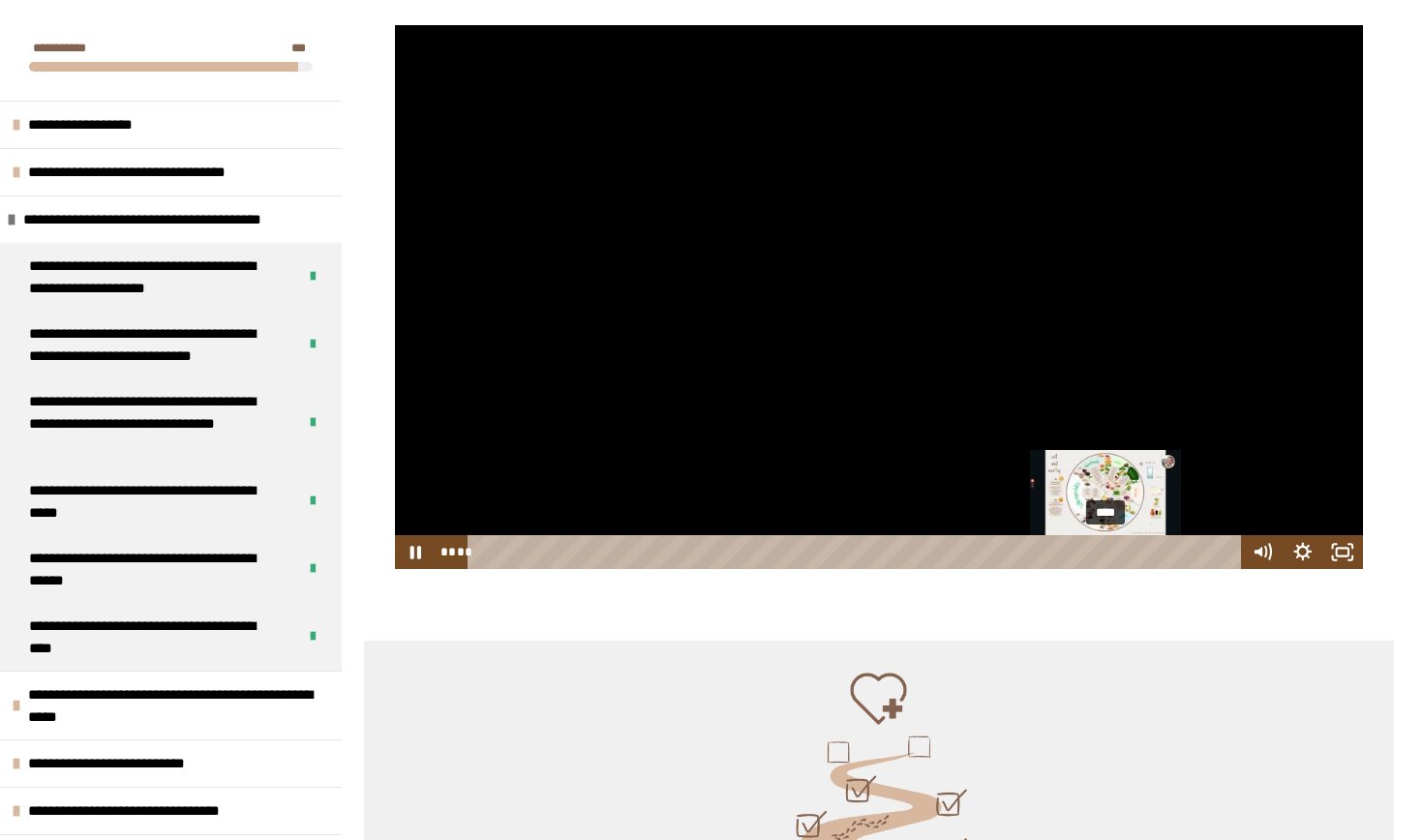 click on "****" at bounding box center (857, 552) 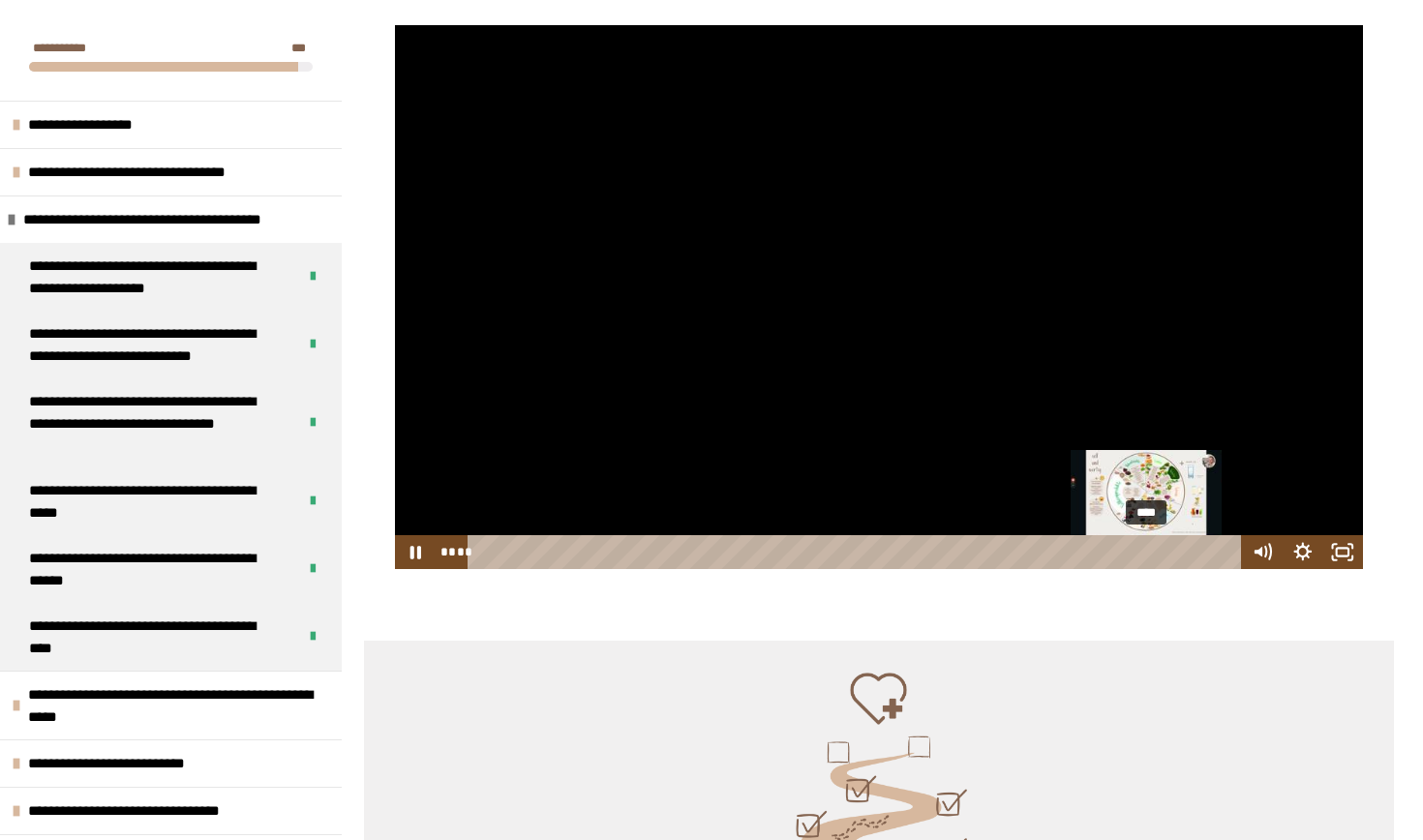 click on "****" at bounding box center (857, 552) 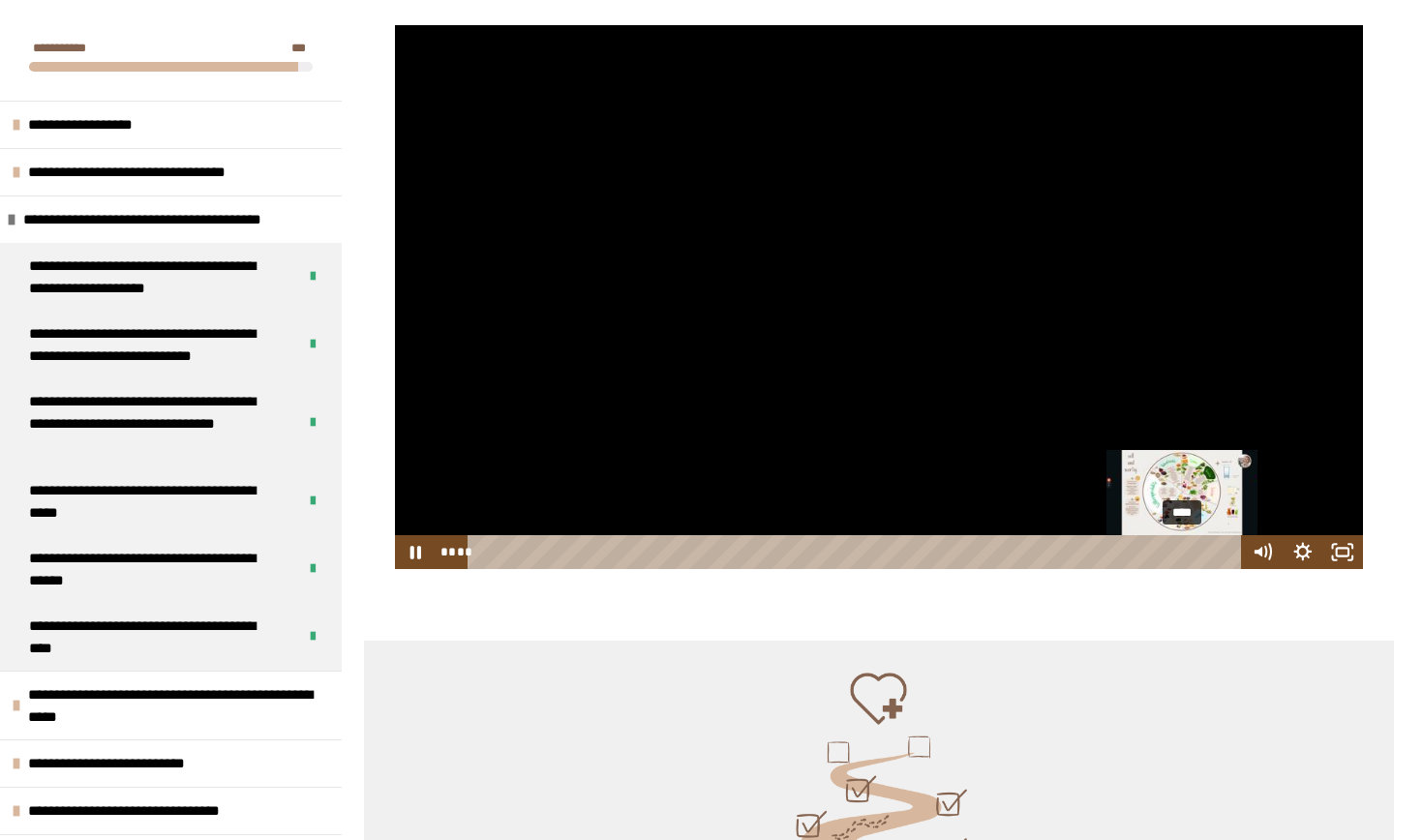 click on "****" at bounding box center (857, 552) 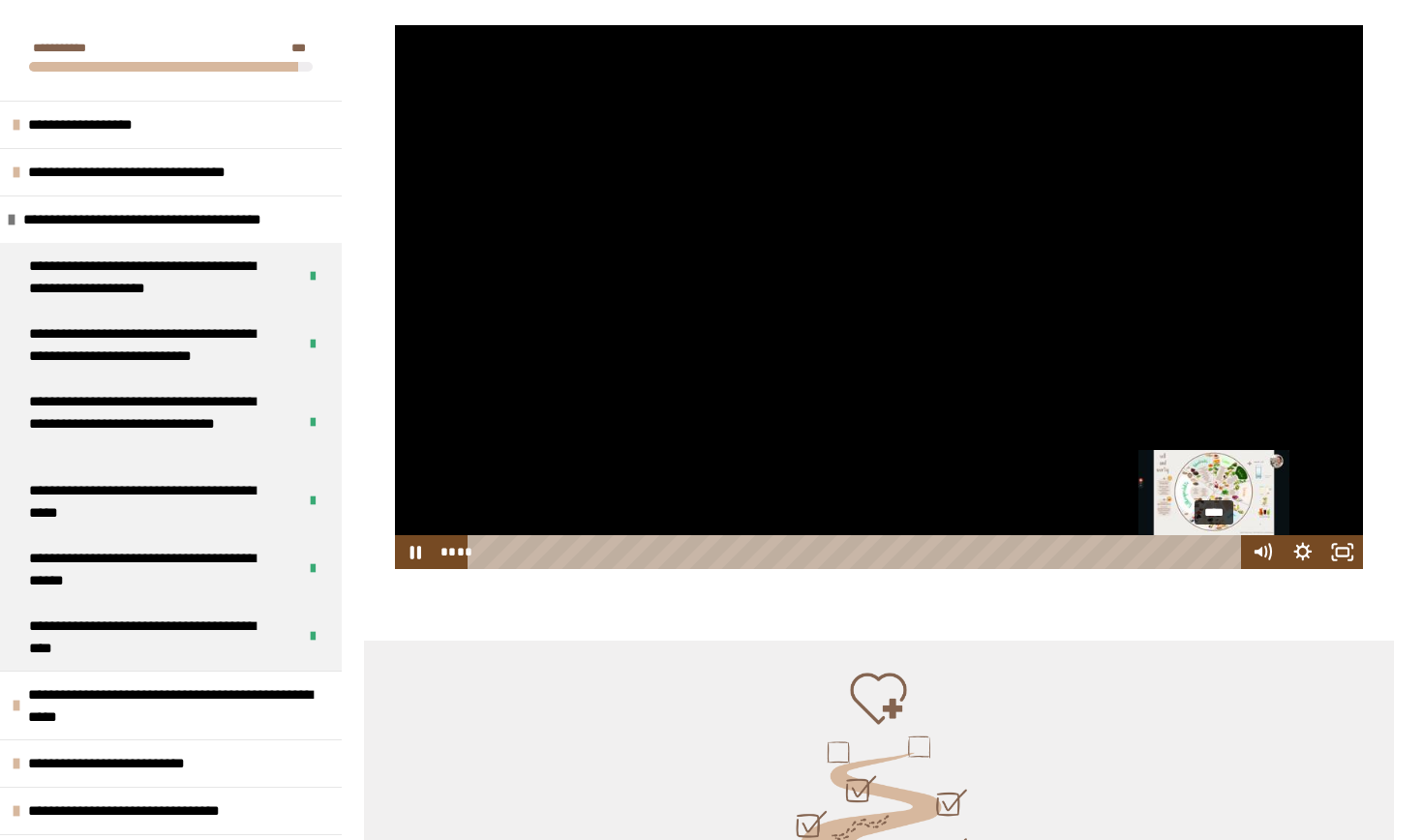click on "****" at bounding box center [857, 552] 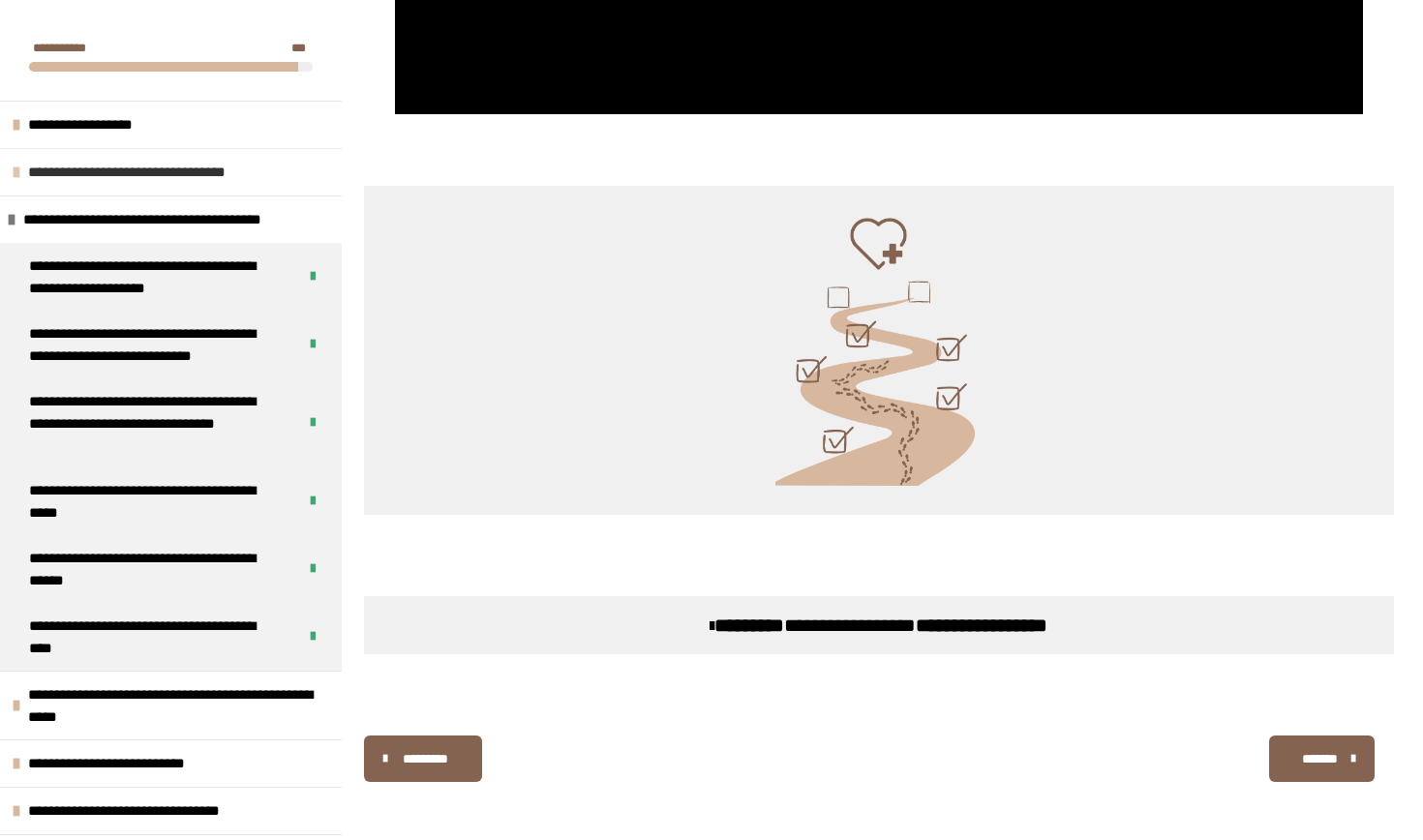 scroll, scrollTop: 2004, scrollLeft: 0, axis: vertical 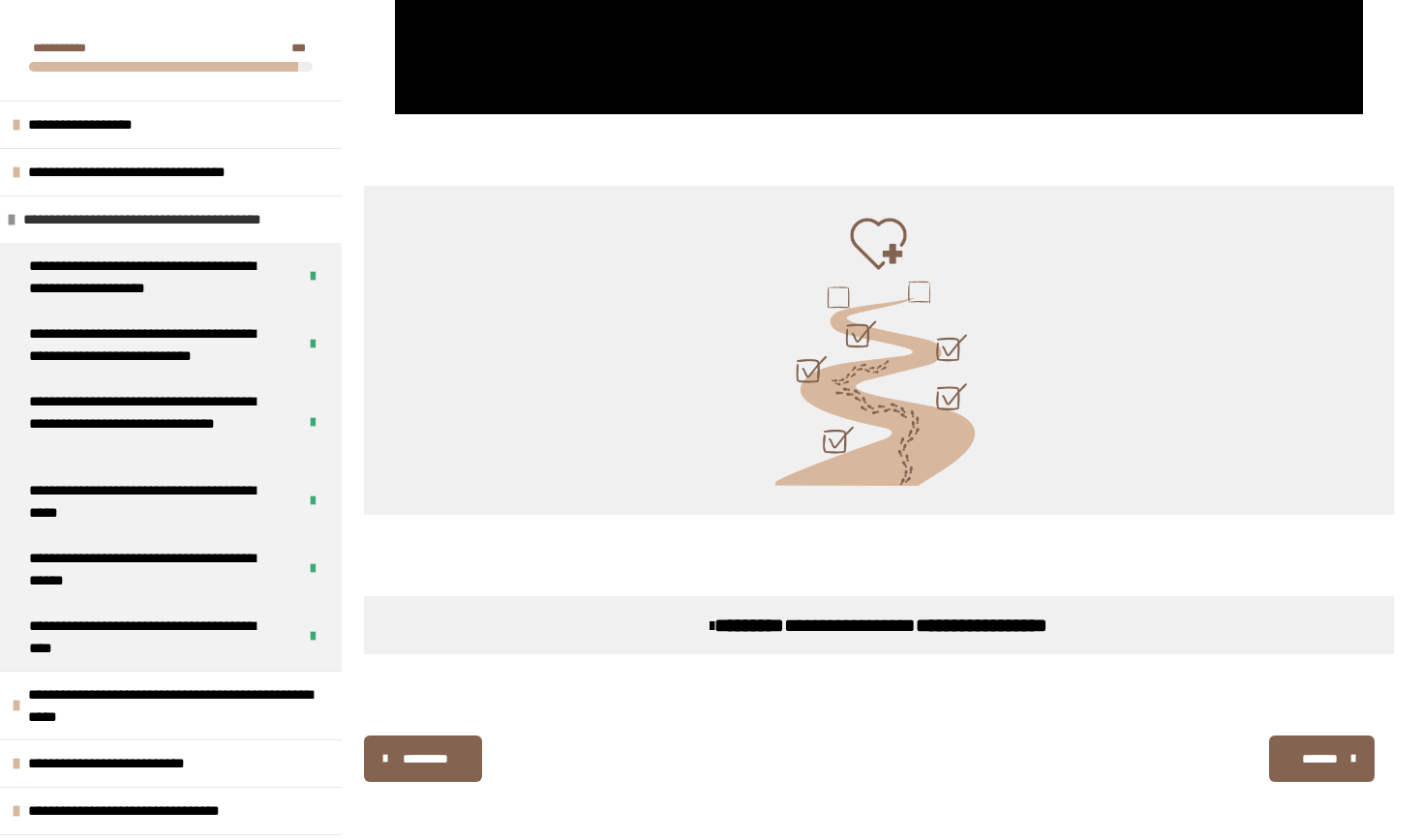 click on "**********" at bounding box center (164, 220) 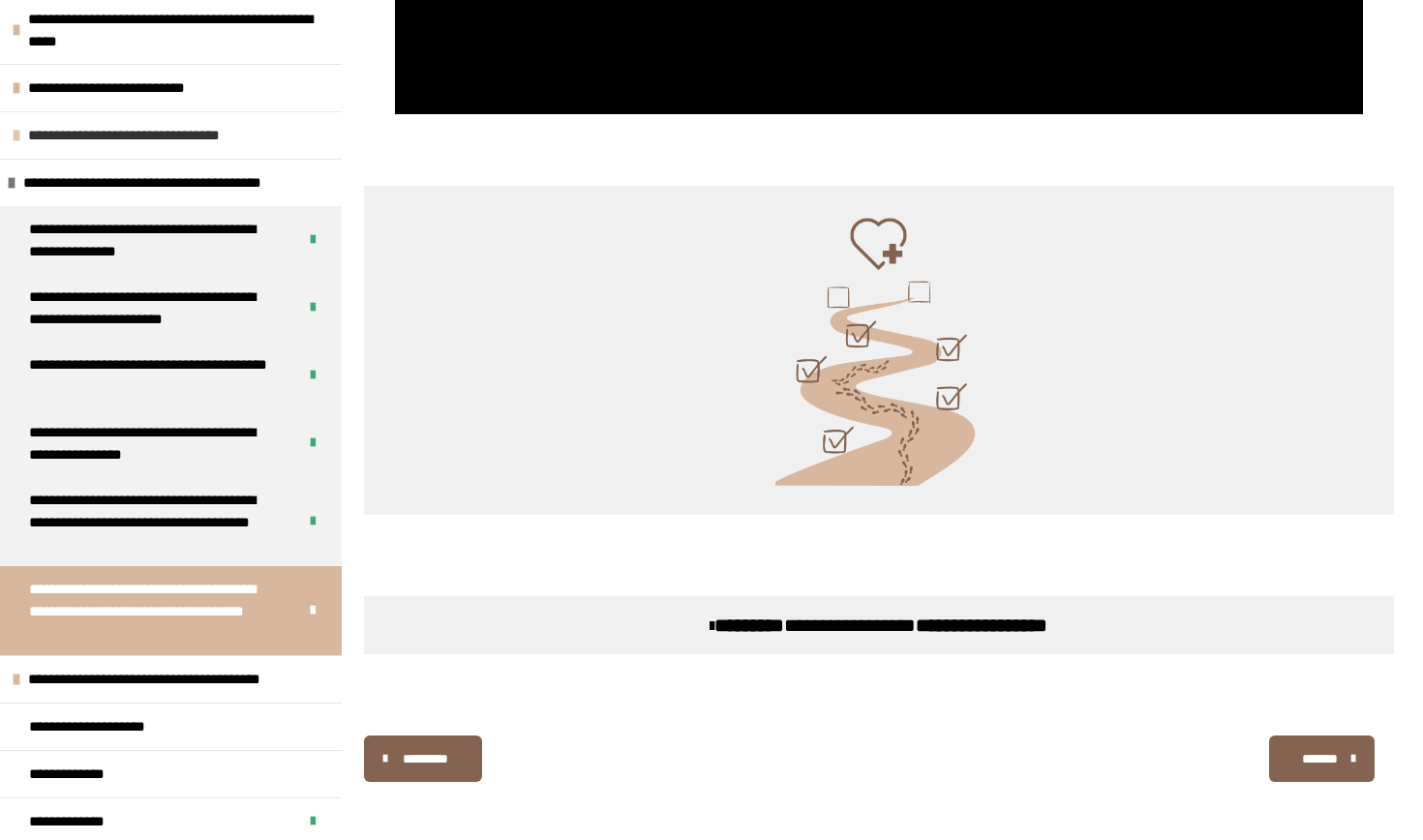 scroll, scrollTop: 248, scrollLeft: 0, axis: vertical 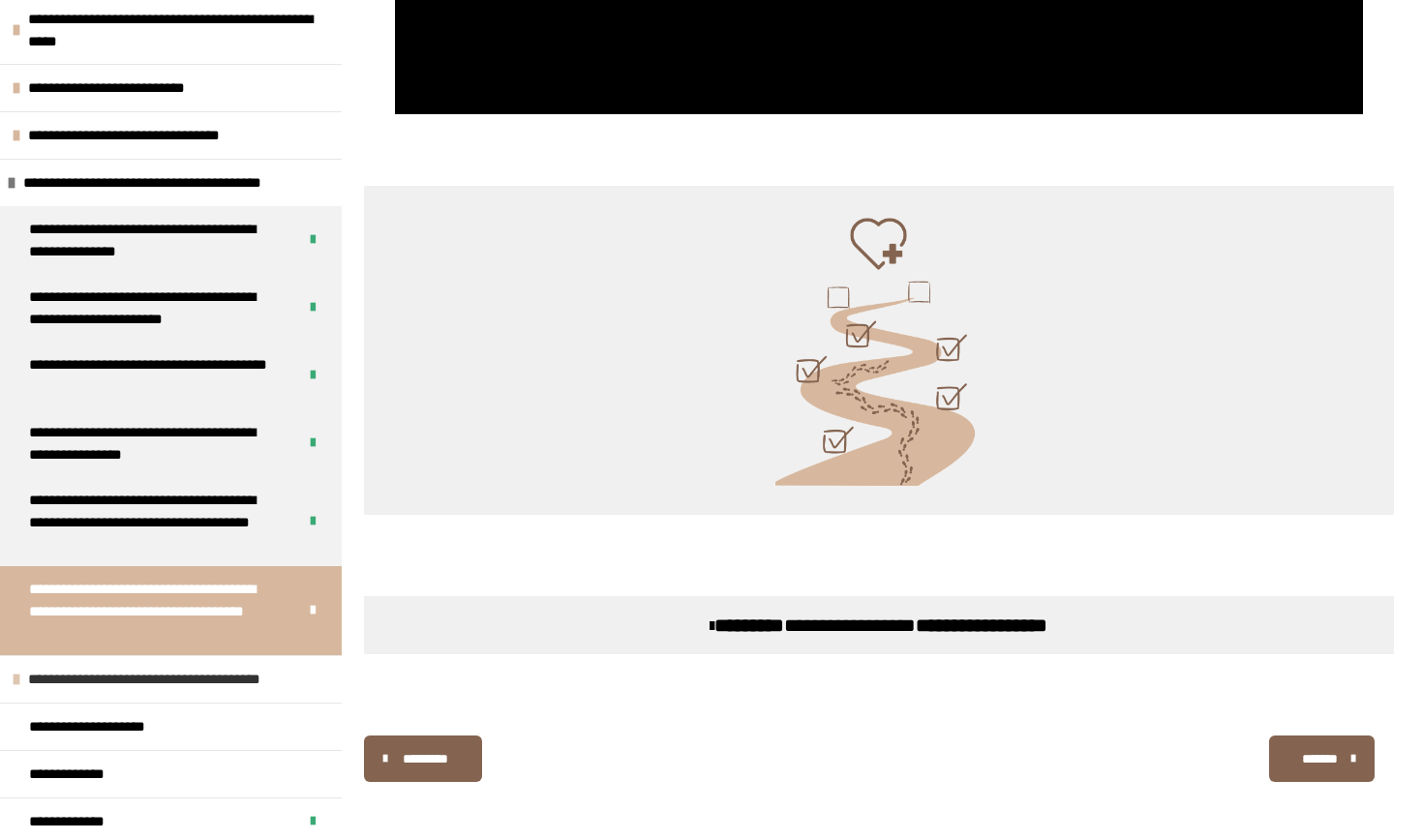 click on "**********" at bounding box center [170, 679] 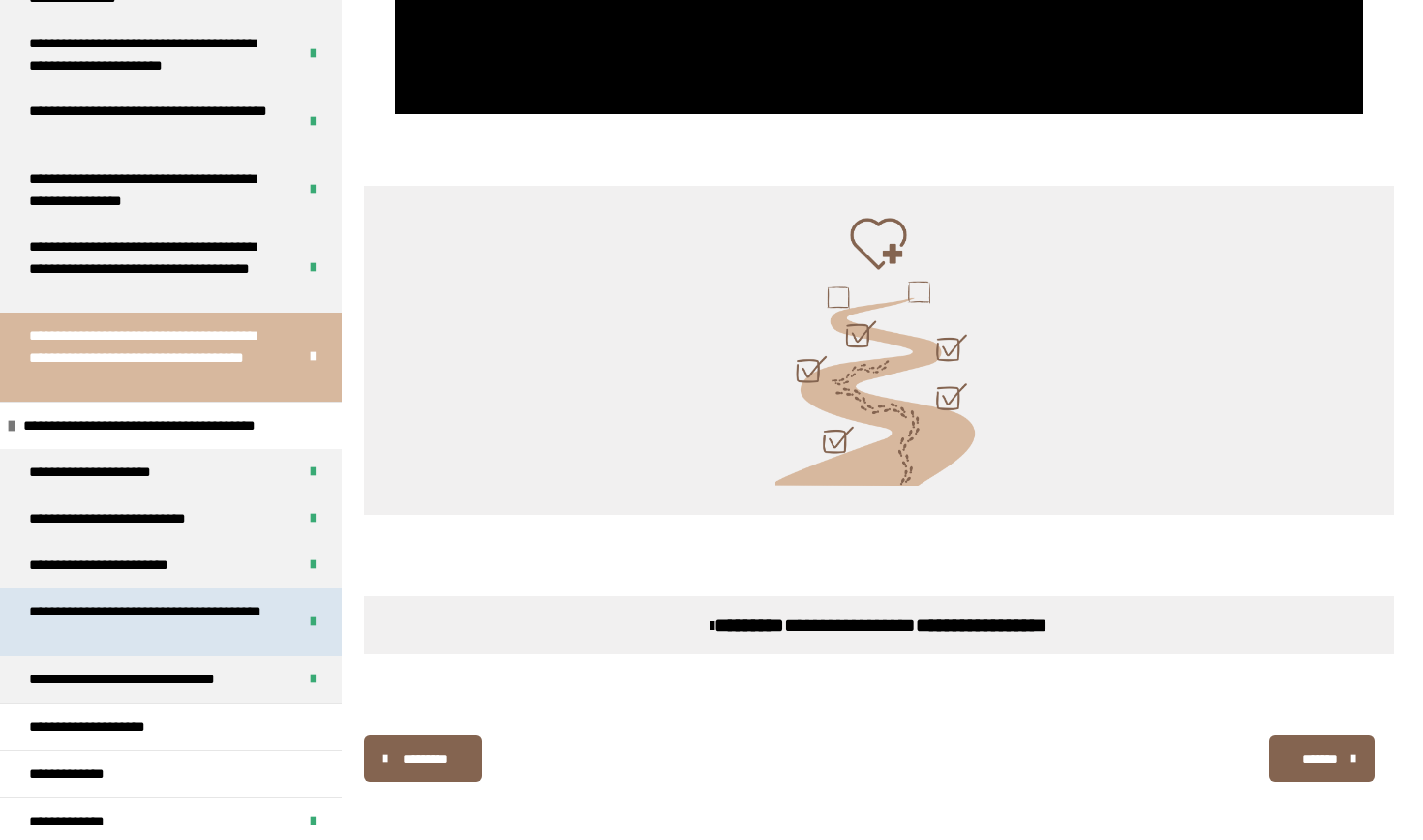scroll, scrollTop: 501, scrollLeft: 0, axis: vertical 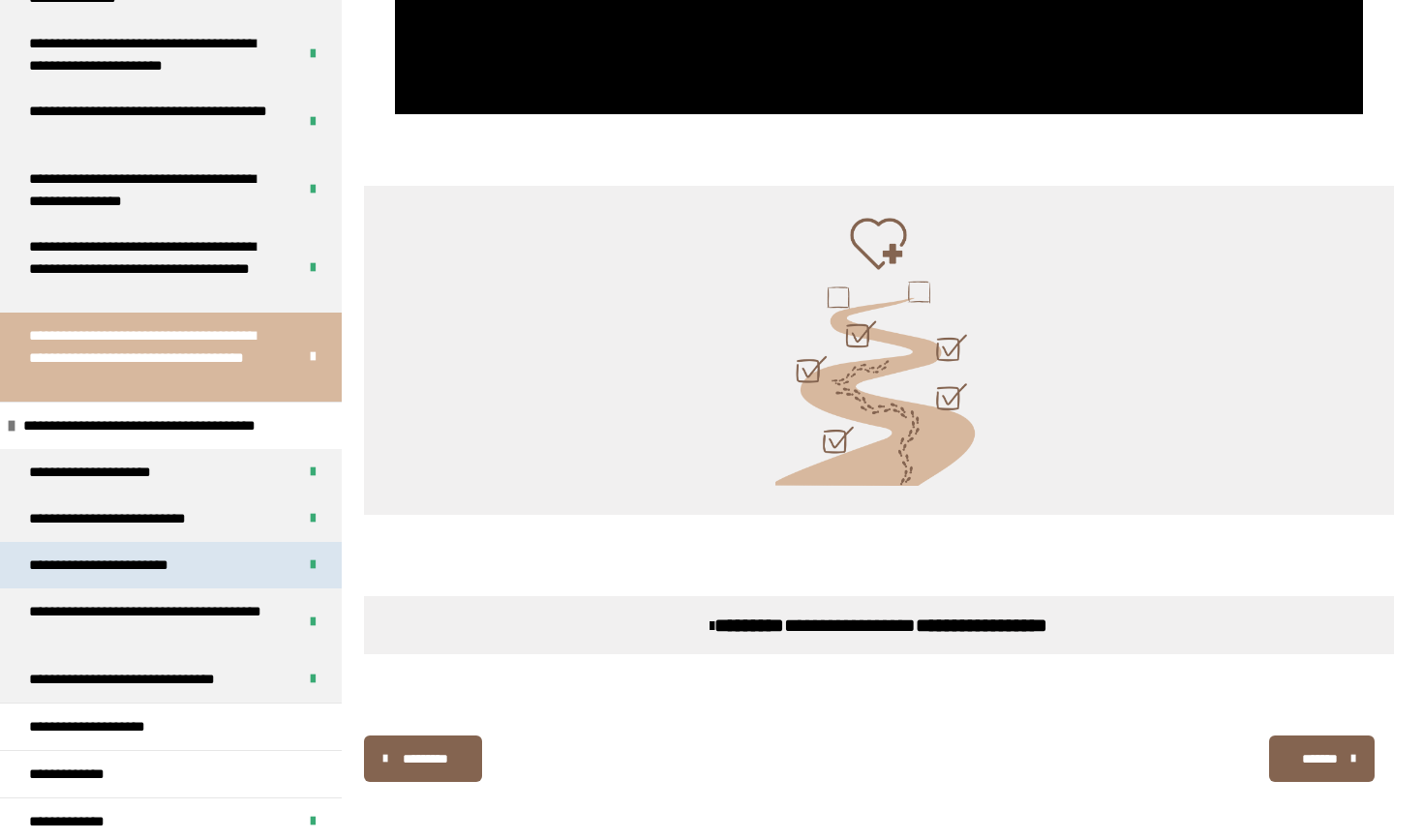 click on "**********" at bounding box center [116, 565] 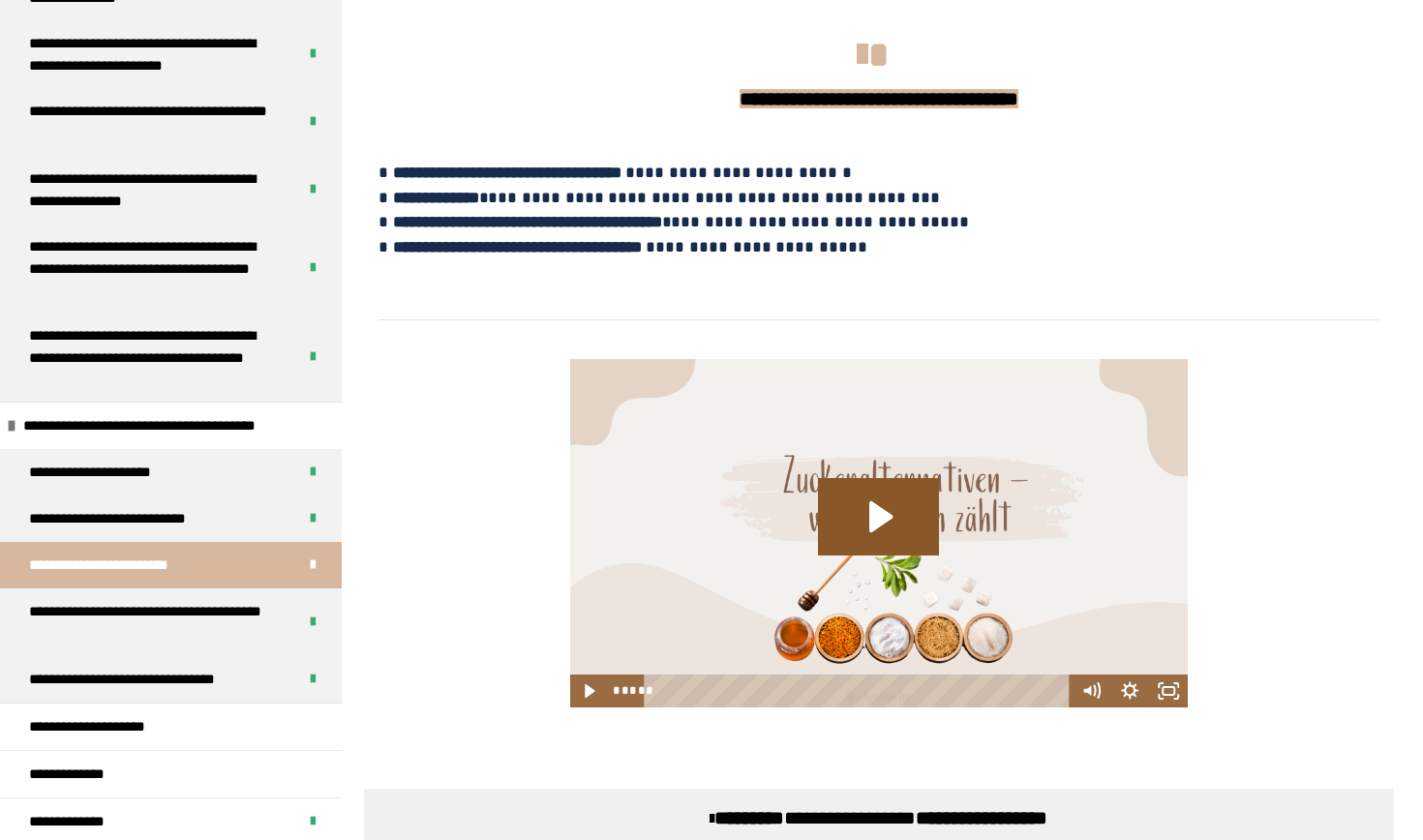 scroll, scrollTop: 1269, scrollLeft: 0, axis: vertical 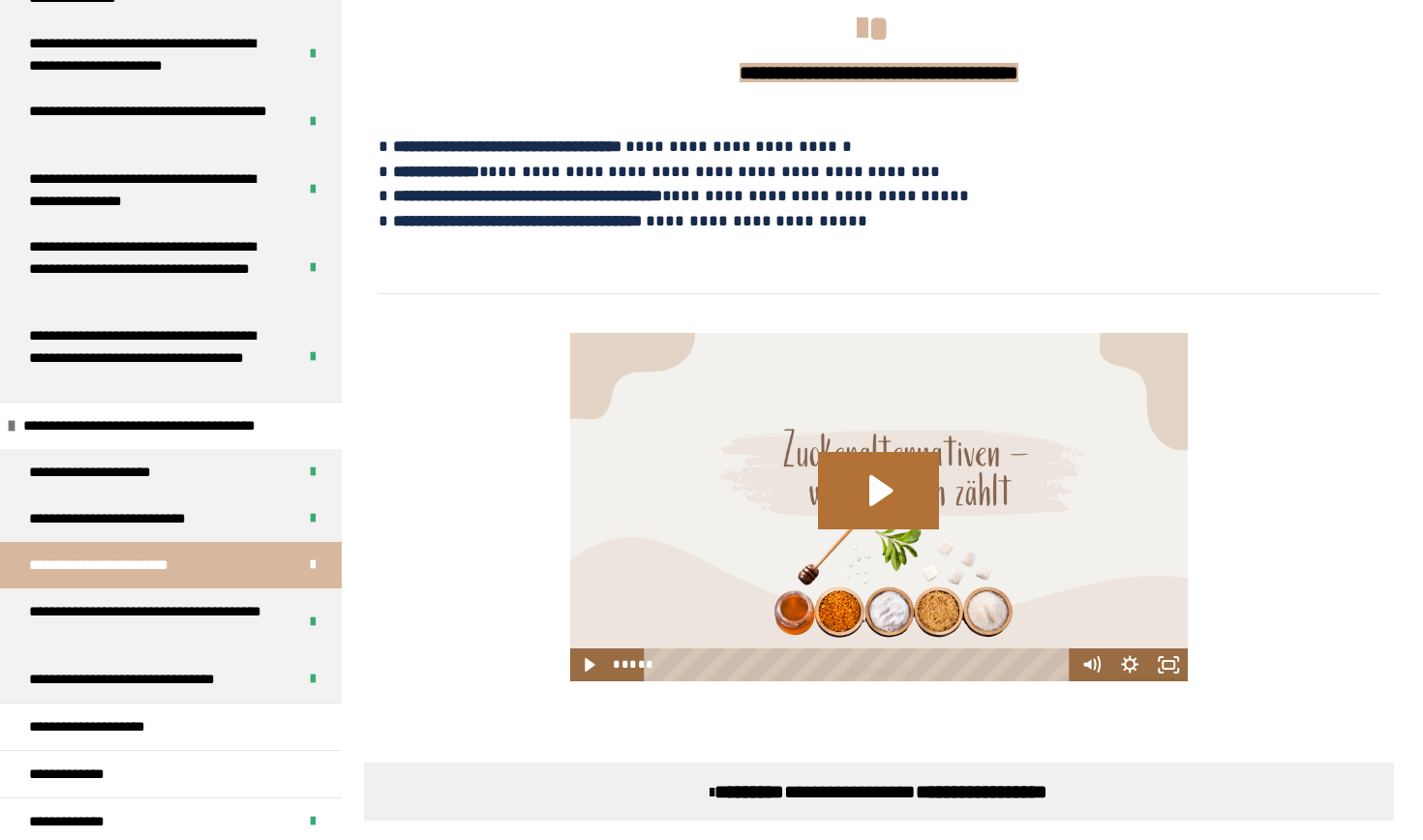 click 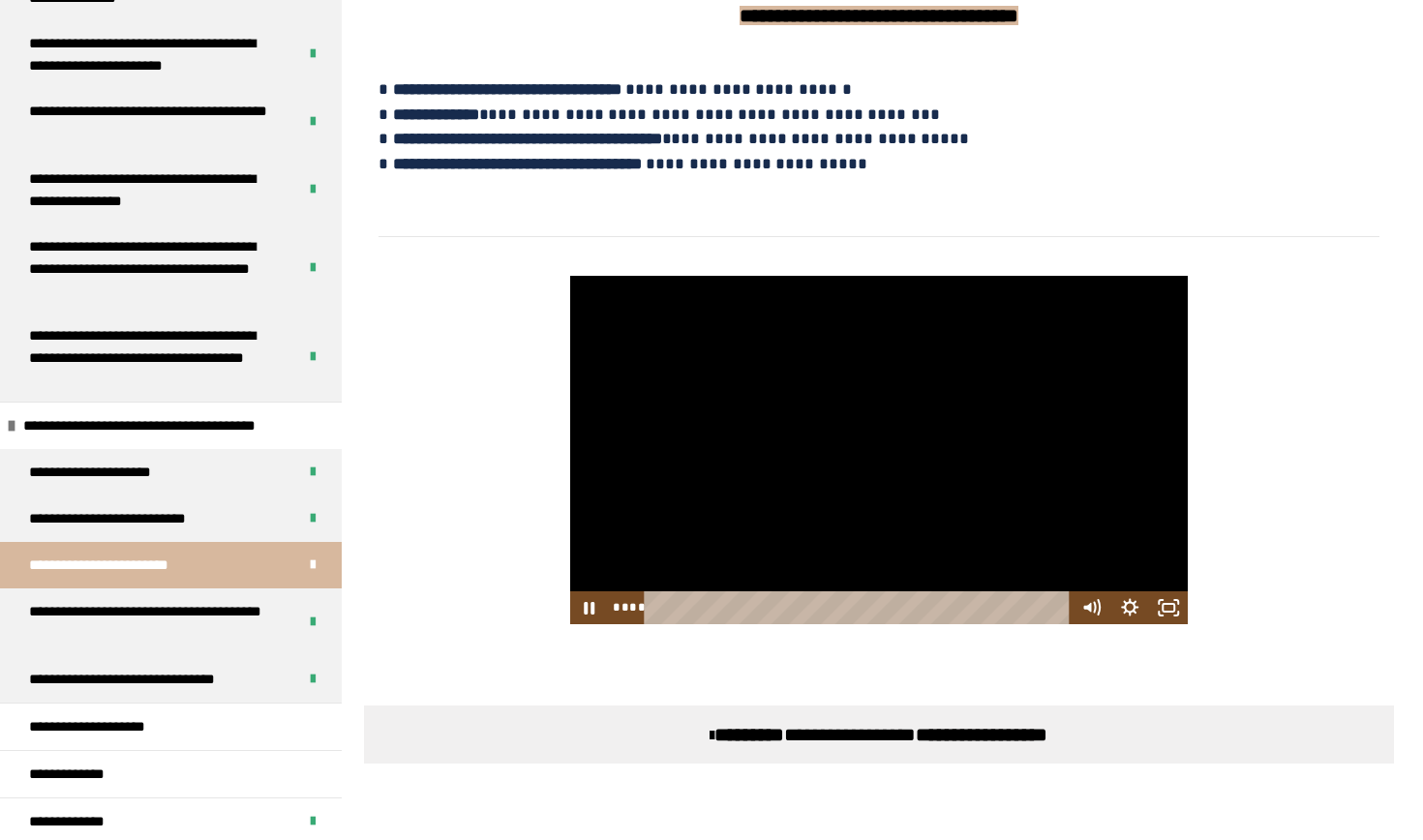 scroll, scrollTop: 1327, scrollLeft: 0, axis: vertical 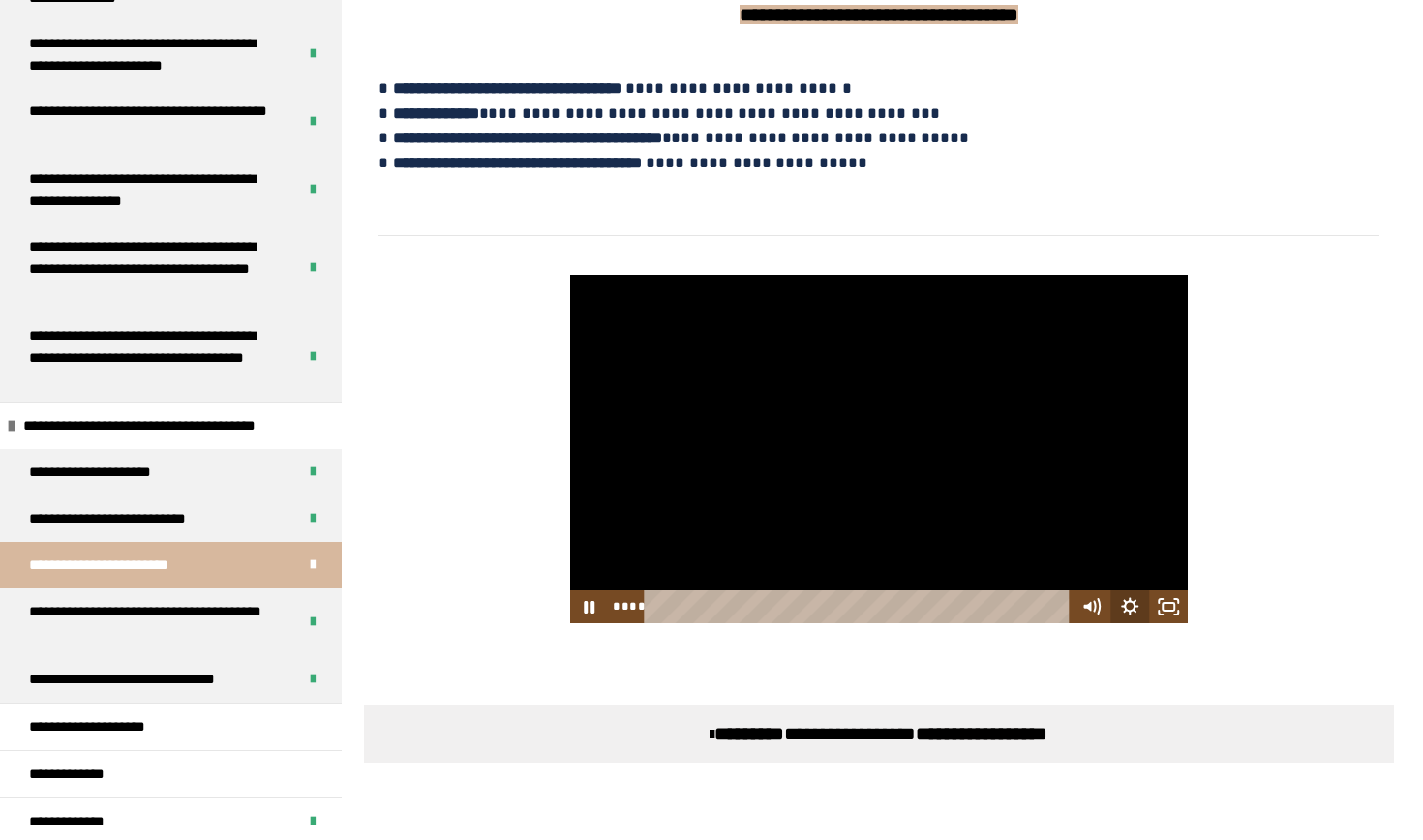 click 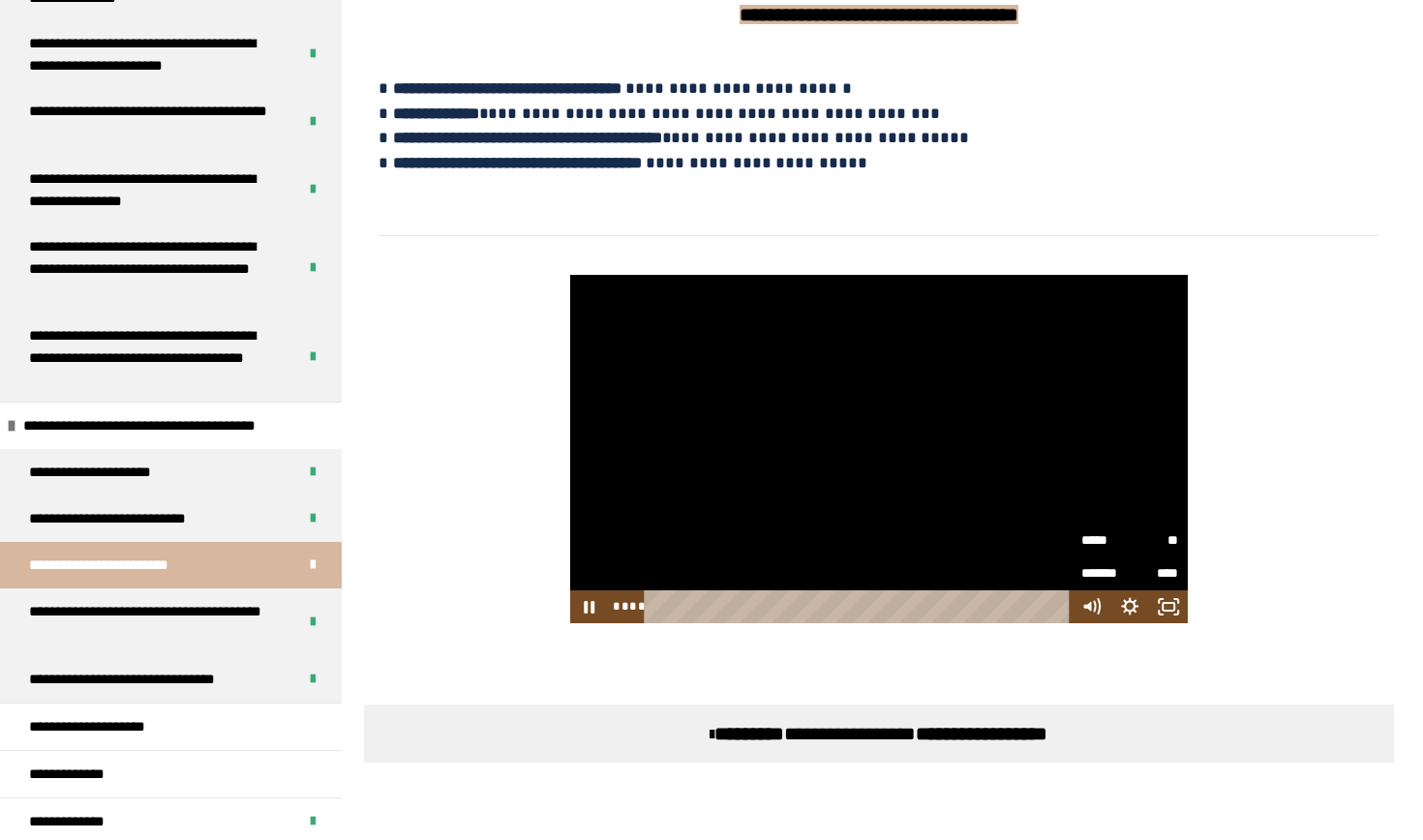 click on "*****" at bounding box center [1105, 540] 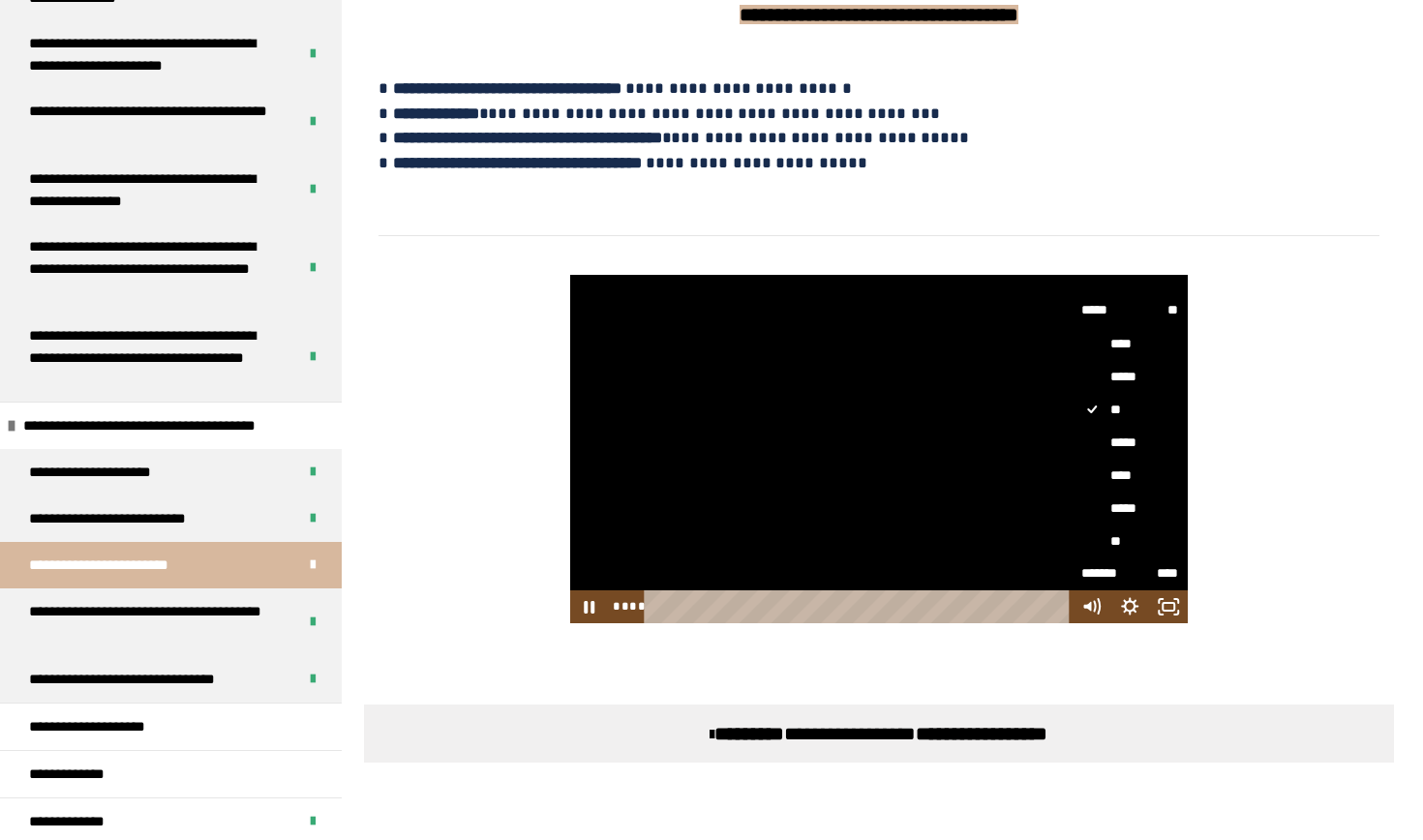 click on "**" at bounding box center (1130, 541) 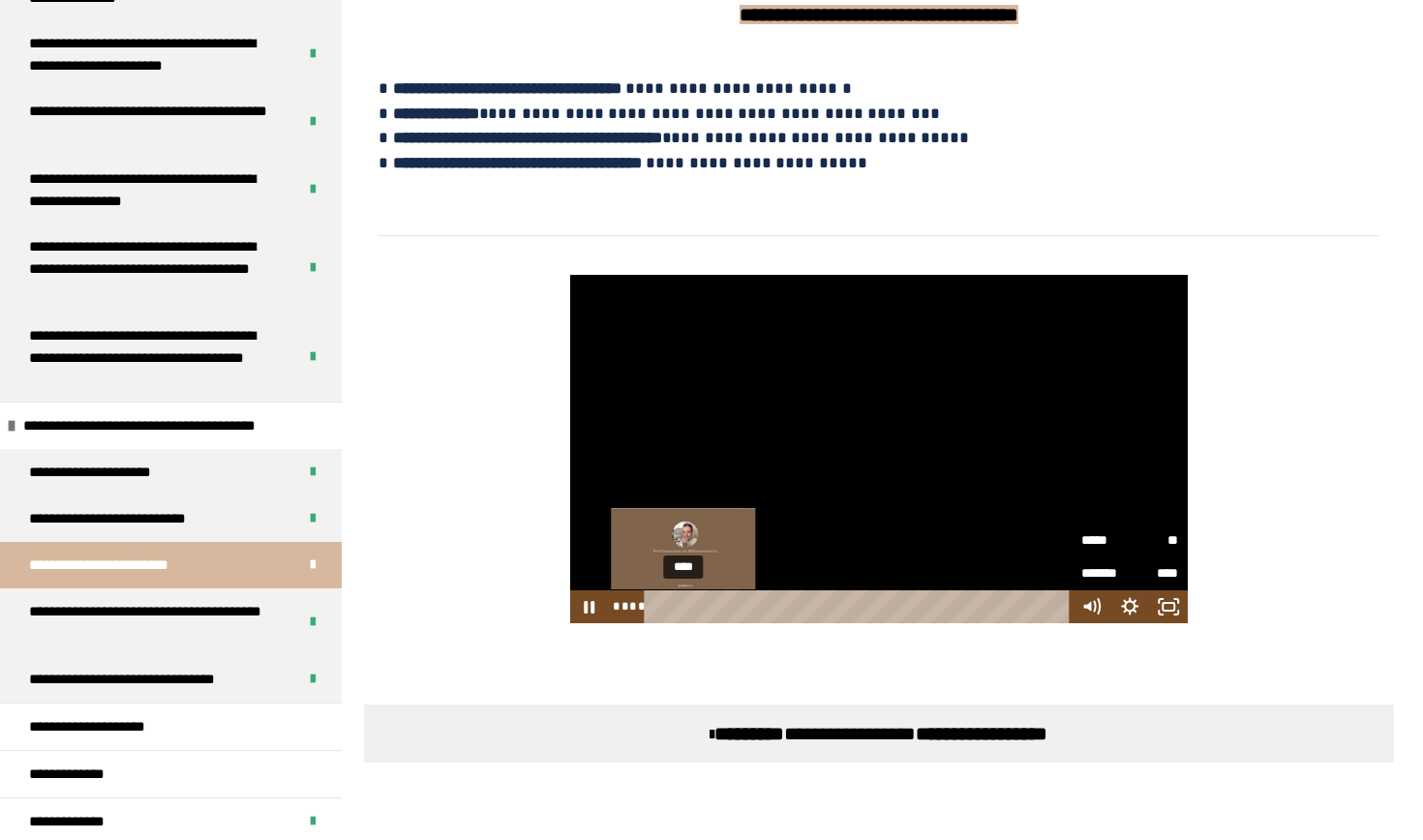 click on "****" at bounding box center [861, 607] 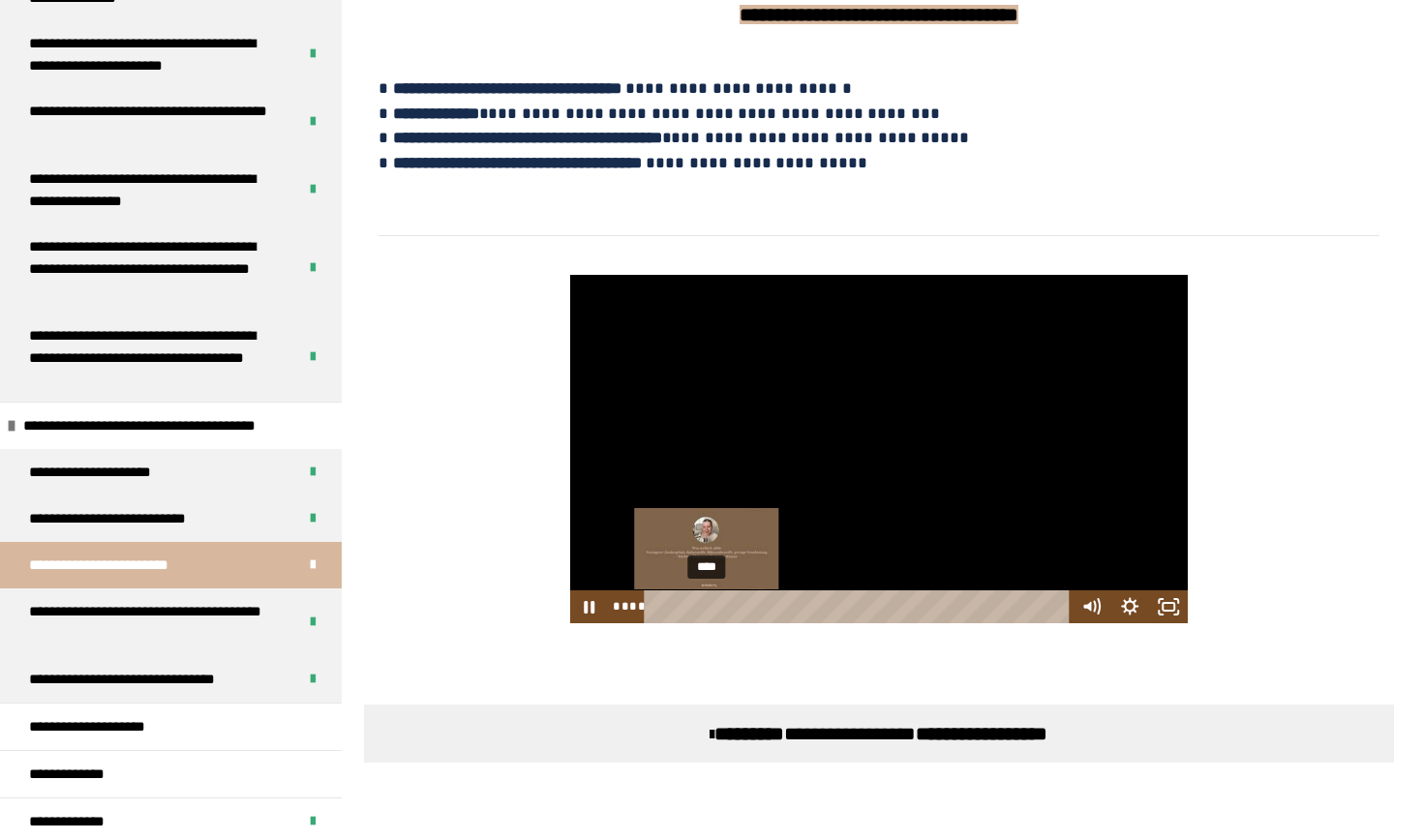 click on "****" at bounding box center [861, 607] 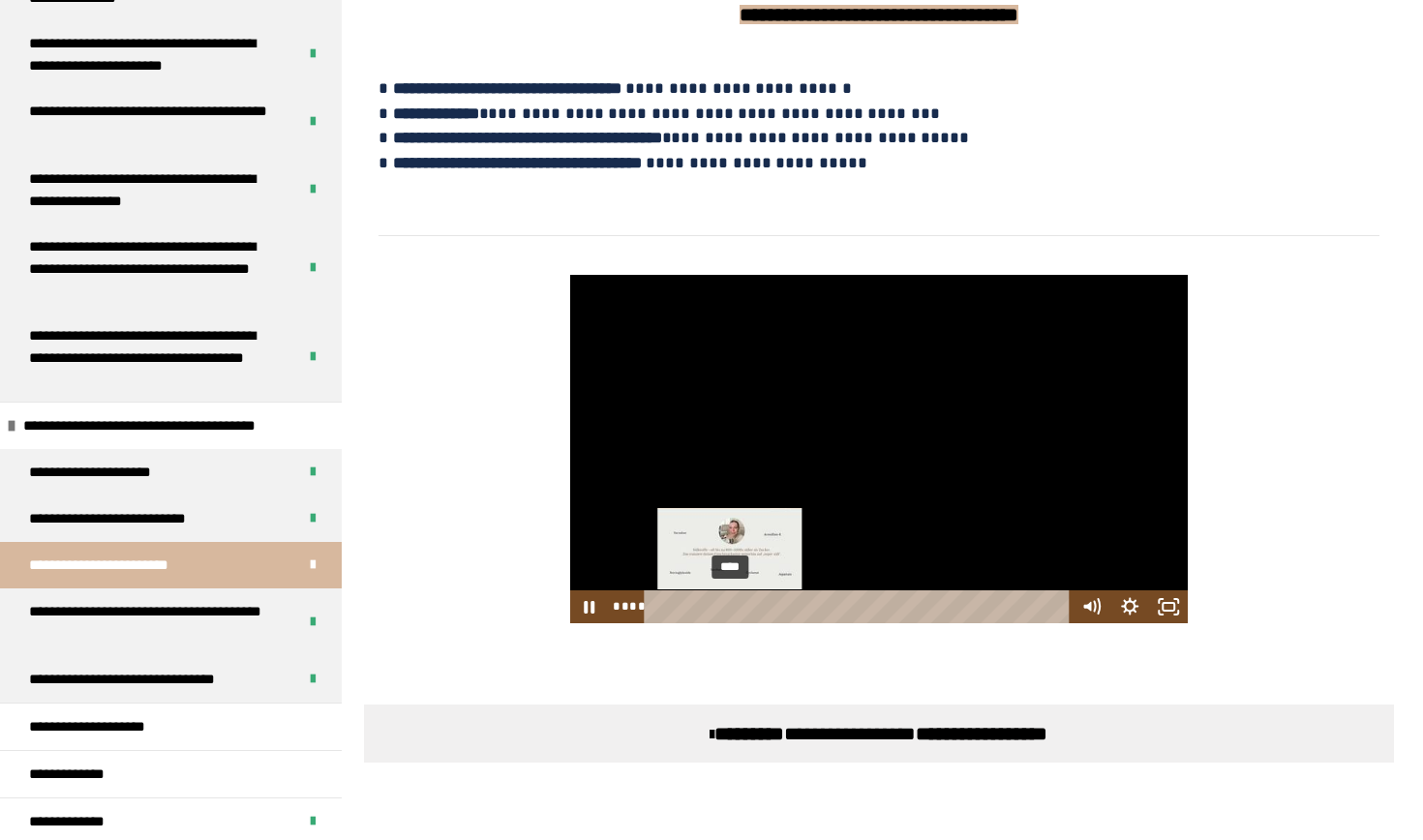 click on "****" at bounding box center (861, 607) 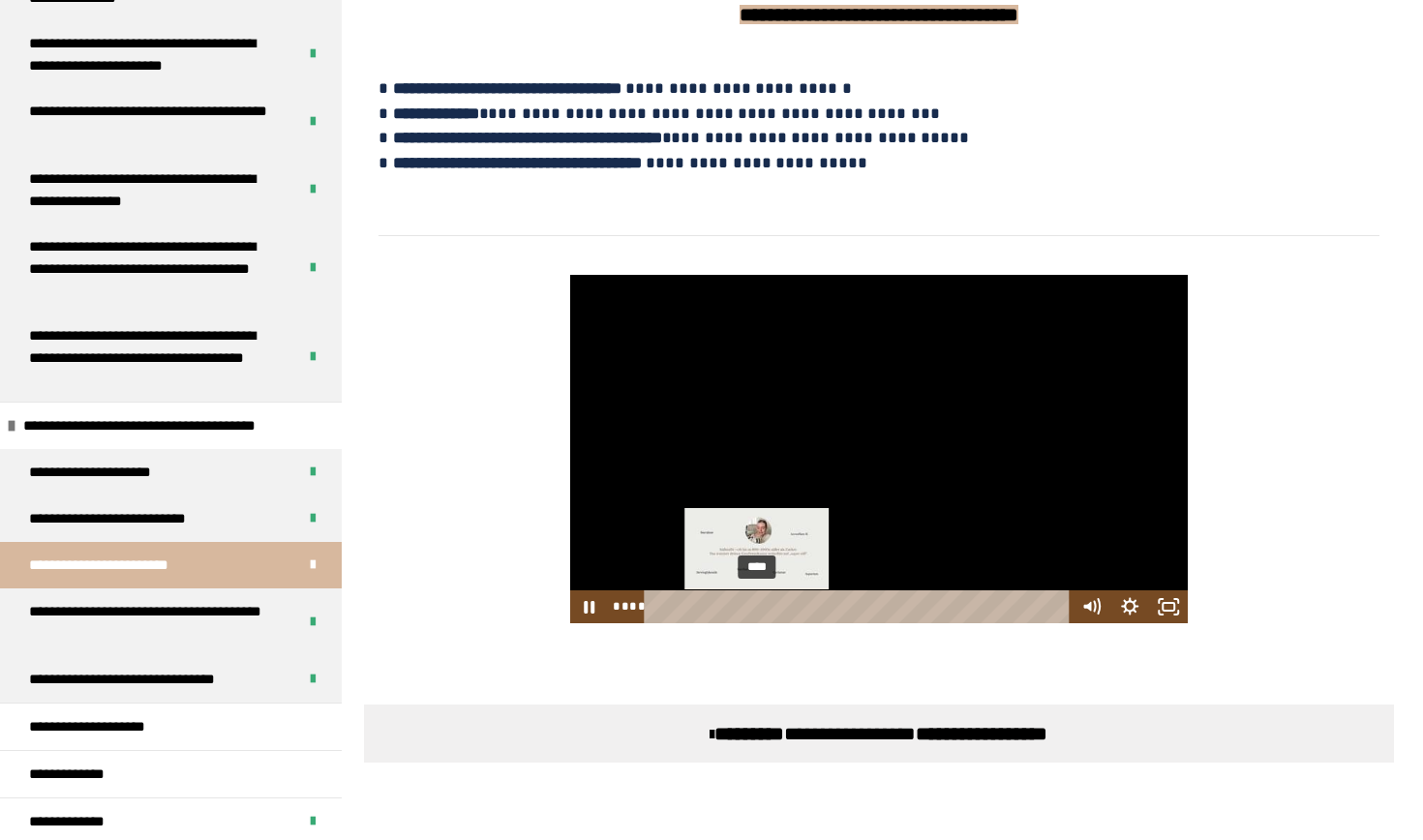 click on "****" at bounding box center [861, 607] 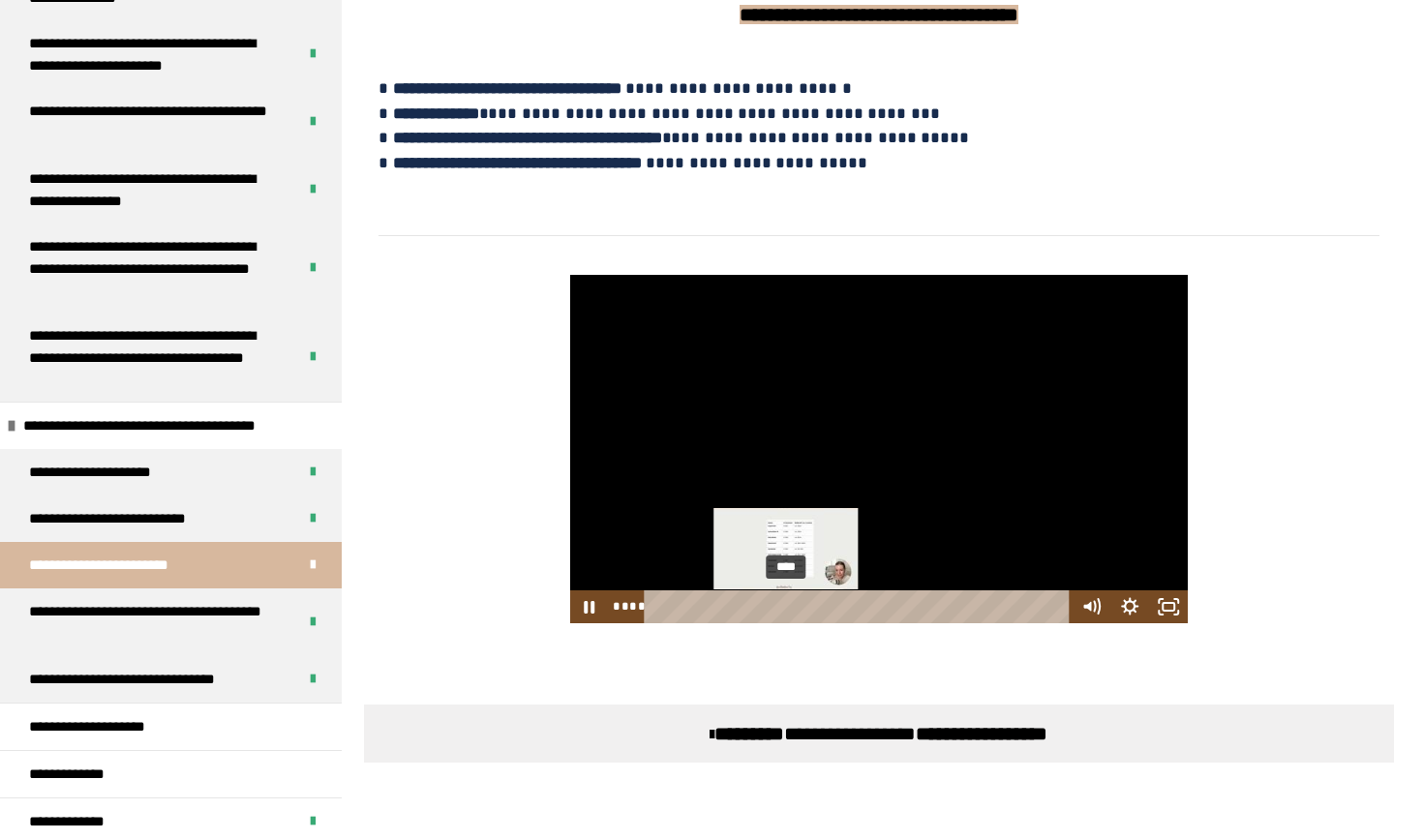 click on "****" at bounding box center (861, 607) 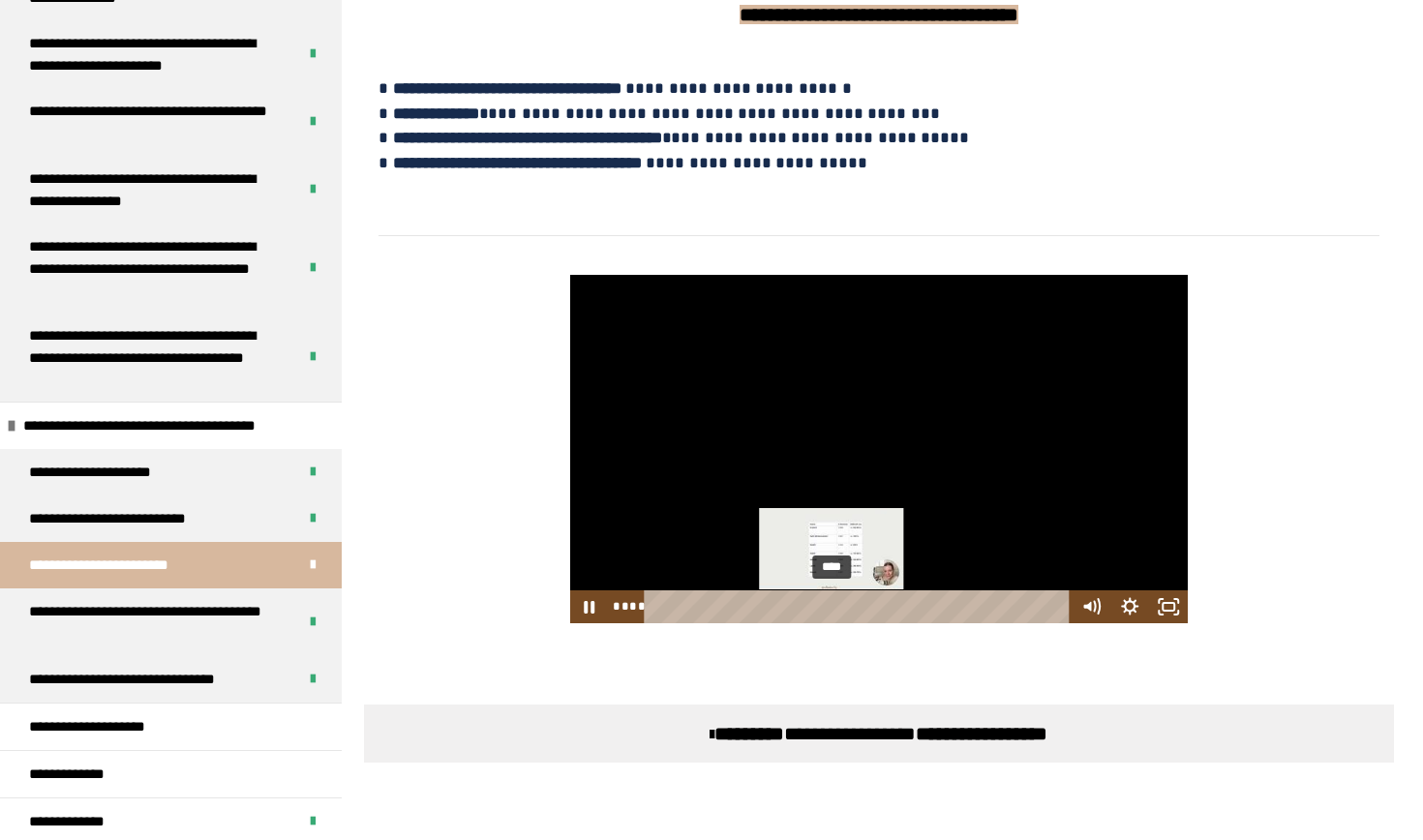 click on "****" at bounding box center [861, 607] 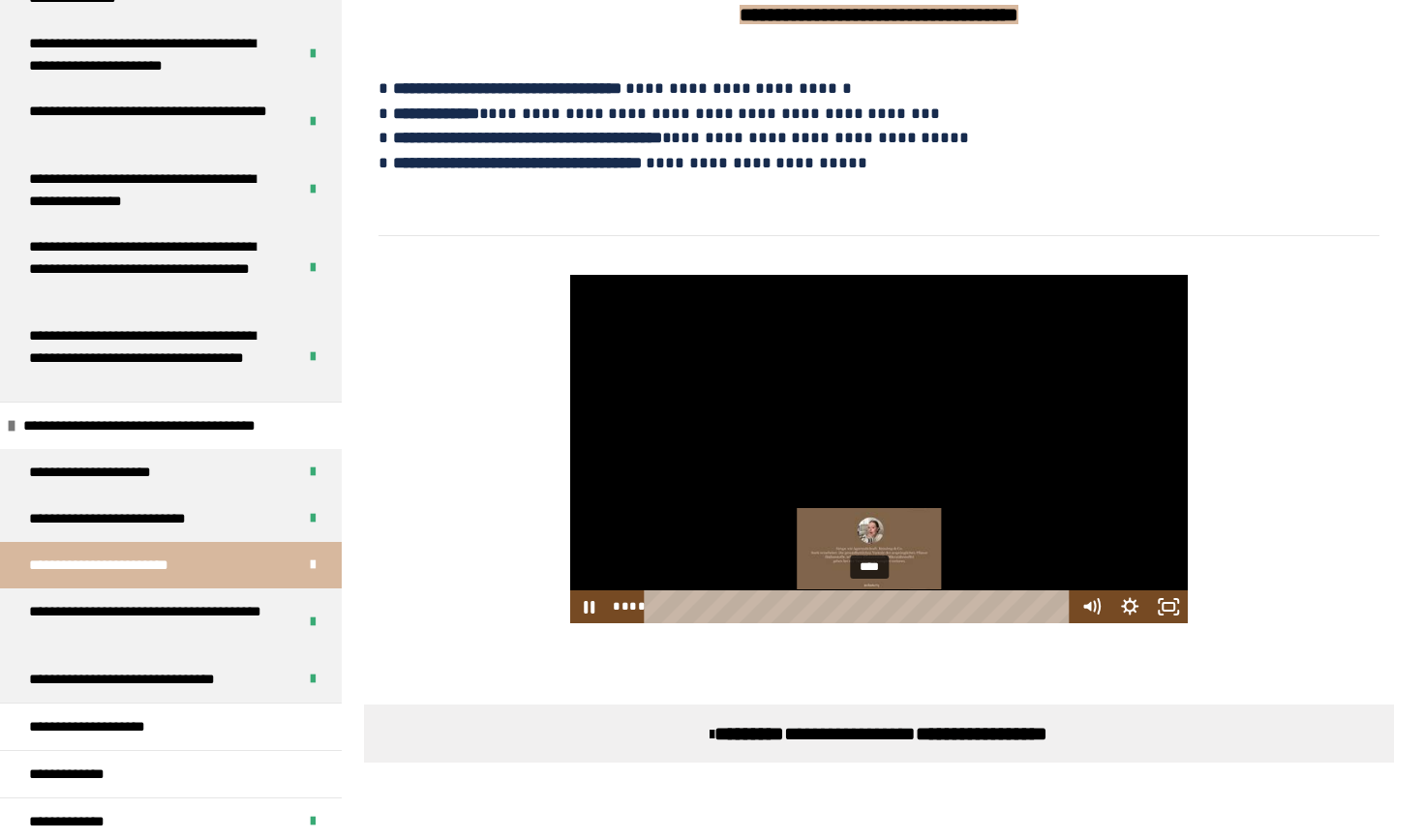 click on "****" at bounding box center [861, 607] 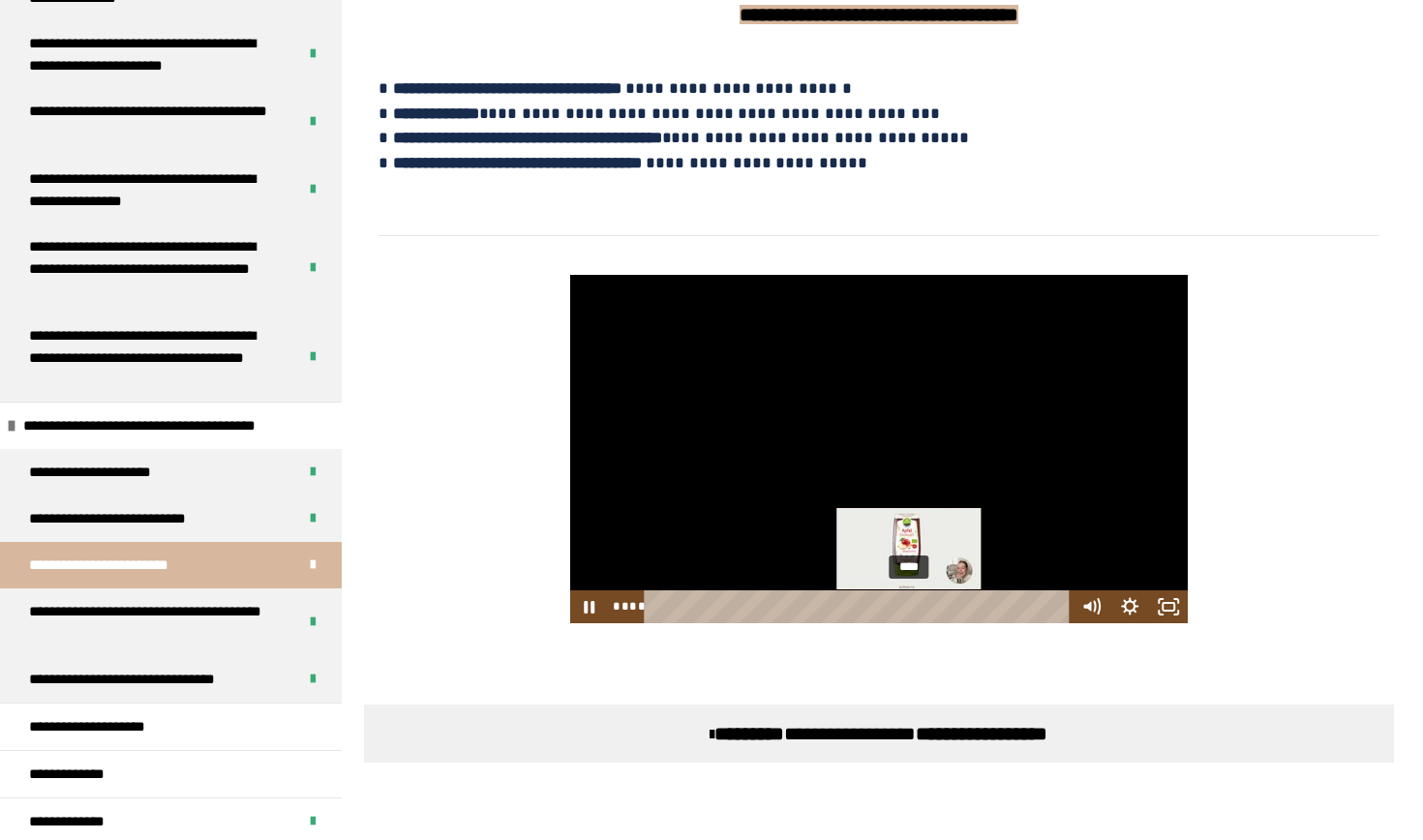 click on "****" at bounding box center [861, 607] 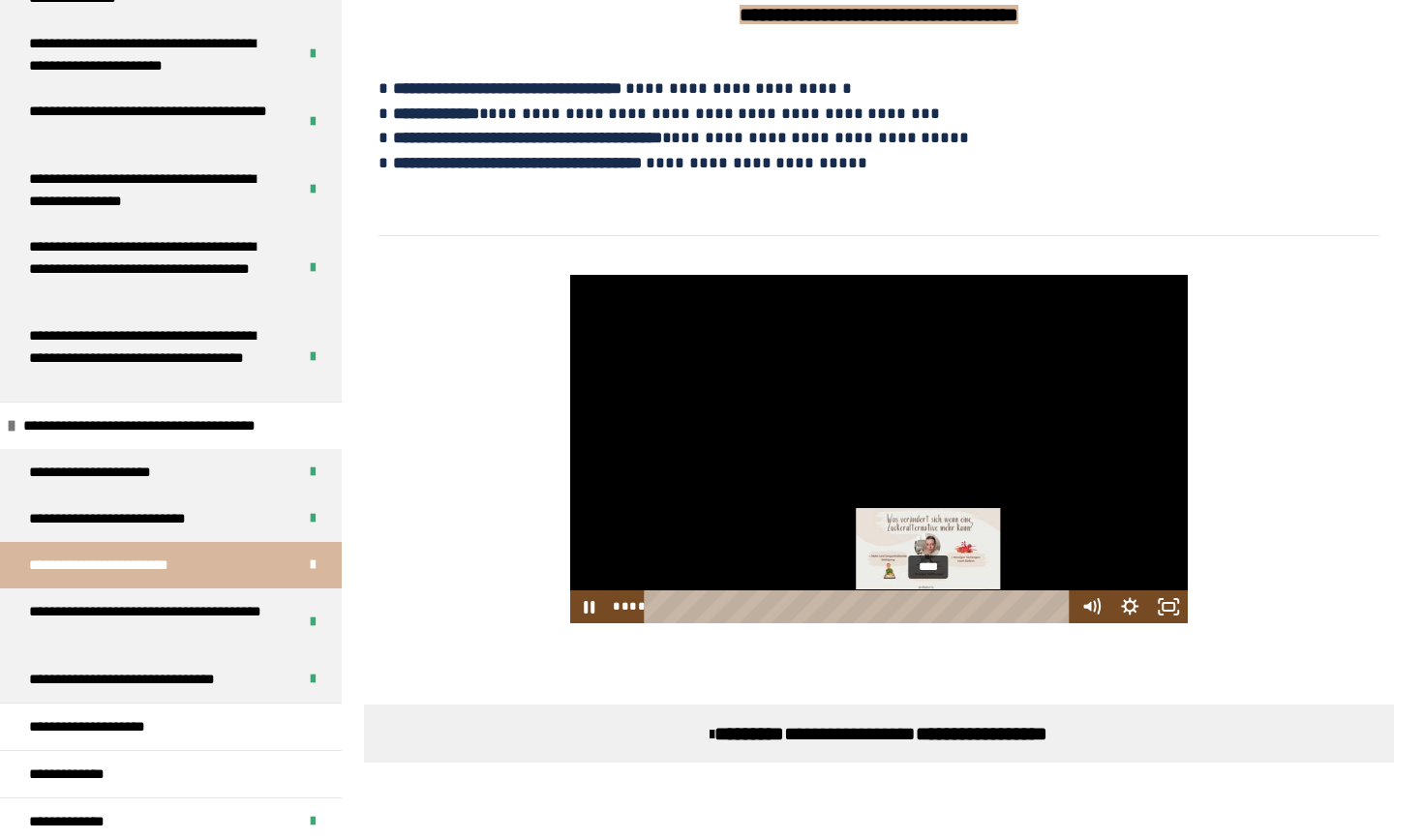 click on "****" at bounding box center [861, 607] 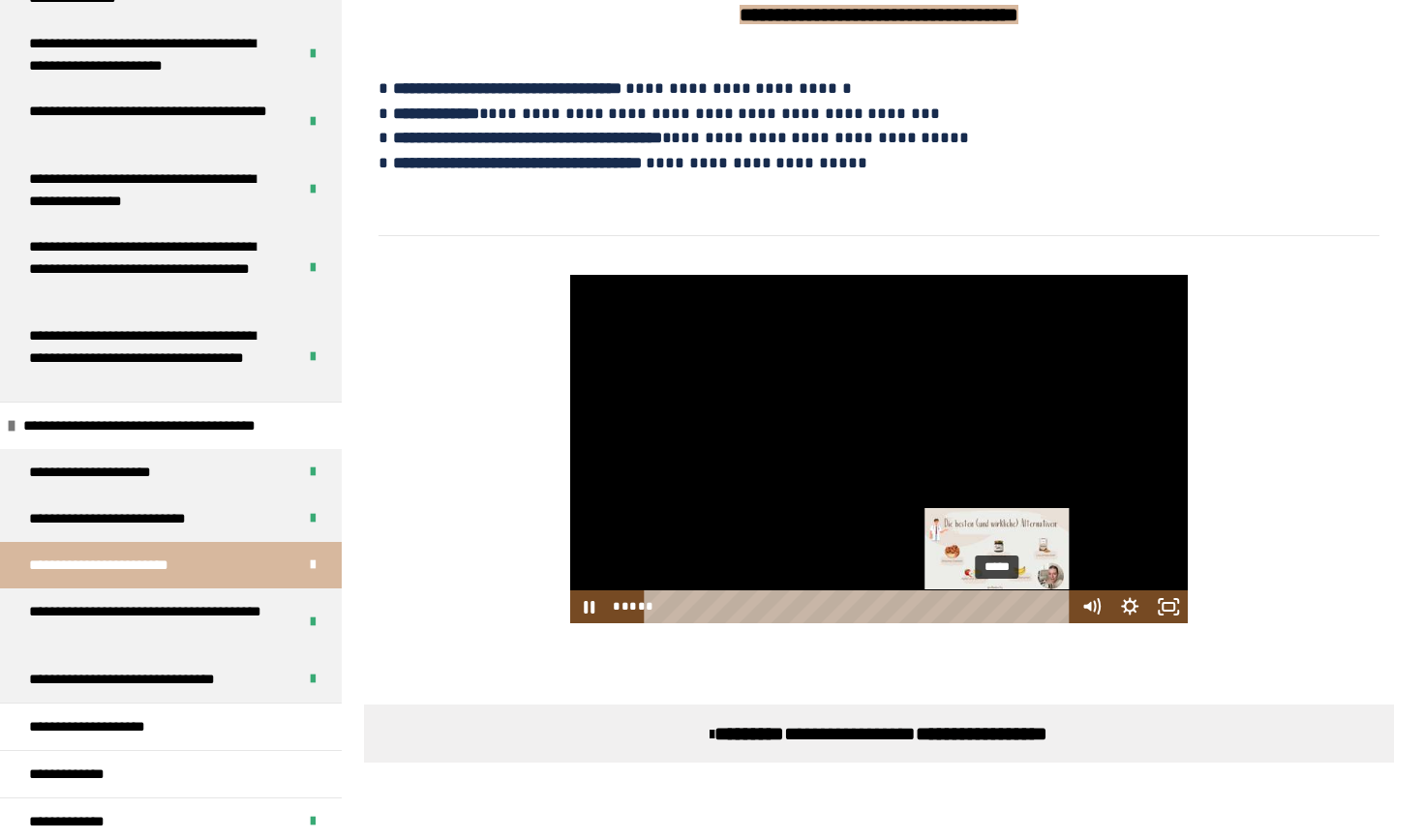 click on "*****" at bounding box center (861, 607) 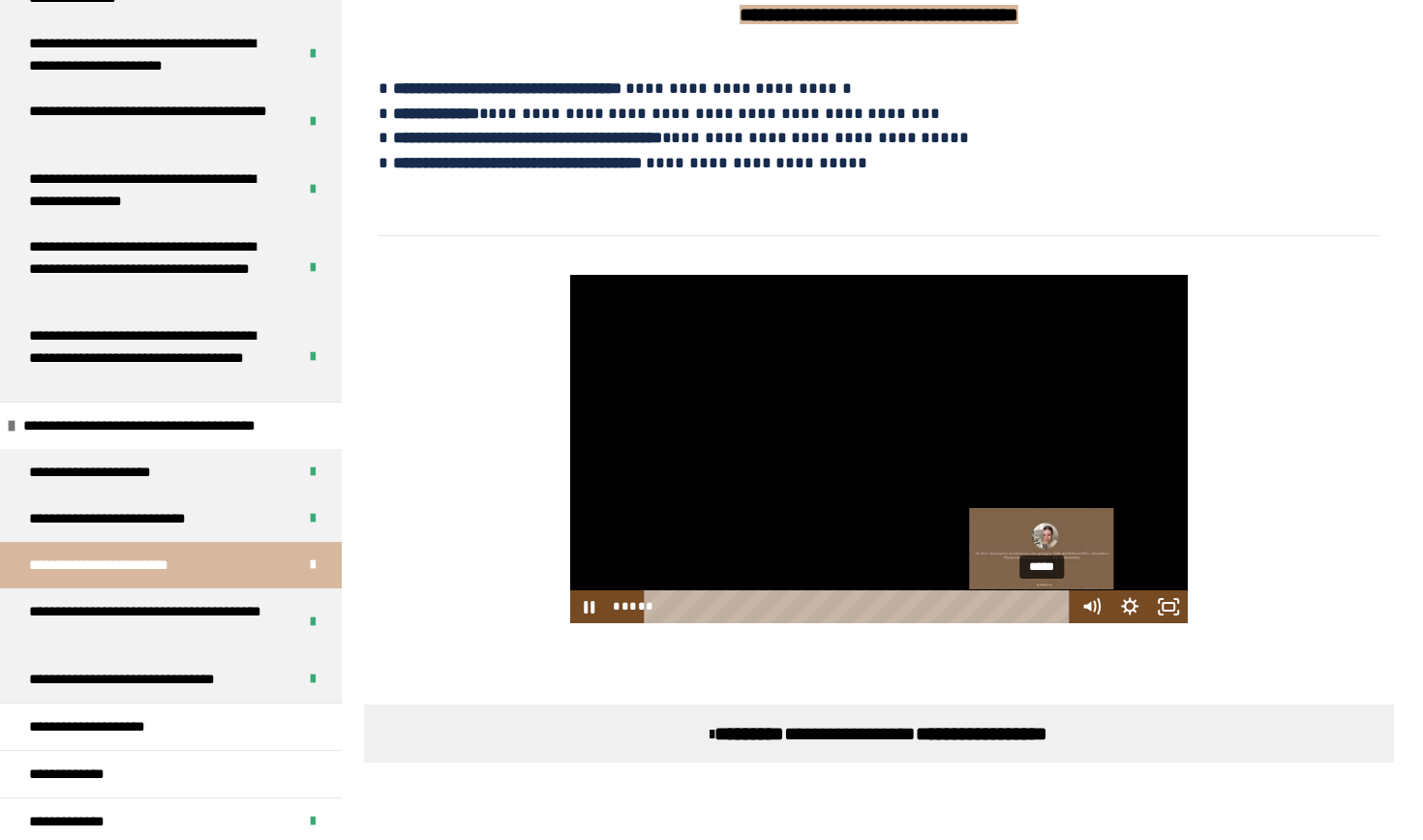 click on "*****" at bounding box center [861, 607] 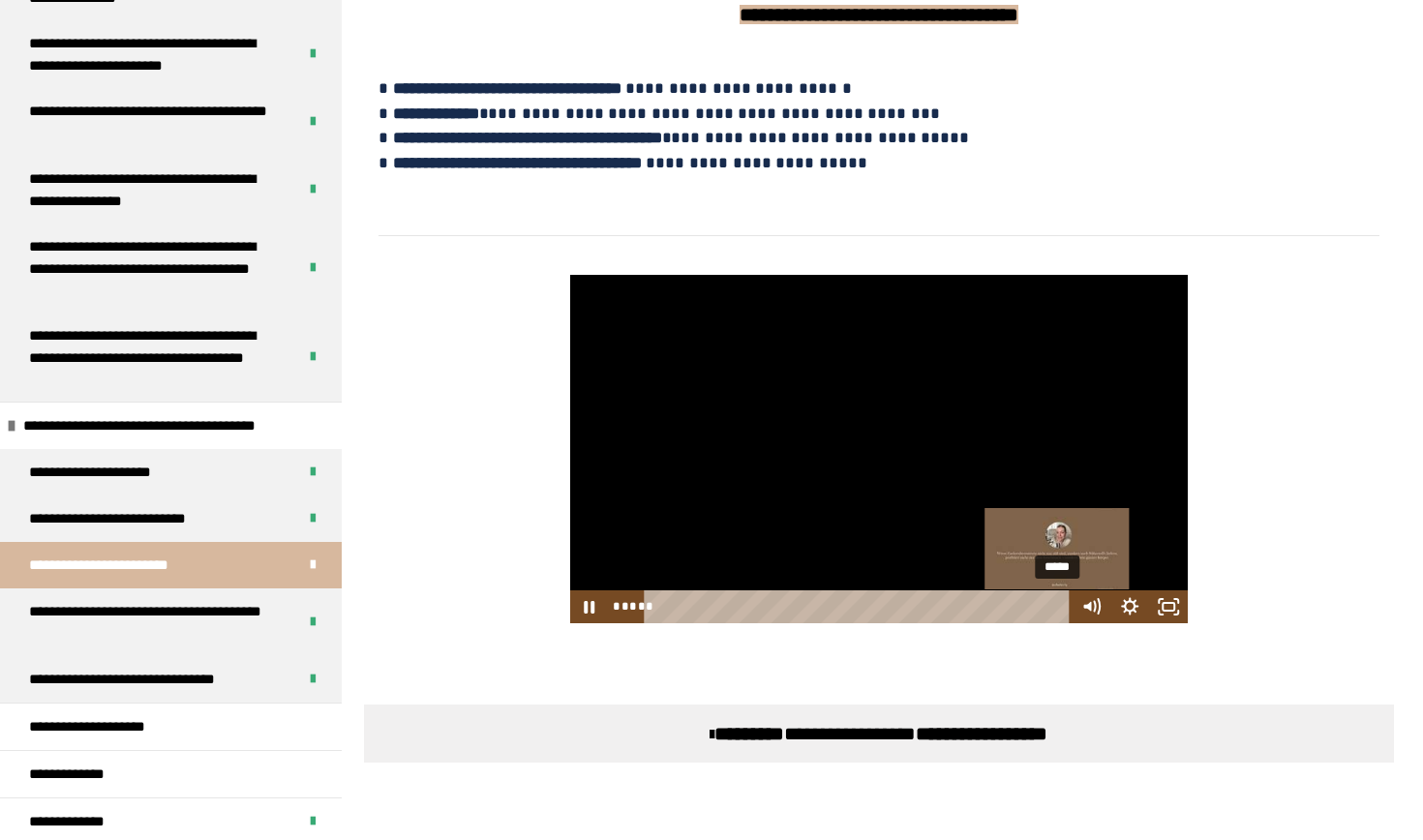 click on "*****" at bounding box center [861, 607] 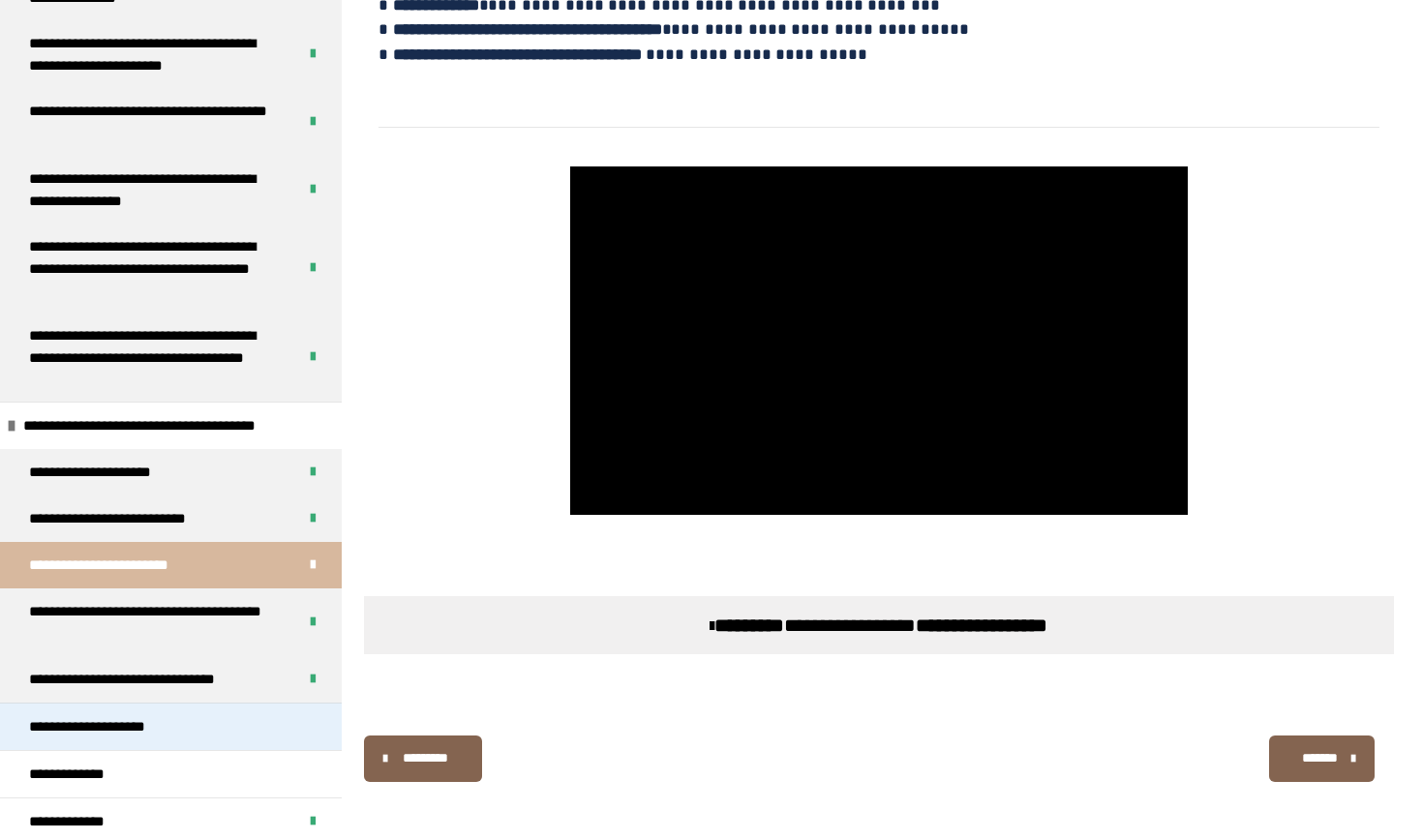 scroll, scrollTop: 1439, scrollLeft: 0, axis: vertical 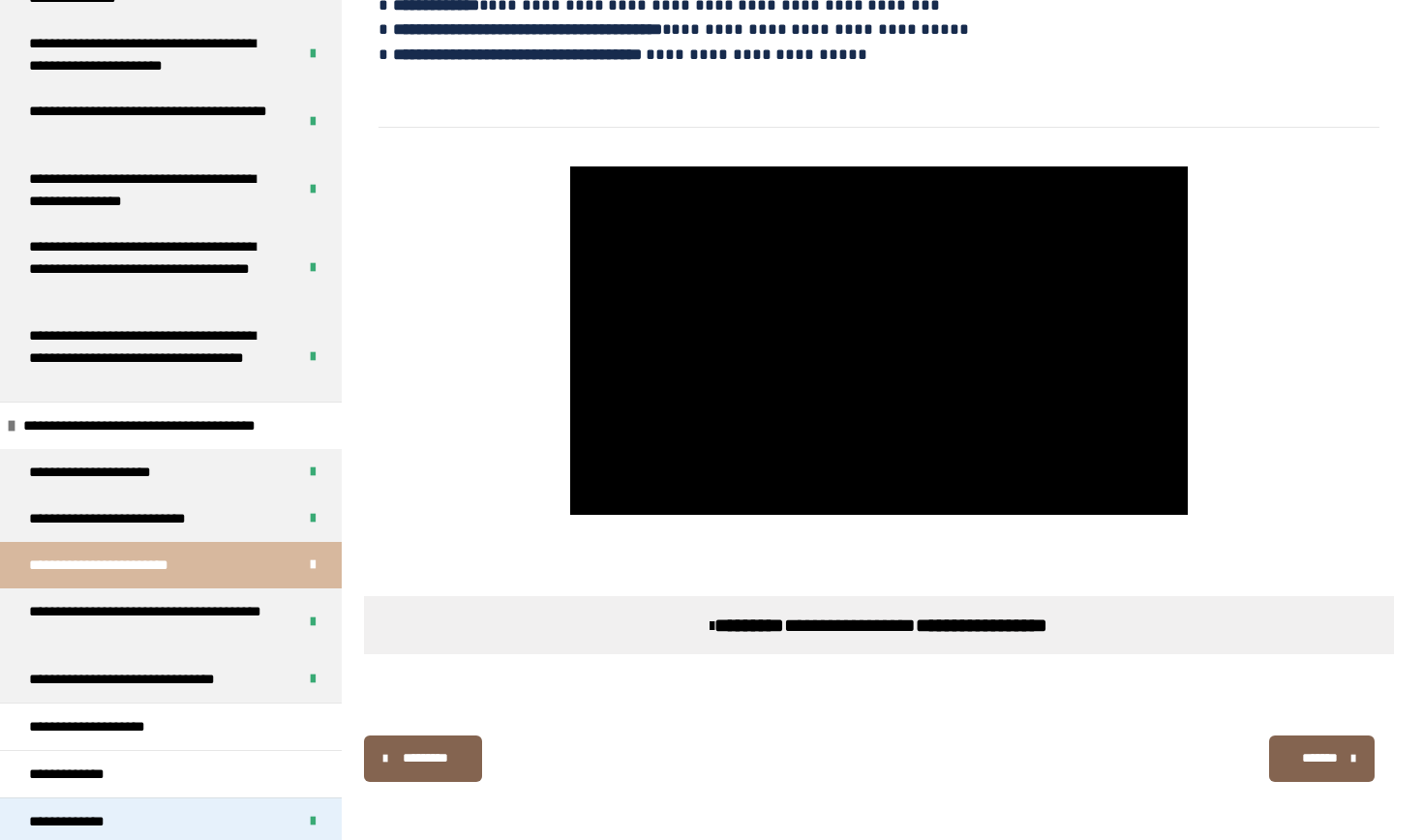 click on "**********" at bounding box center [170, 821] 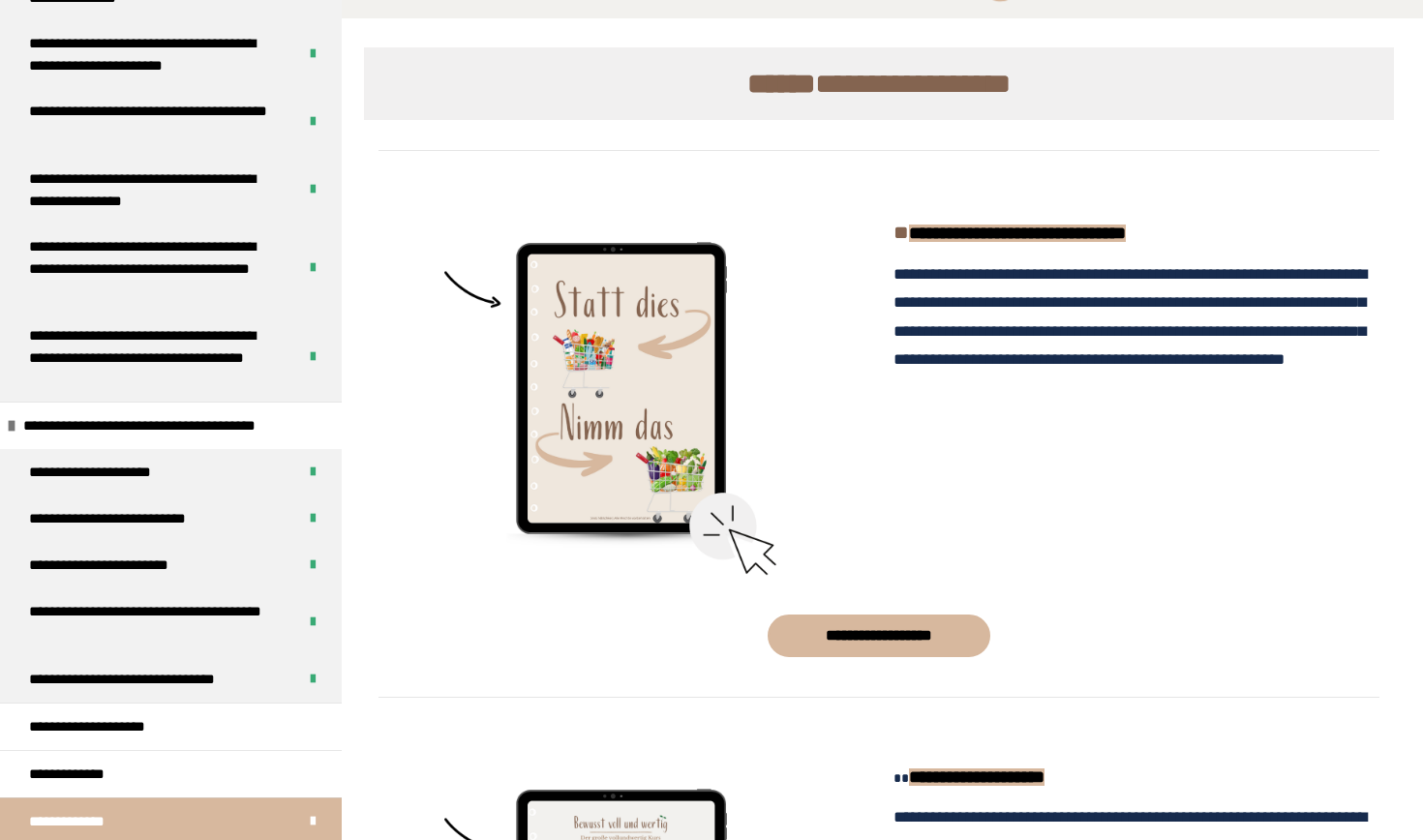 scroll, scrollTop: 249, scrollLeft: 0, axis: vertical 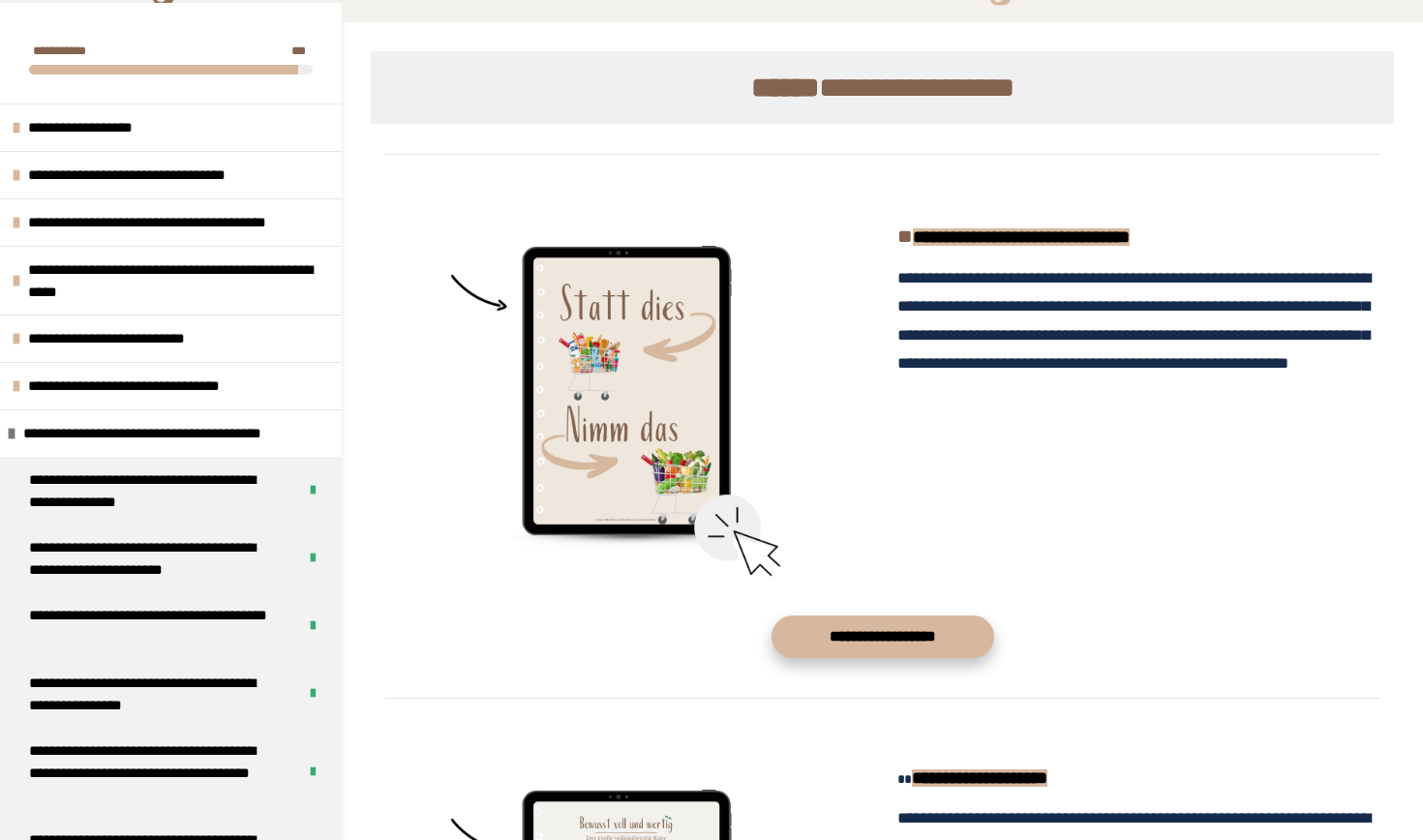 click on "**********" at bounding box center [883, 637] 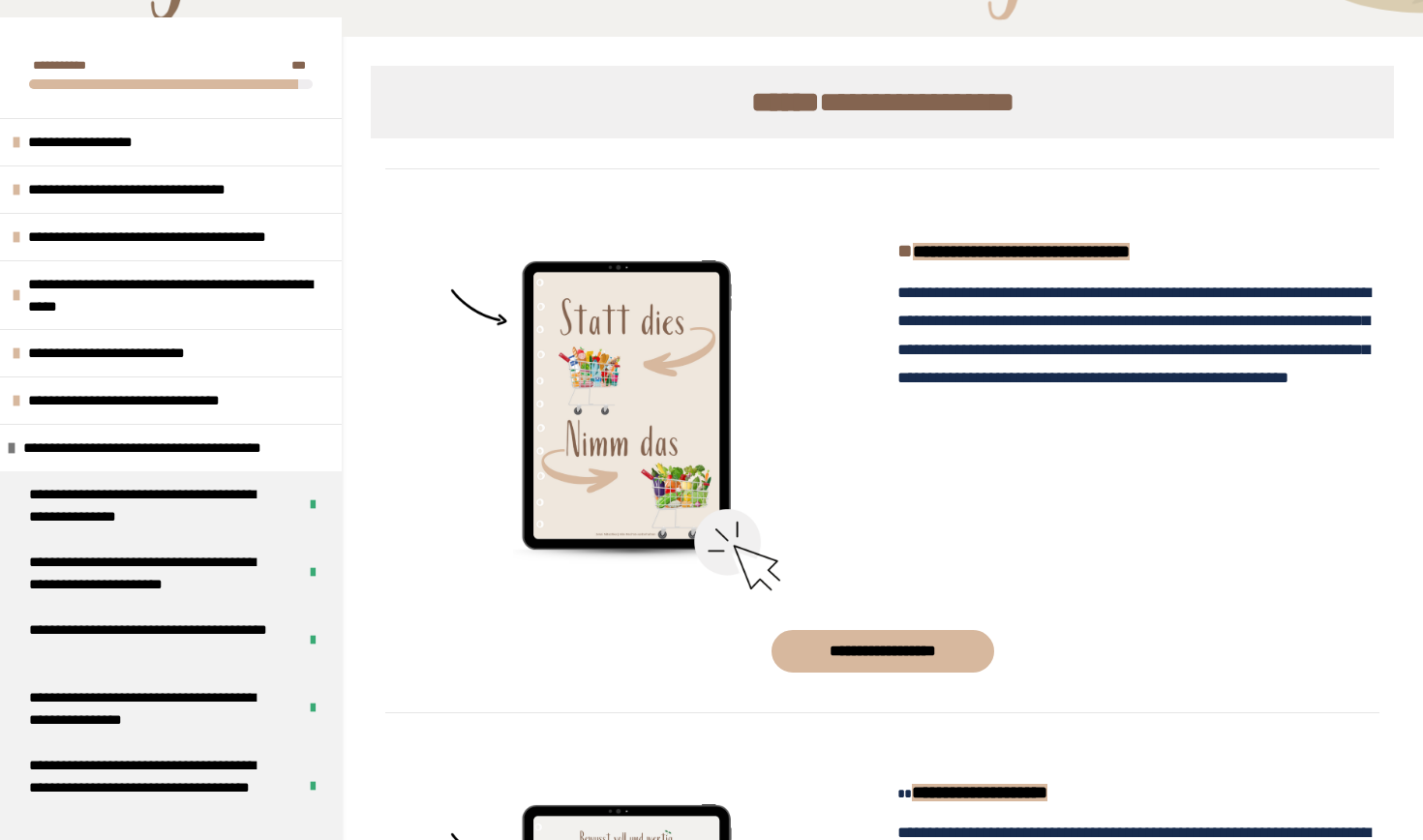 scroll, scrollTop: 230, scrollLeft: 0, axis: vertical 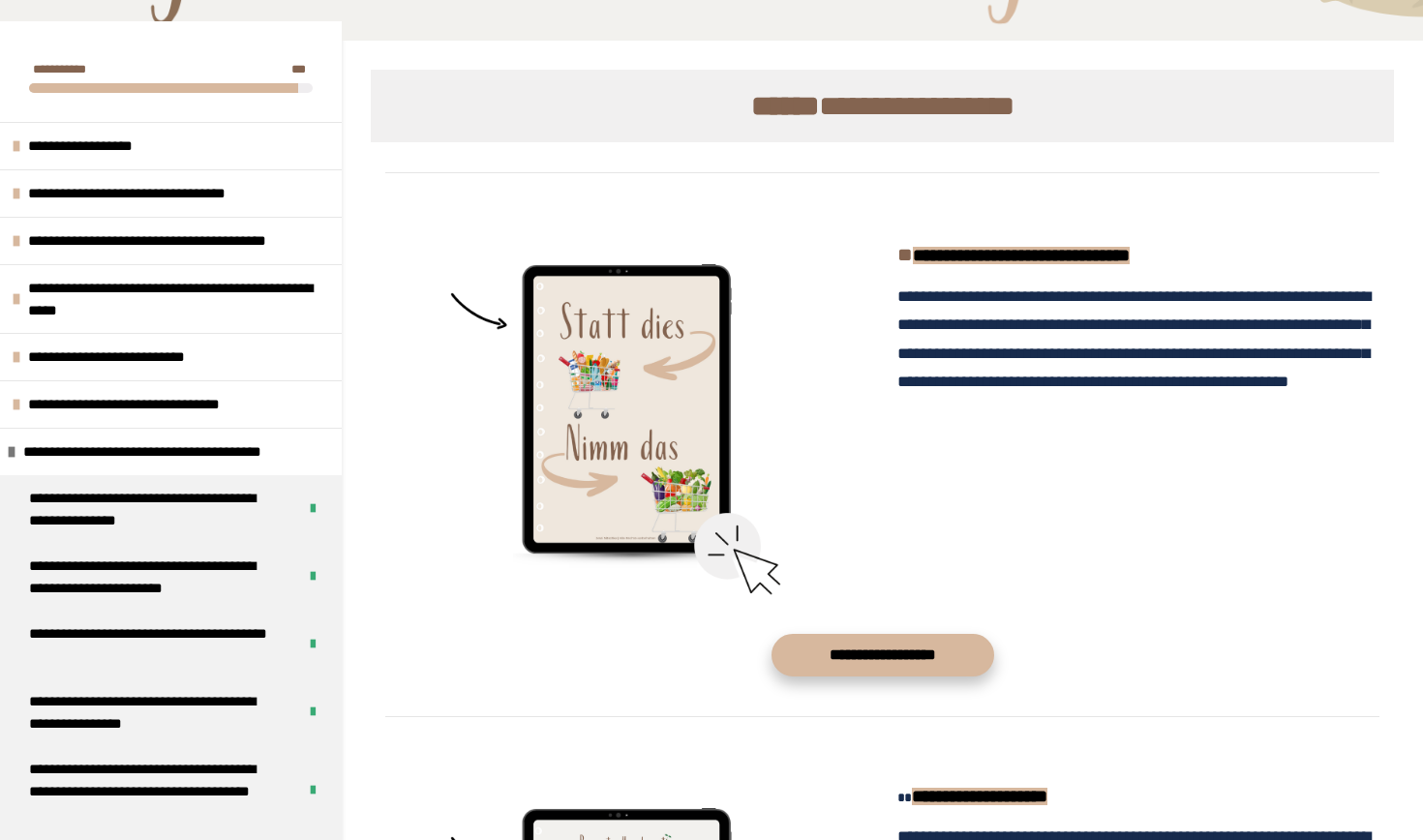 click on "**********" at bounding box center [883, 655] 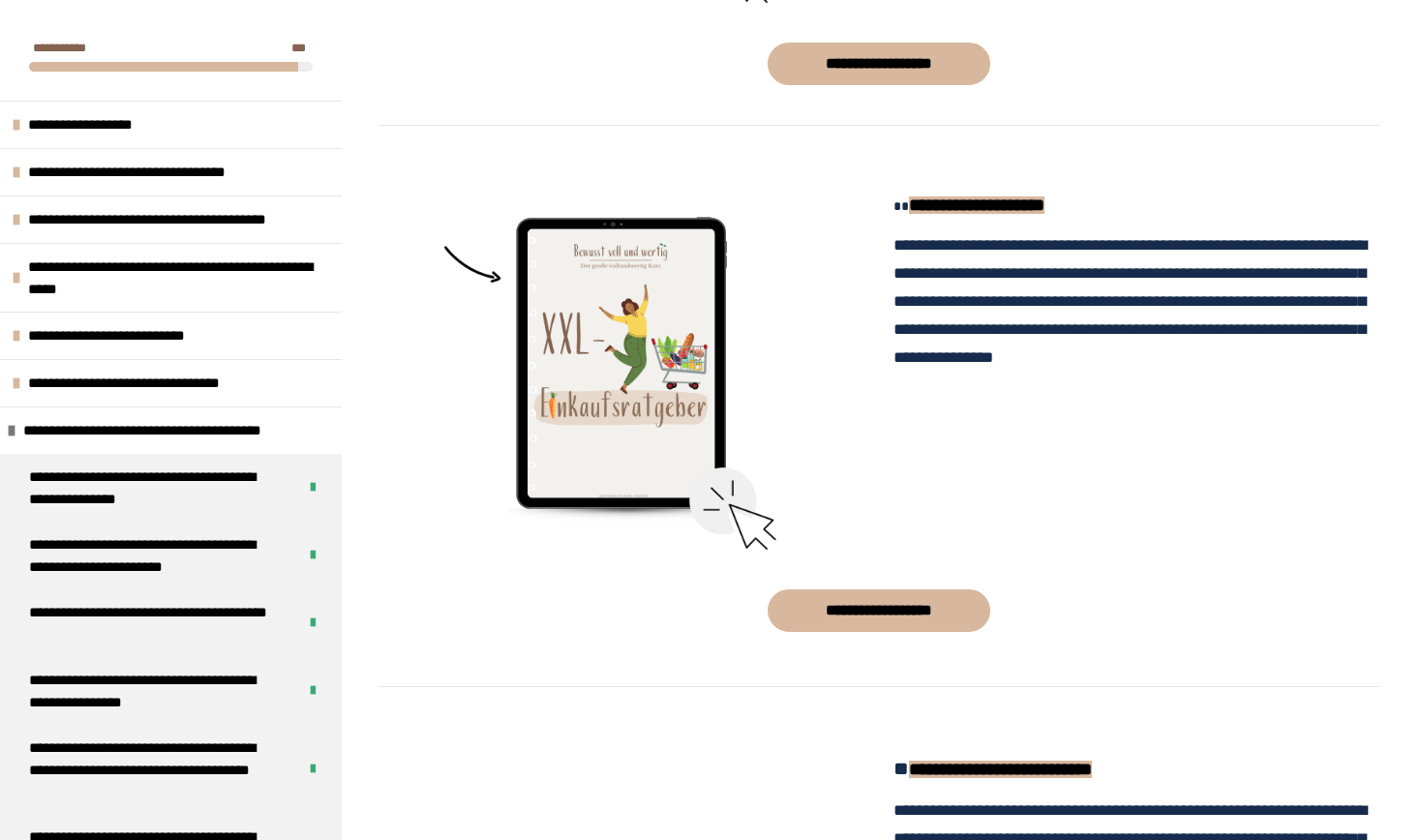 scroll, scrollTop: 834, scrollLeft: 0, axis: vertical 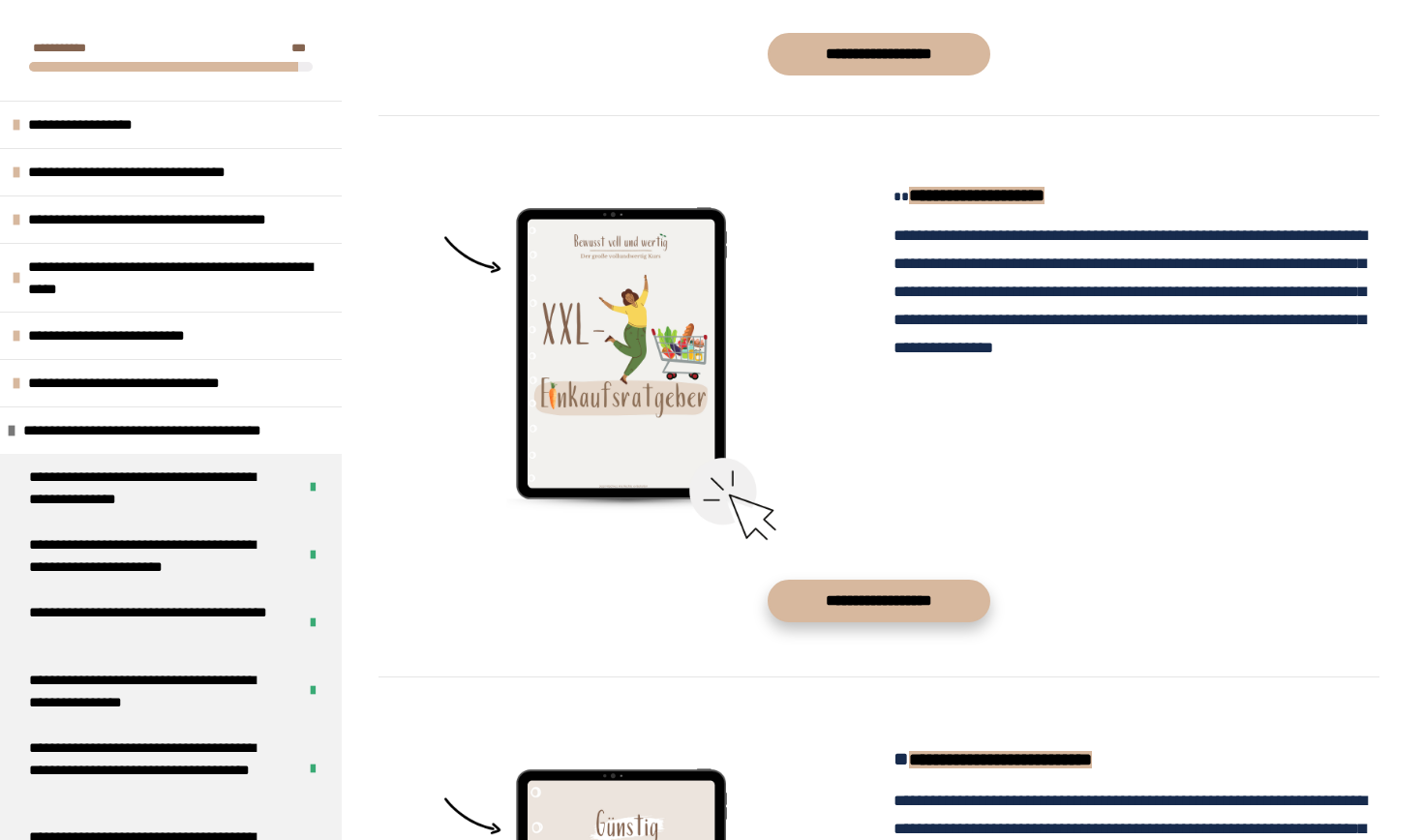 click on "**********" at bounding box center (879, 601) 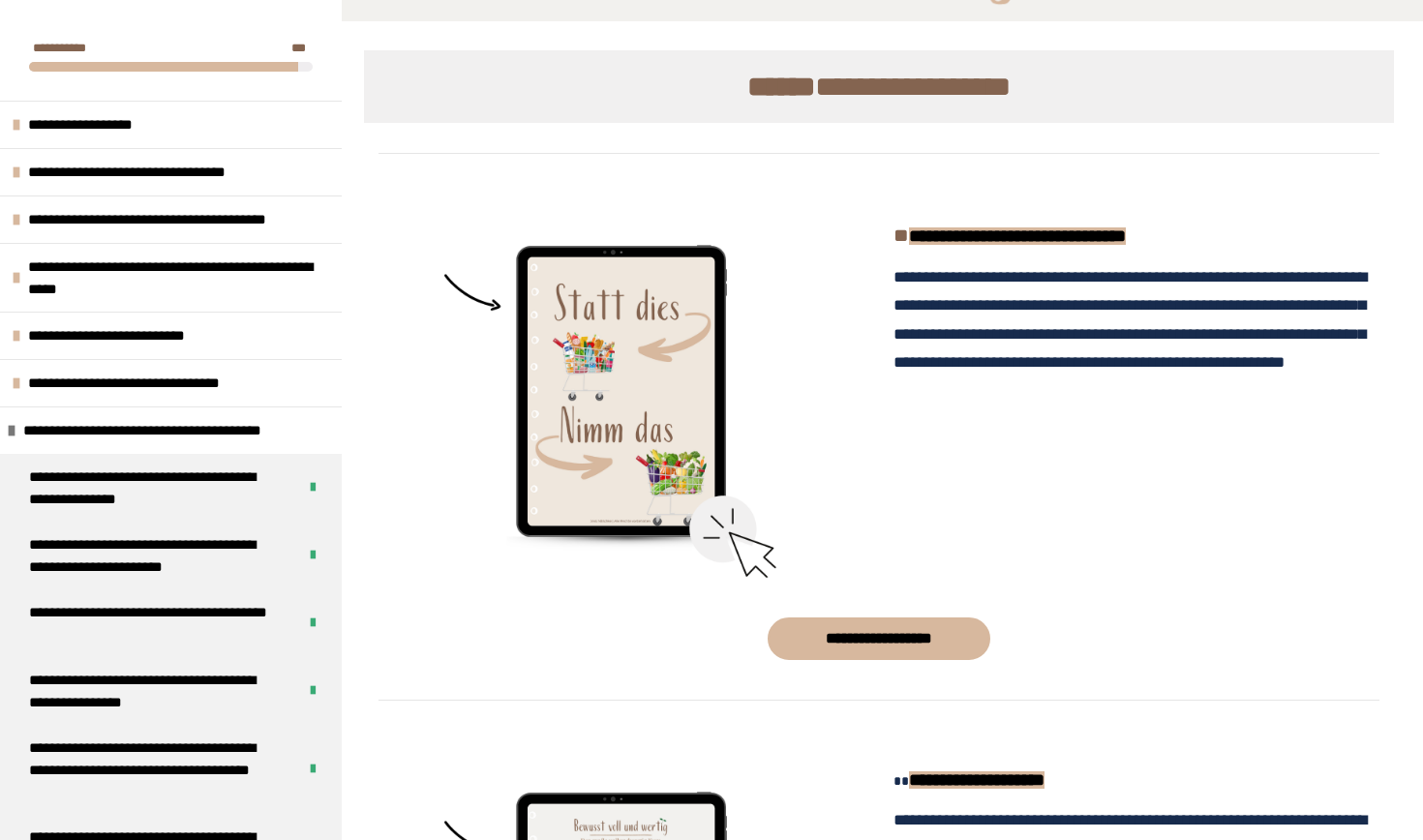 scroll, scrollTop: 249, scrollLeft: 0, axis: vertical 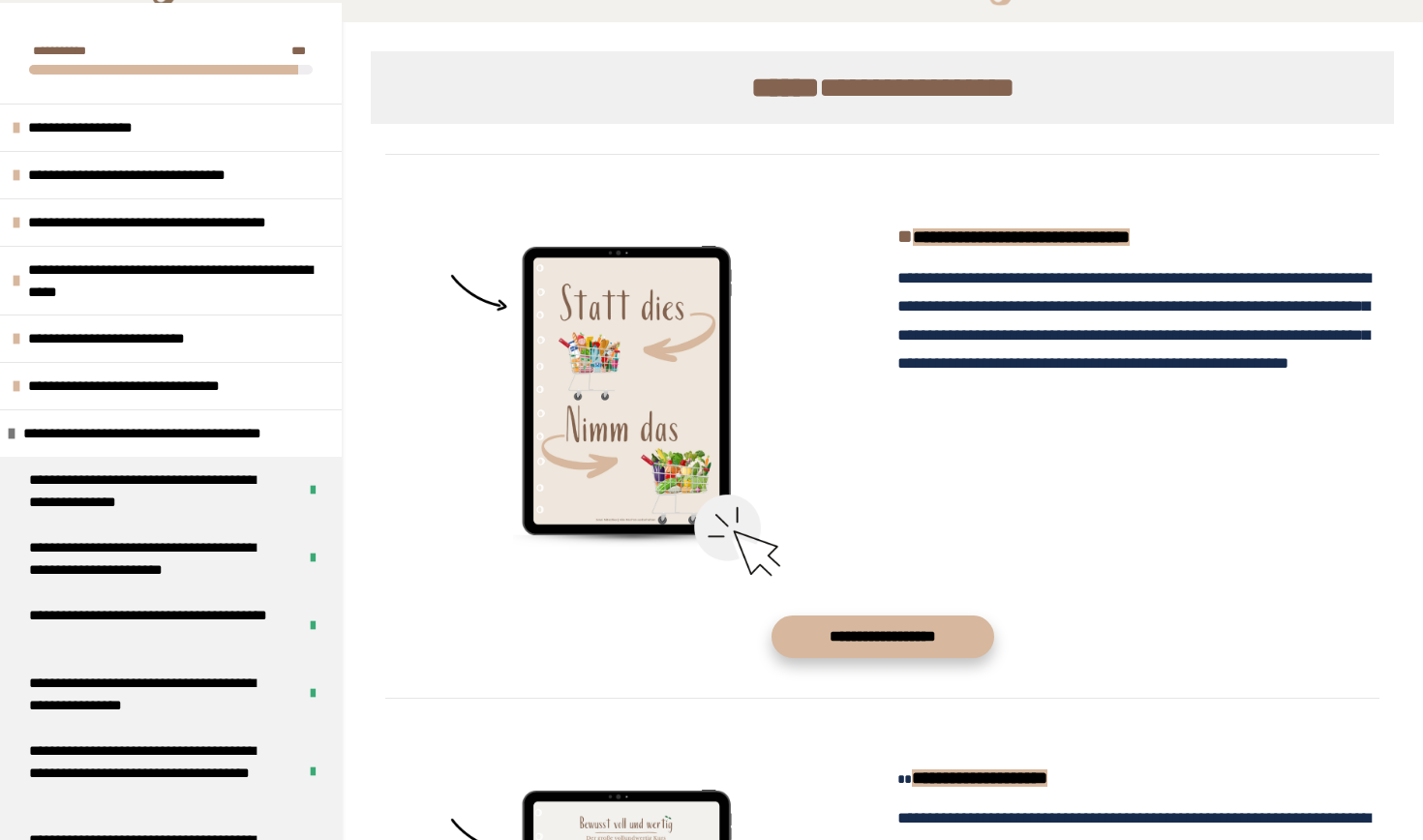 click on "**********" at bounding box center (883, 637) 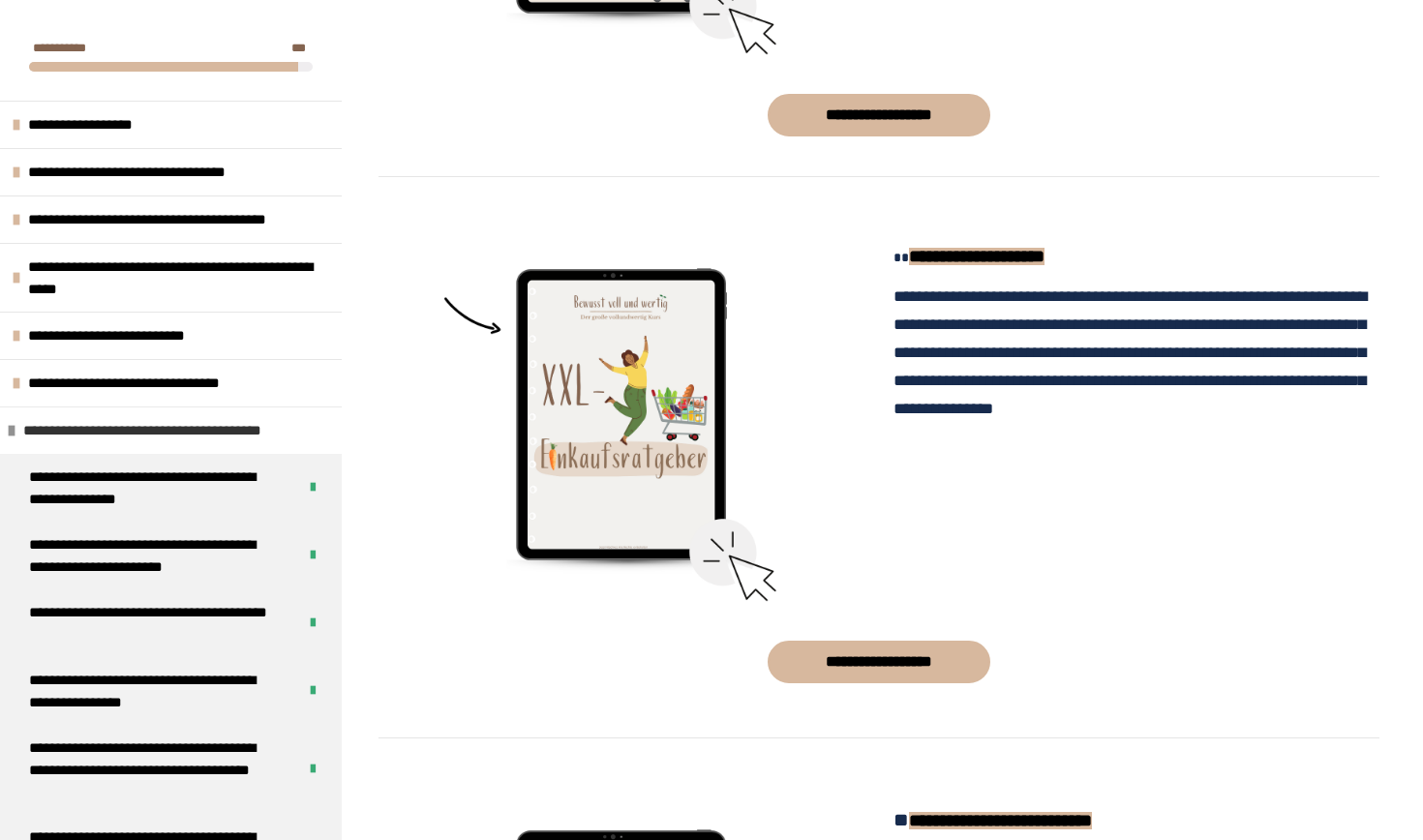 scroll, scrollTop: 888, scrollLeft: 0, axis: vertical 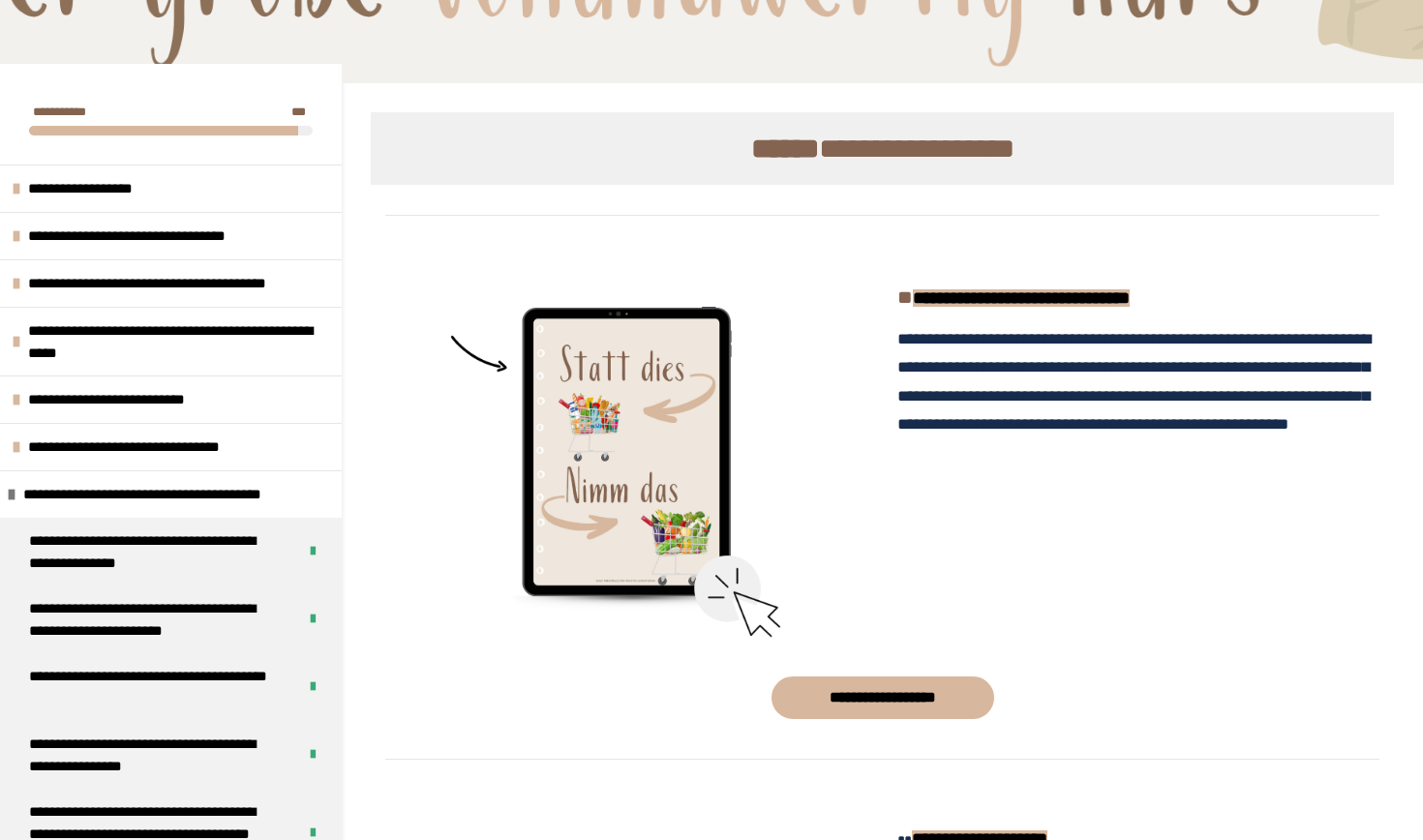click at bounding box center (164, 131) 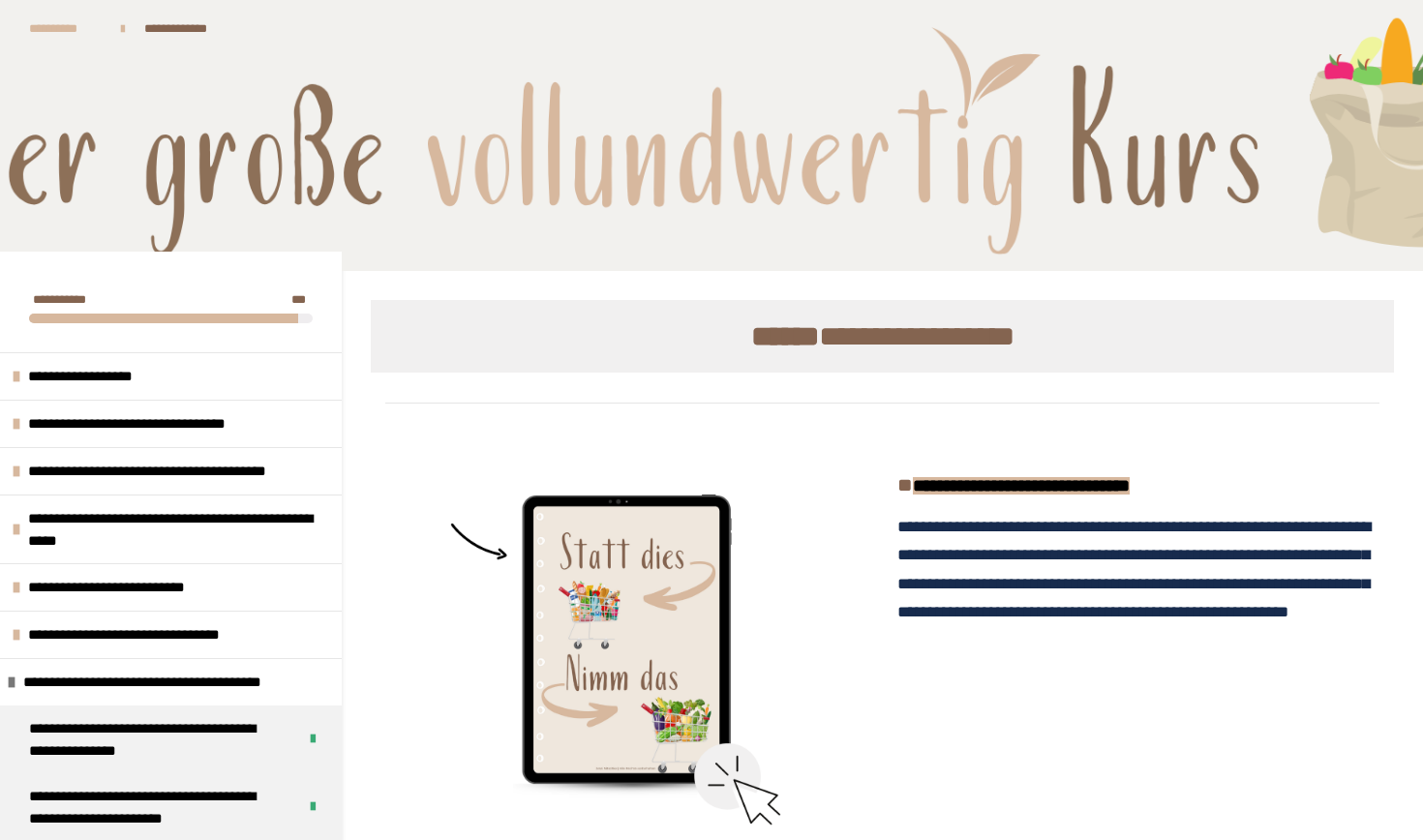 scroll, scrollTop: 0, scrollLeft: 0, axis: both 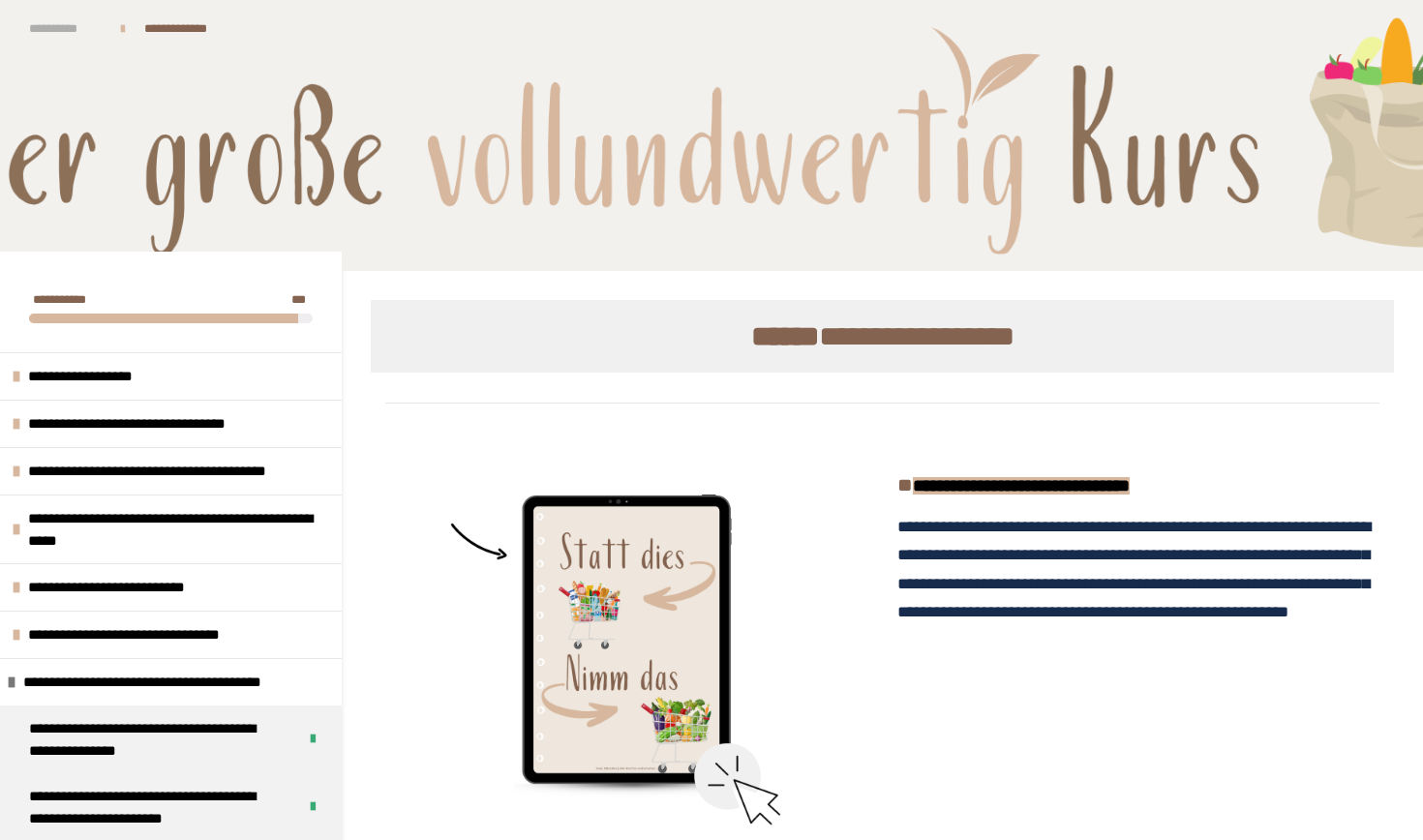 click on "**********" at bounding box center (65, 28) 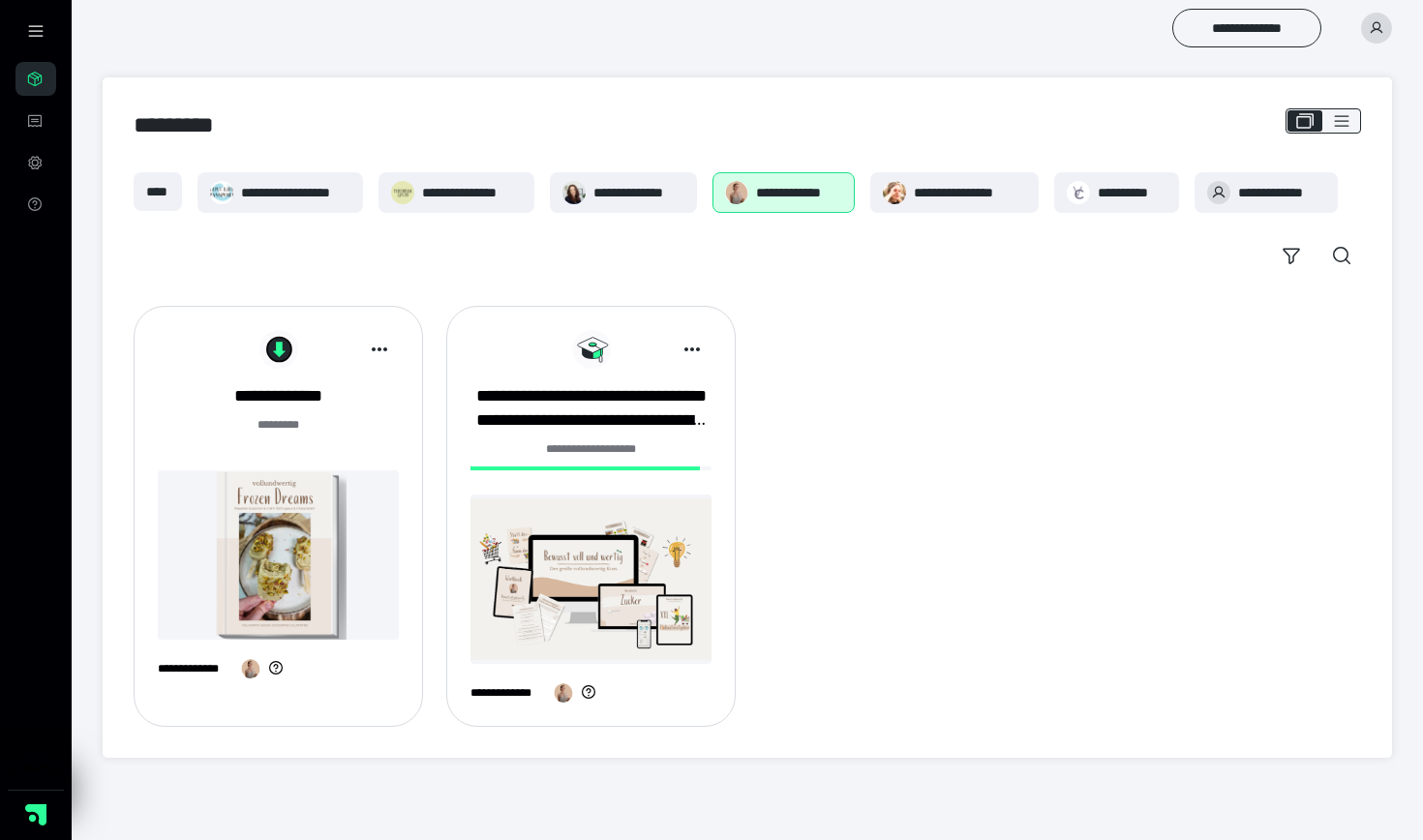 scroll, scrollTop: 0, scrollLeft: 0, axis: both 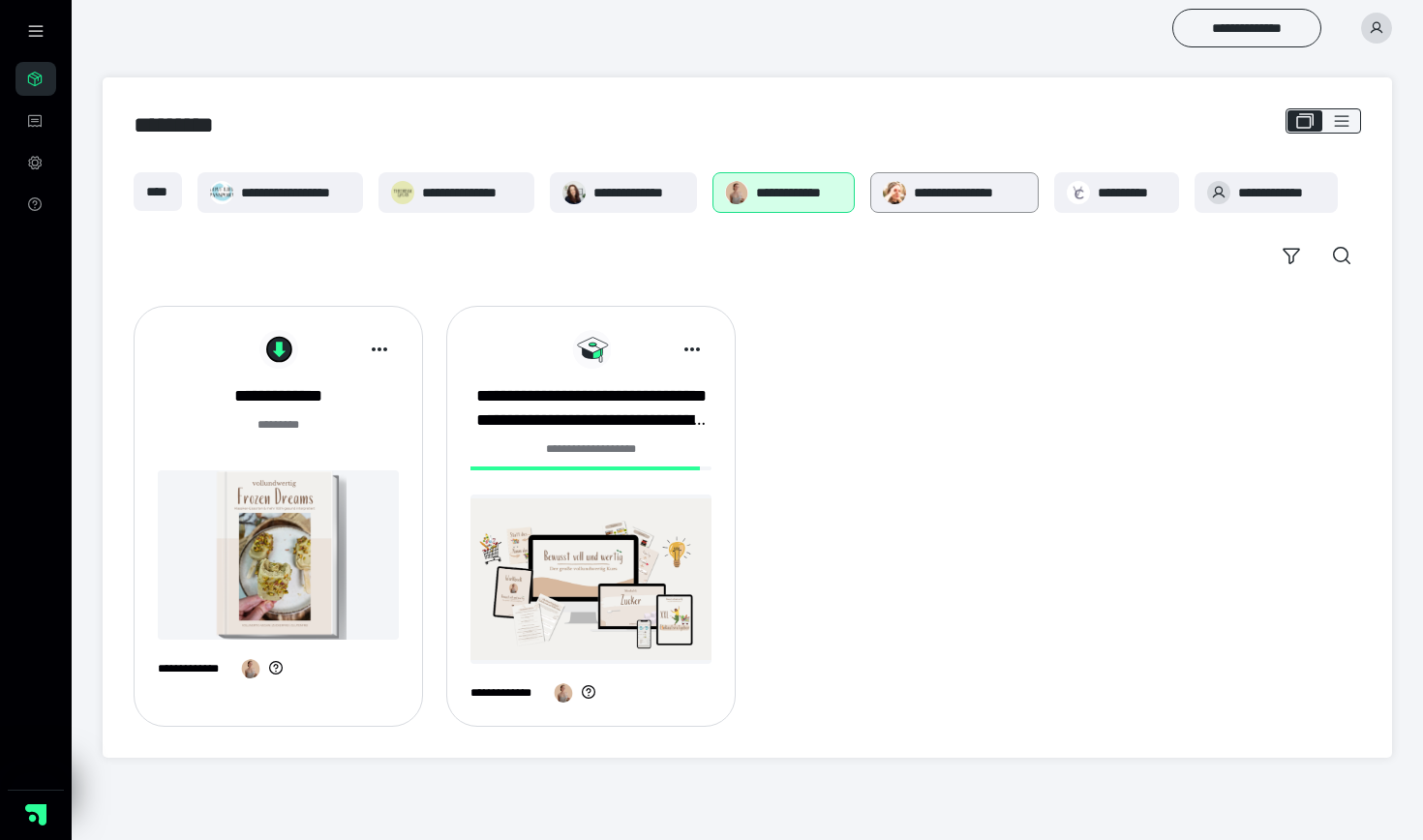 click on "**********" at bounding box center [970, 193] 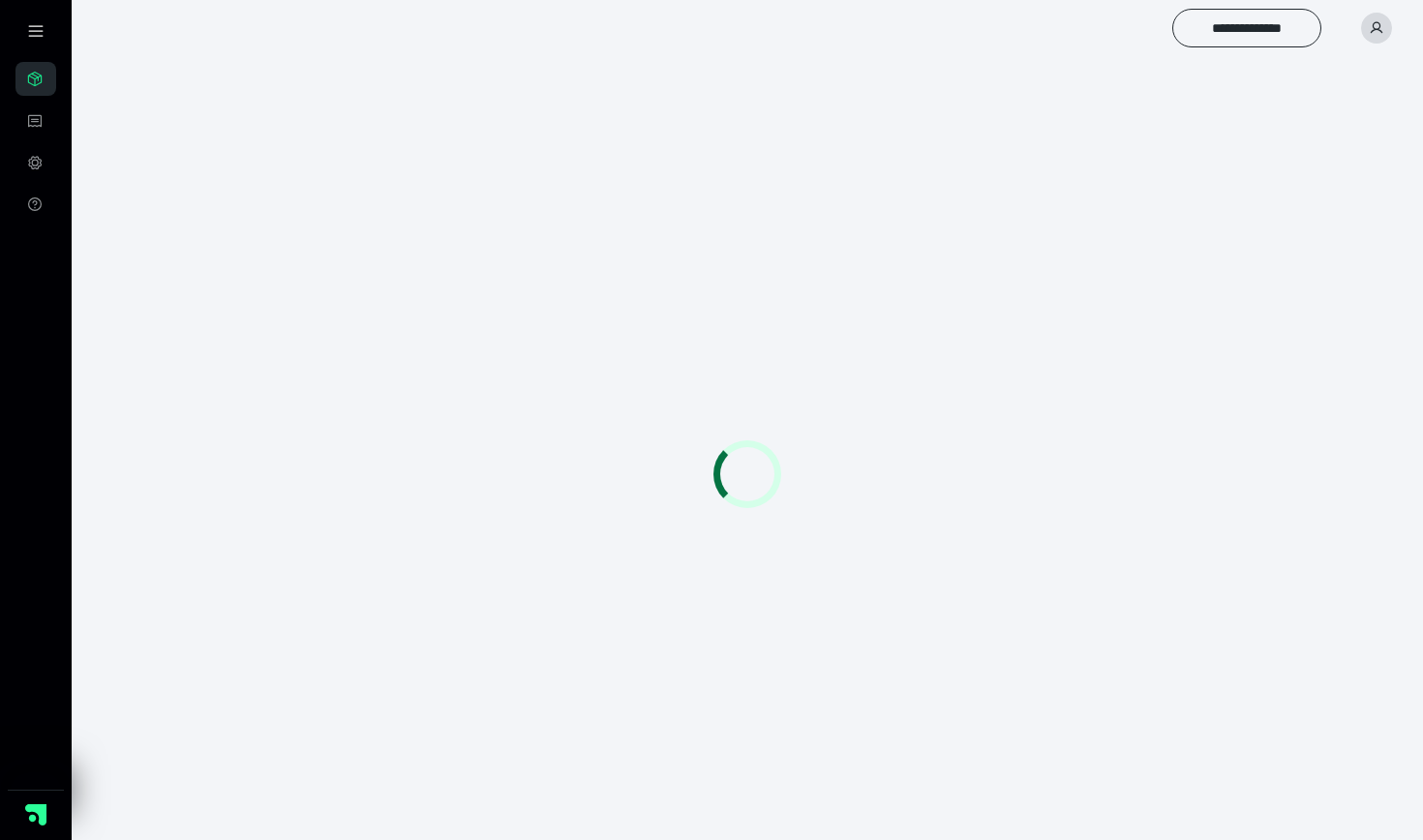 scroll, scrollTop: 0, scrollLeft: 0, axis: both 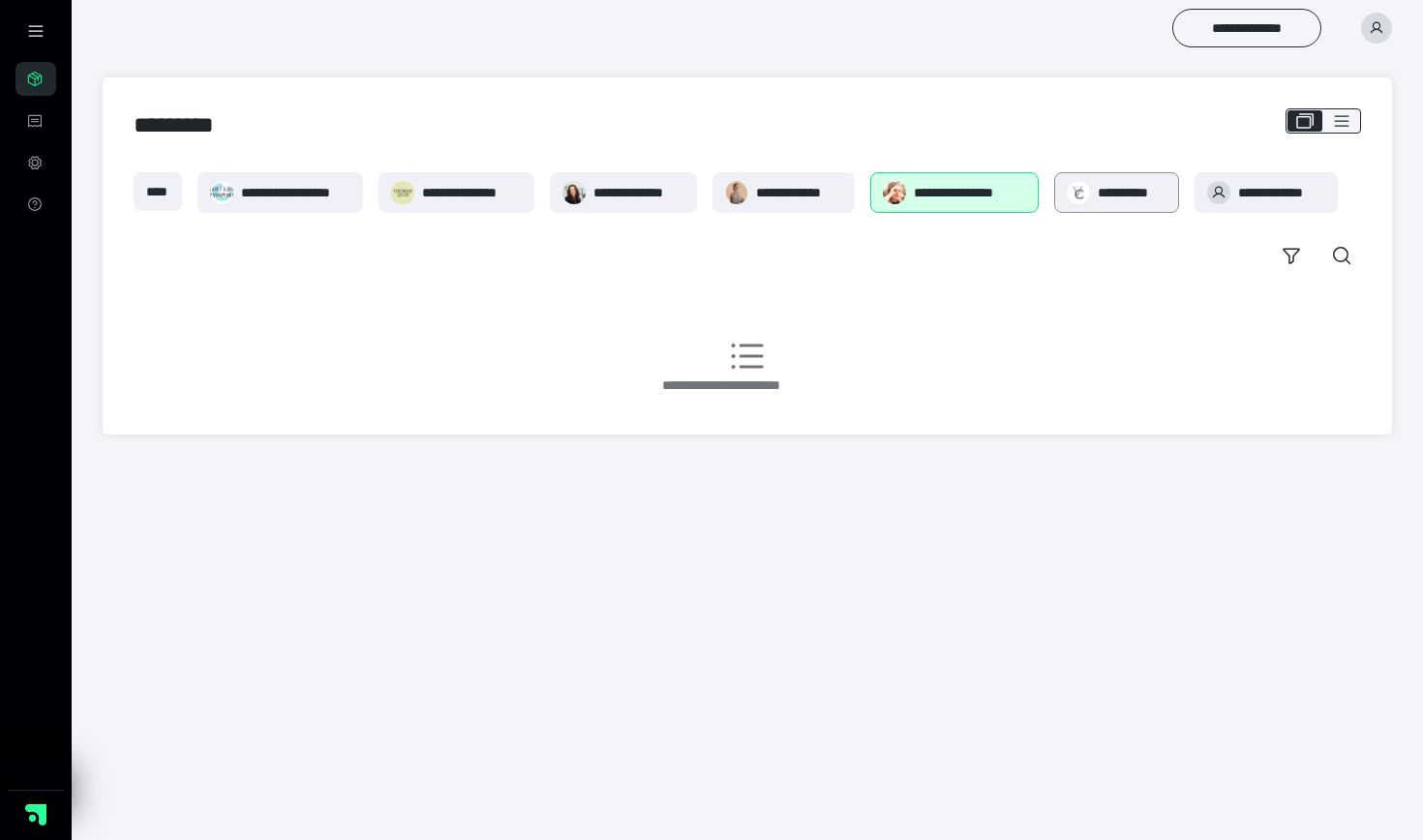 click on "**********" at bounding box center [1132, 193] 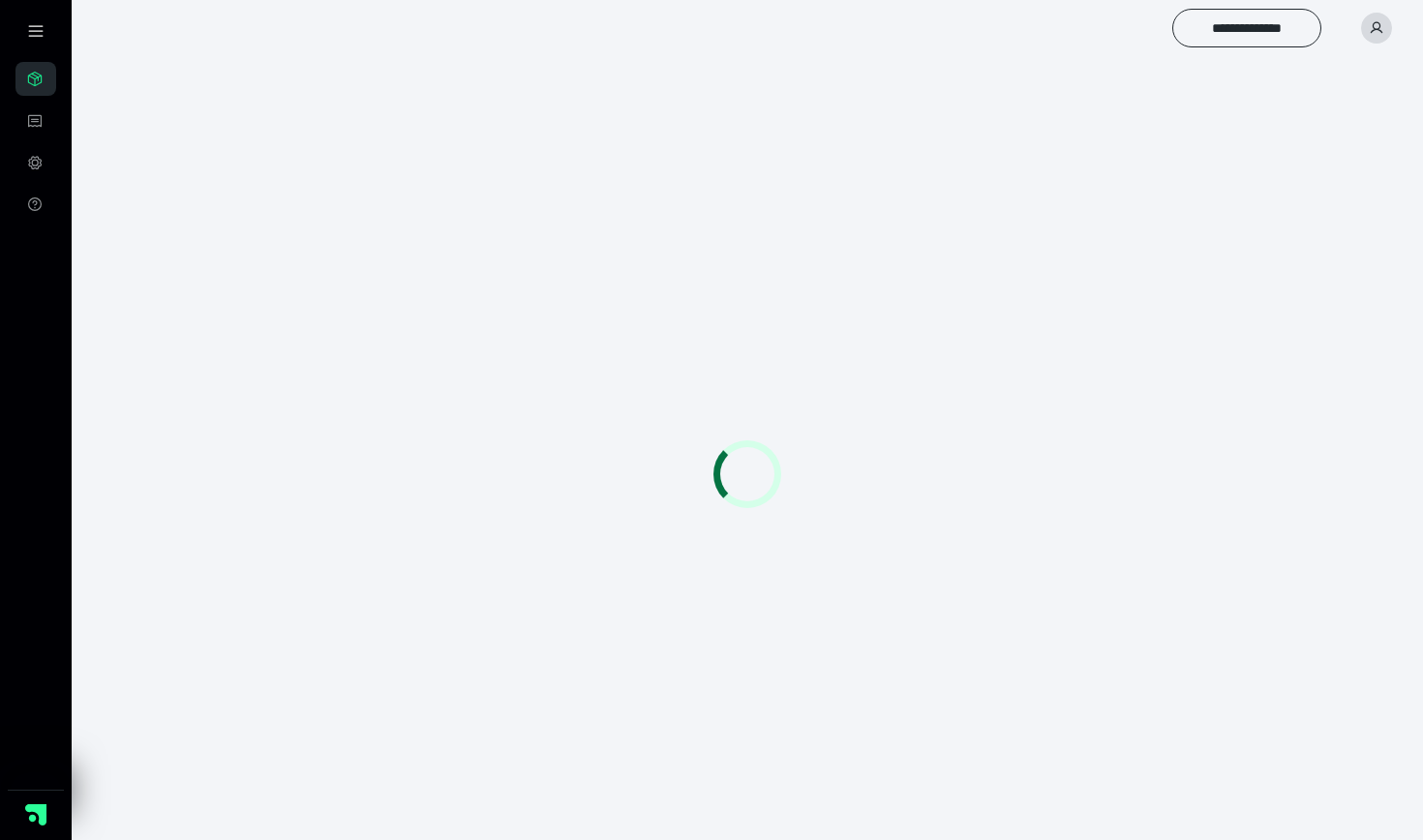 scroll, scrollTop: 0, scrollLeft: 0, axis: both 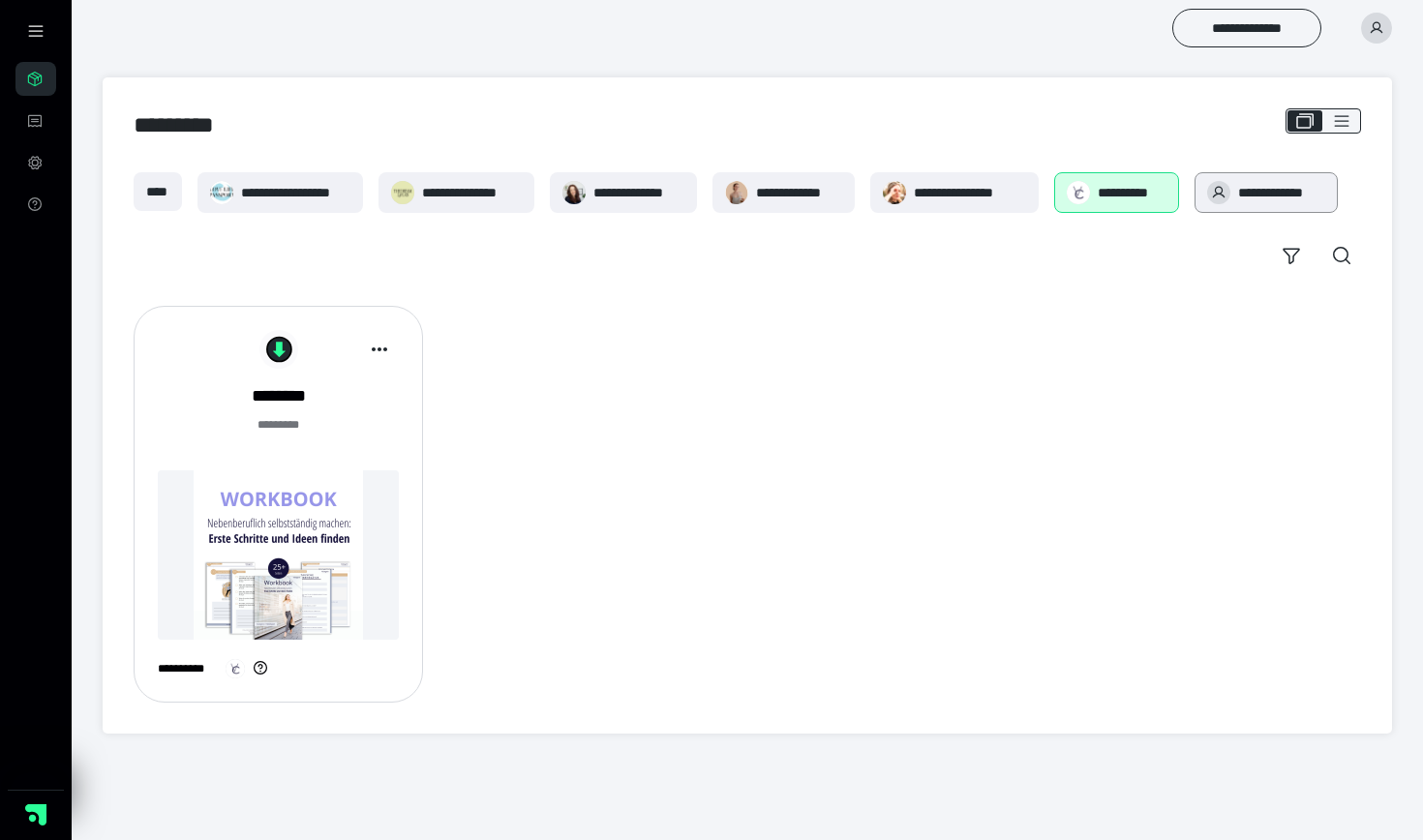 click on "**********" at bounding box center (1266, 193) 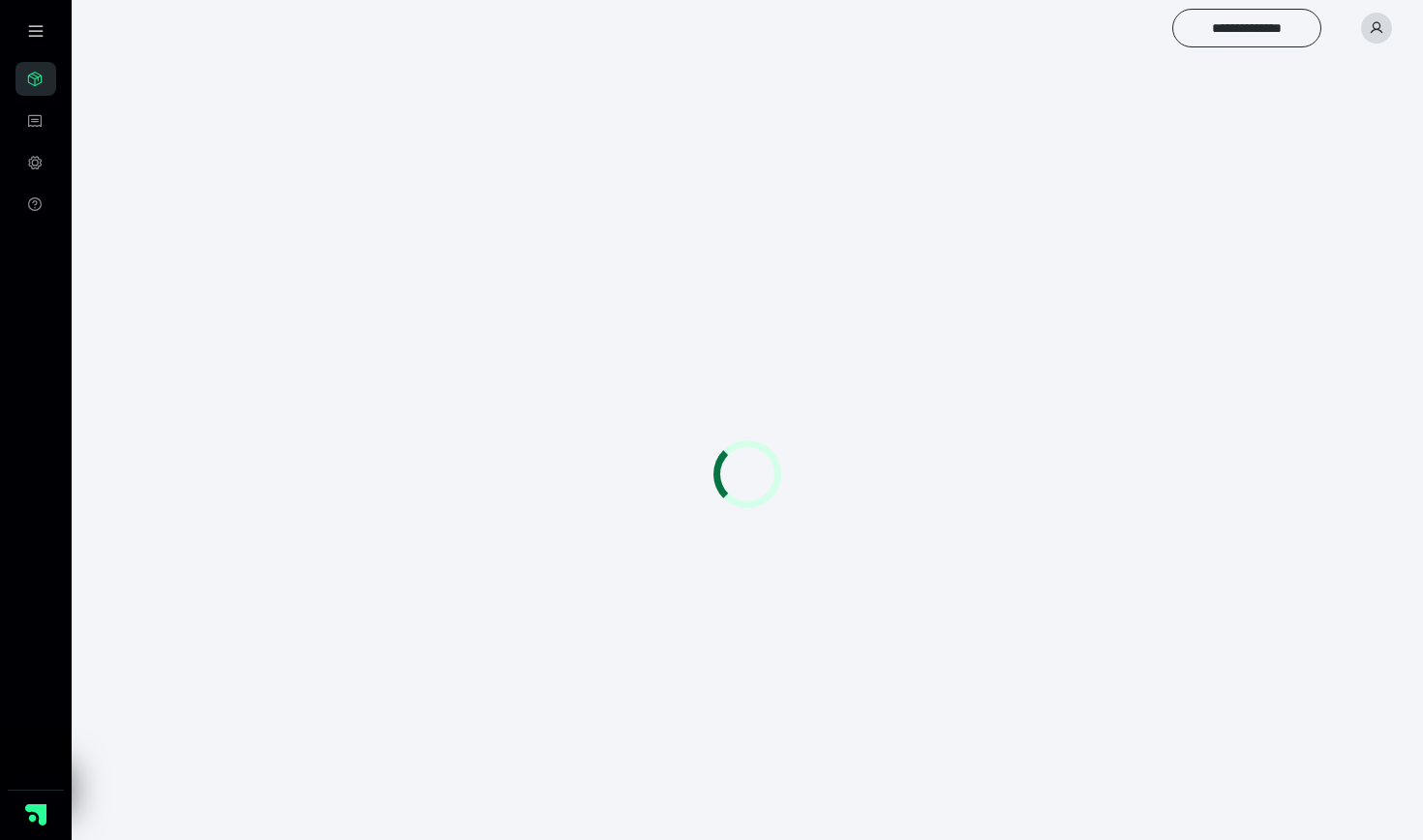 scroll, scrollTop: 0, scrollLeft: 0, axis: both 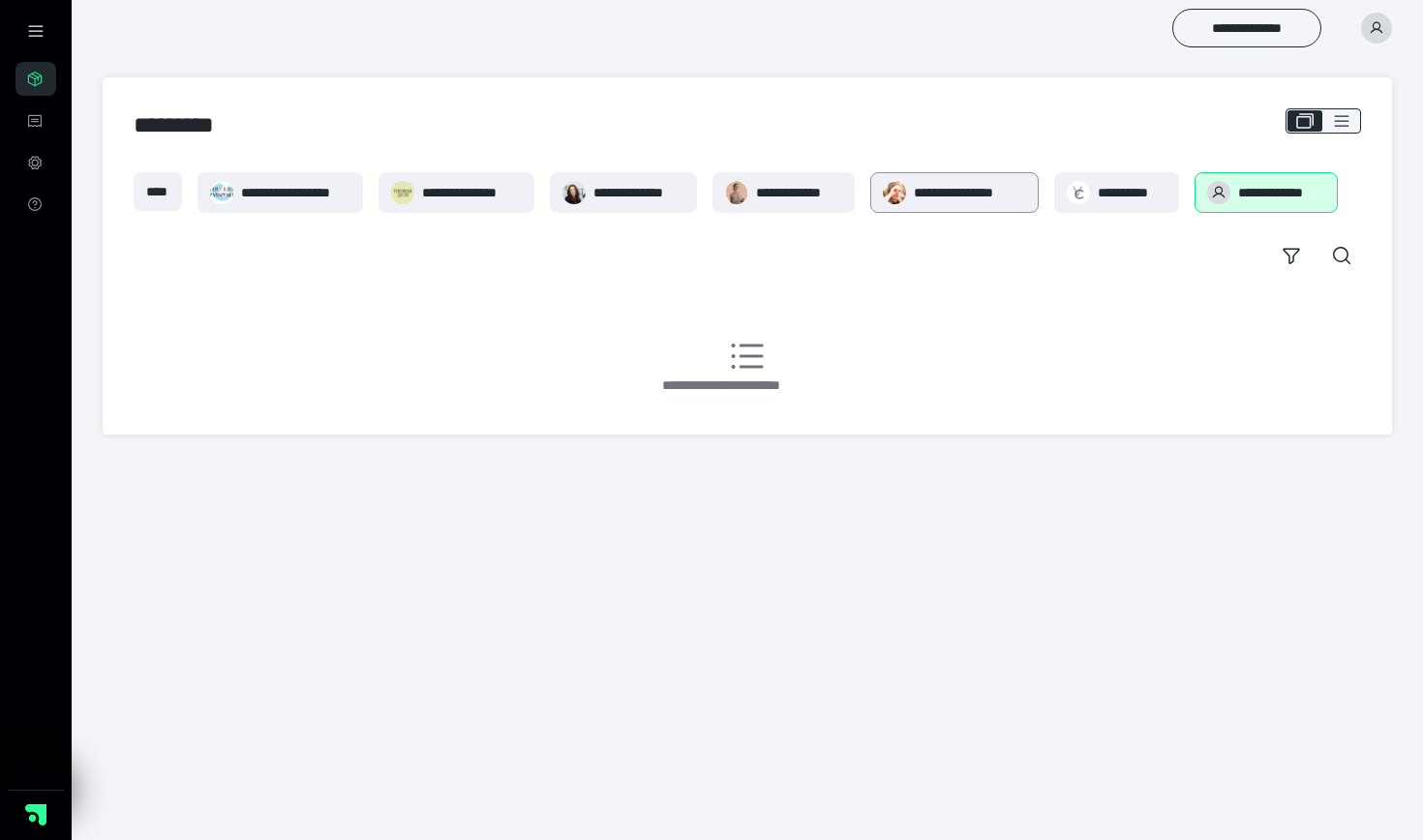 click on "**********" at bounding box center [970, 193] 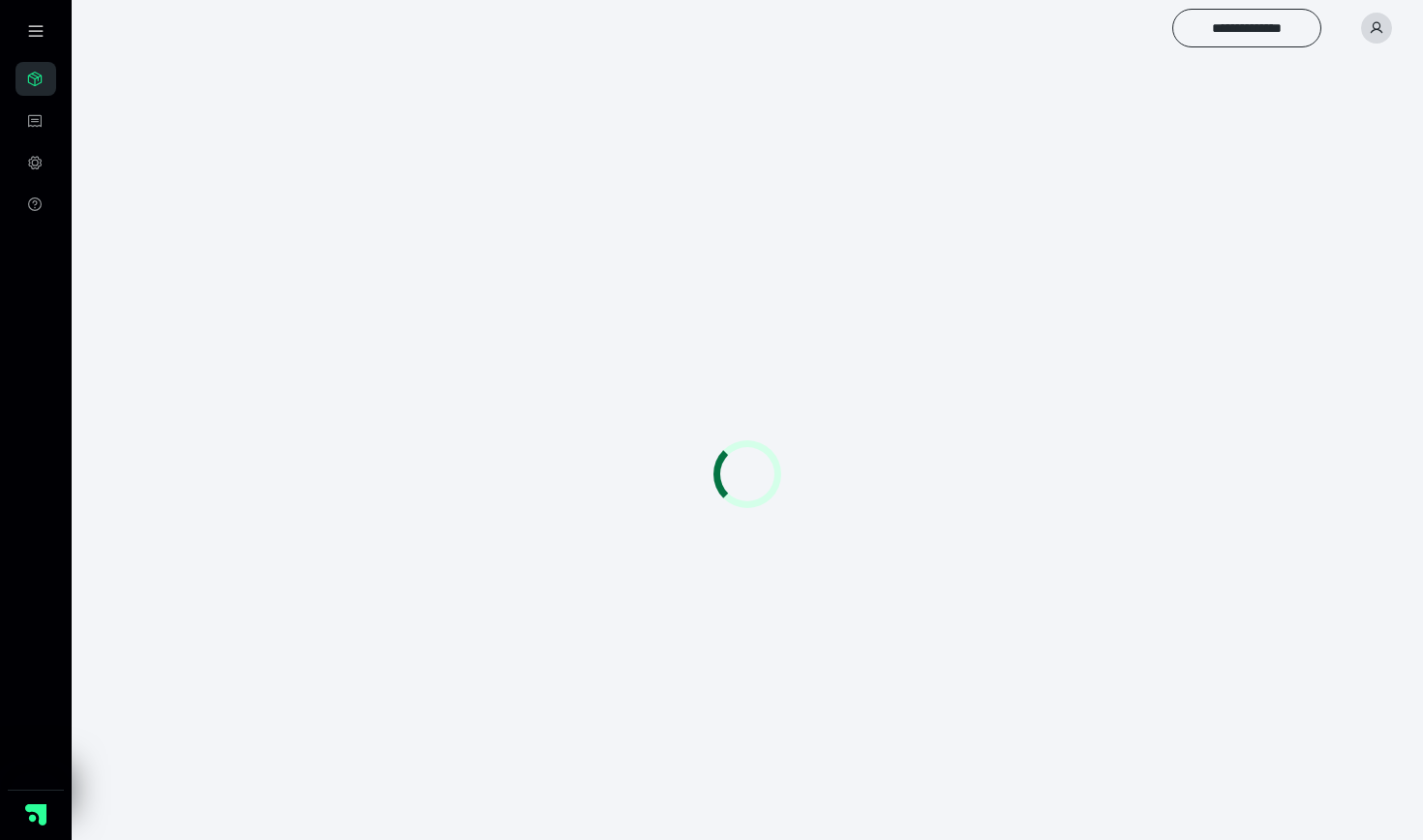 scroll, scrollTop: 0, scrollLeft: 0, axis: both 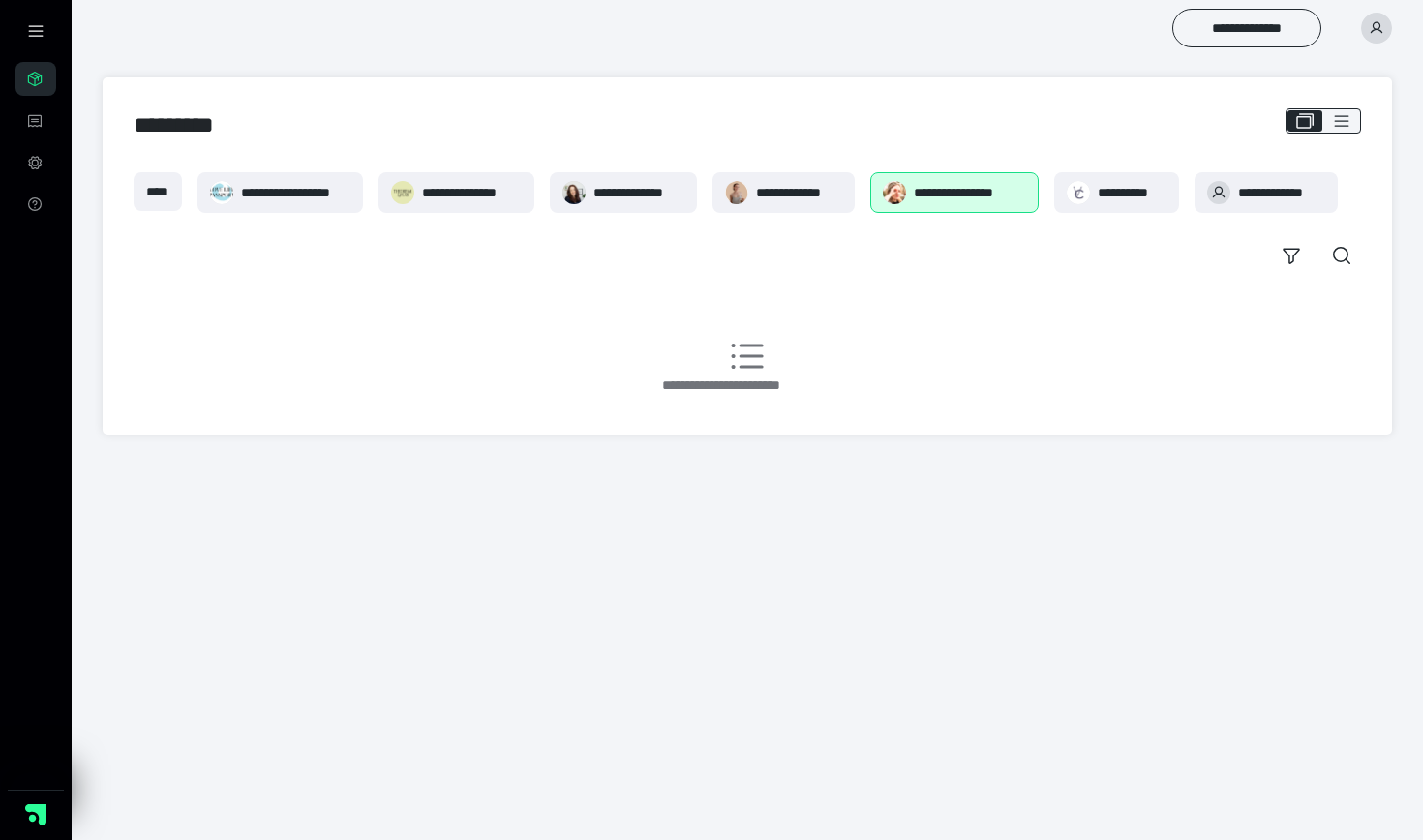 click on "**********" at bounding box center (799, 193) 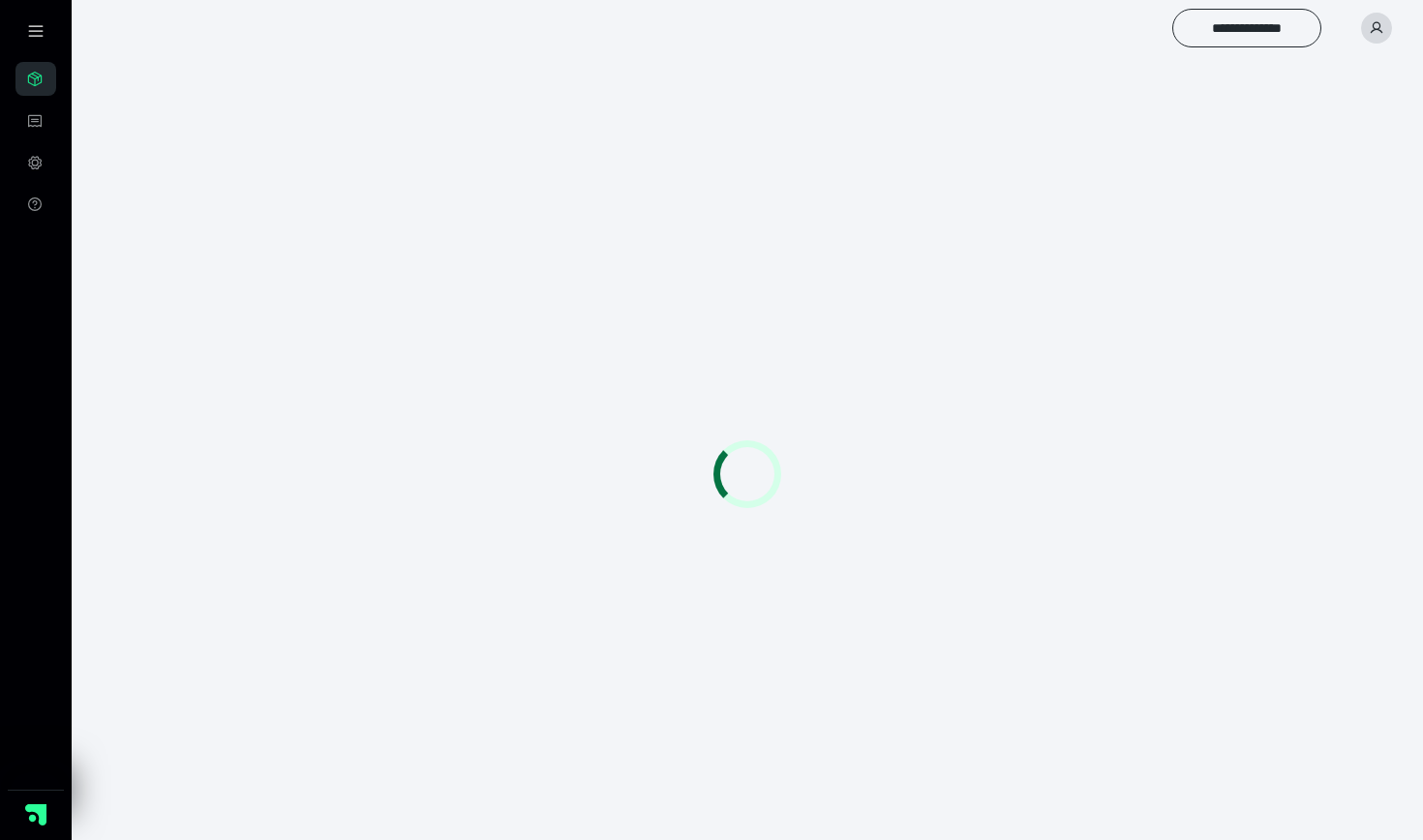 scroll, scrollTop: 0, scrollLeft: 0, axis: both 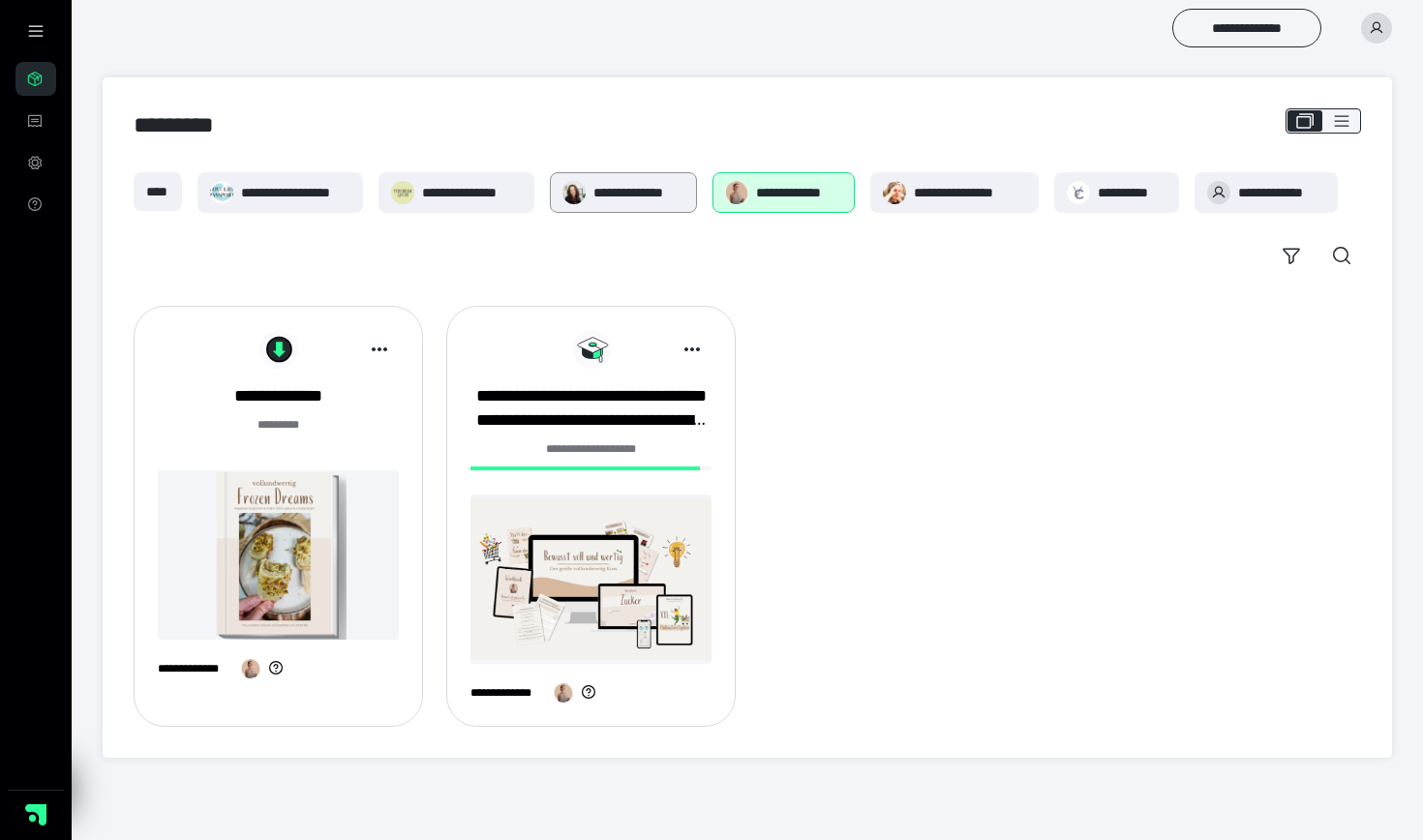 click on "**********" at bounding box center [639, 193] 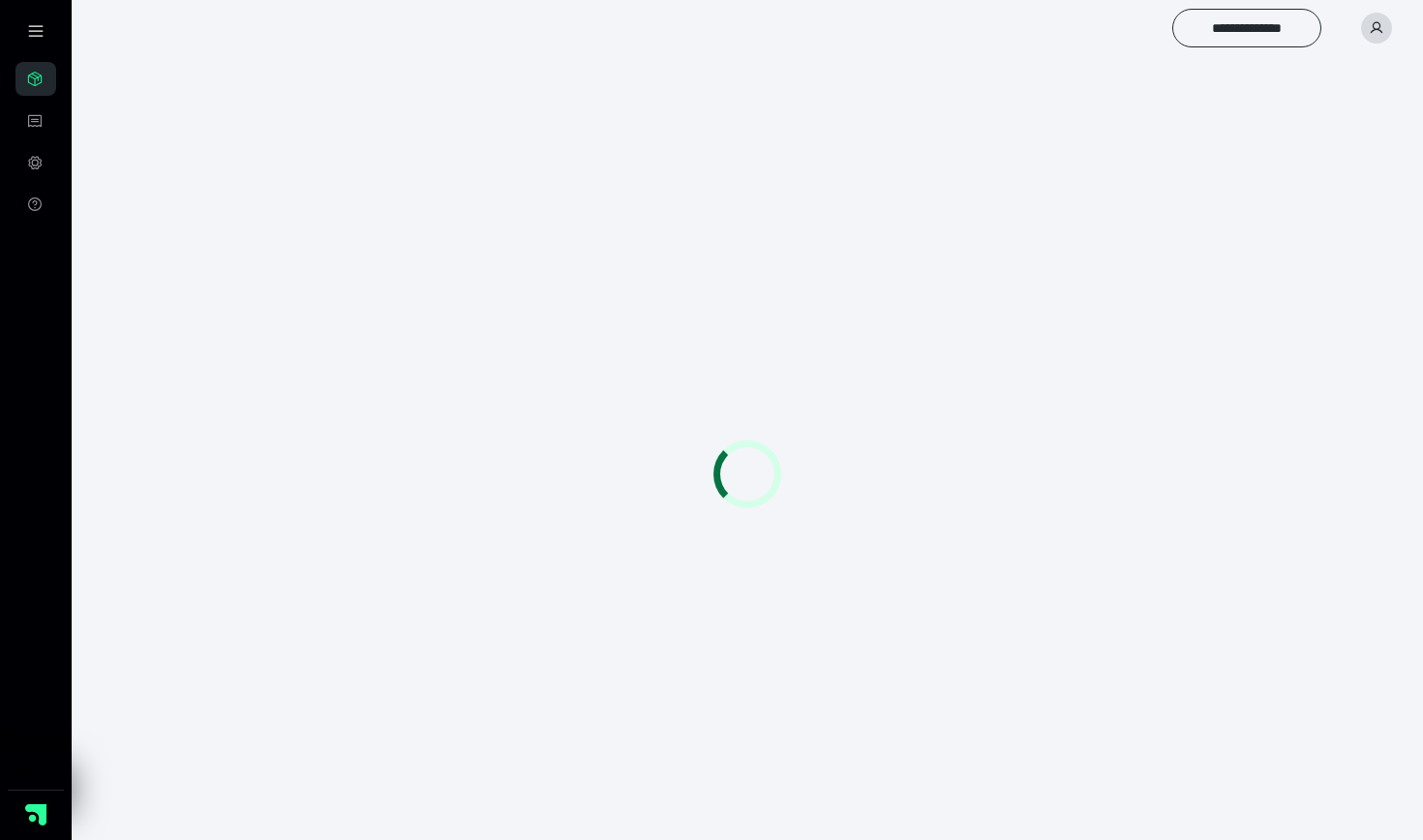 scroll, scrollTop: 0, scrollLeft: 0, axis: both 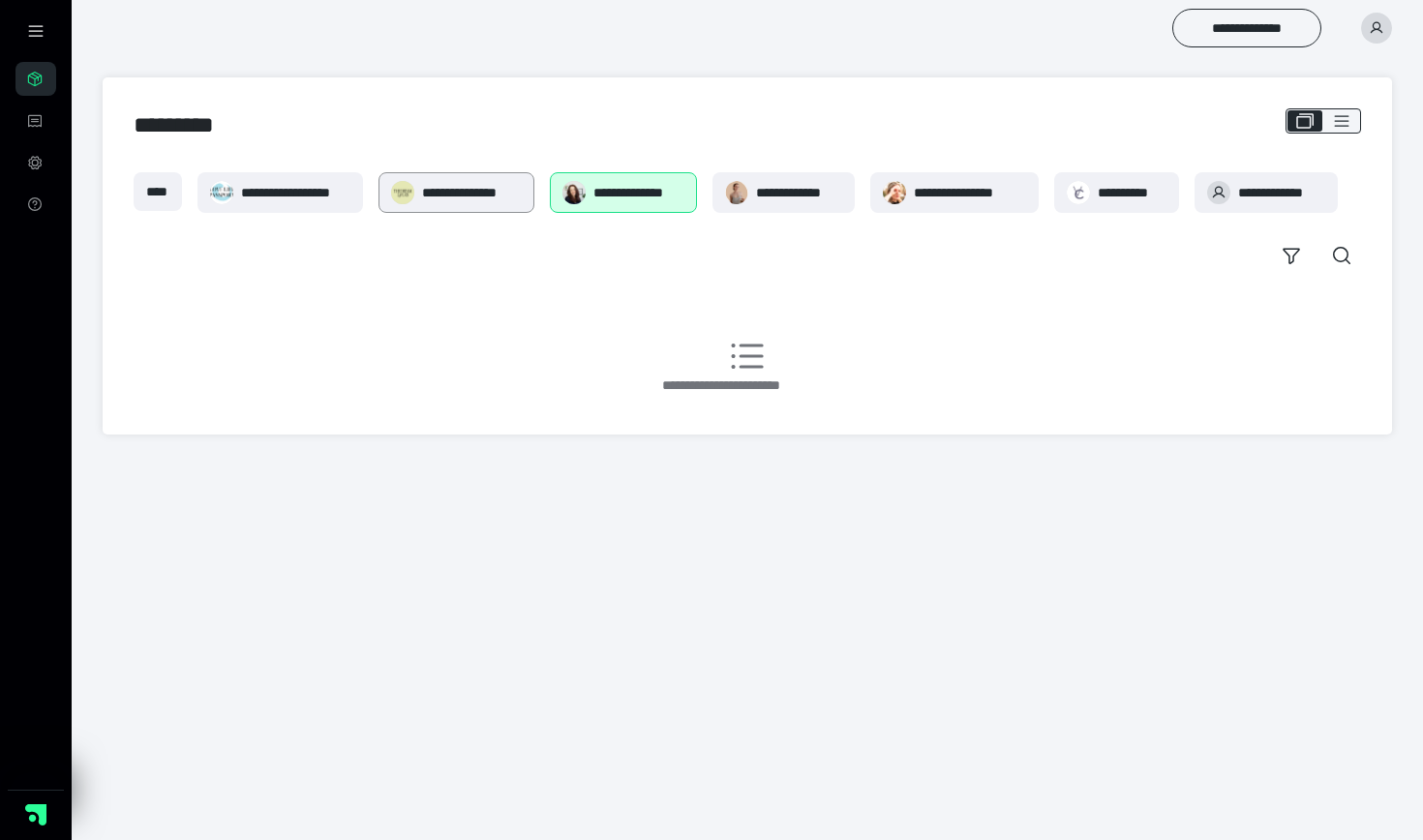 click on "**********" at bounding box center (471, 193) 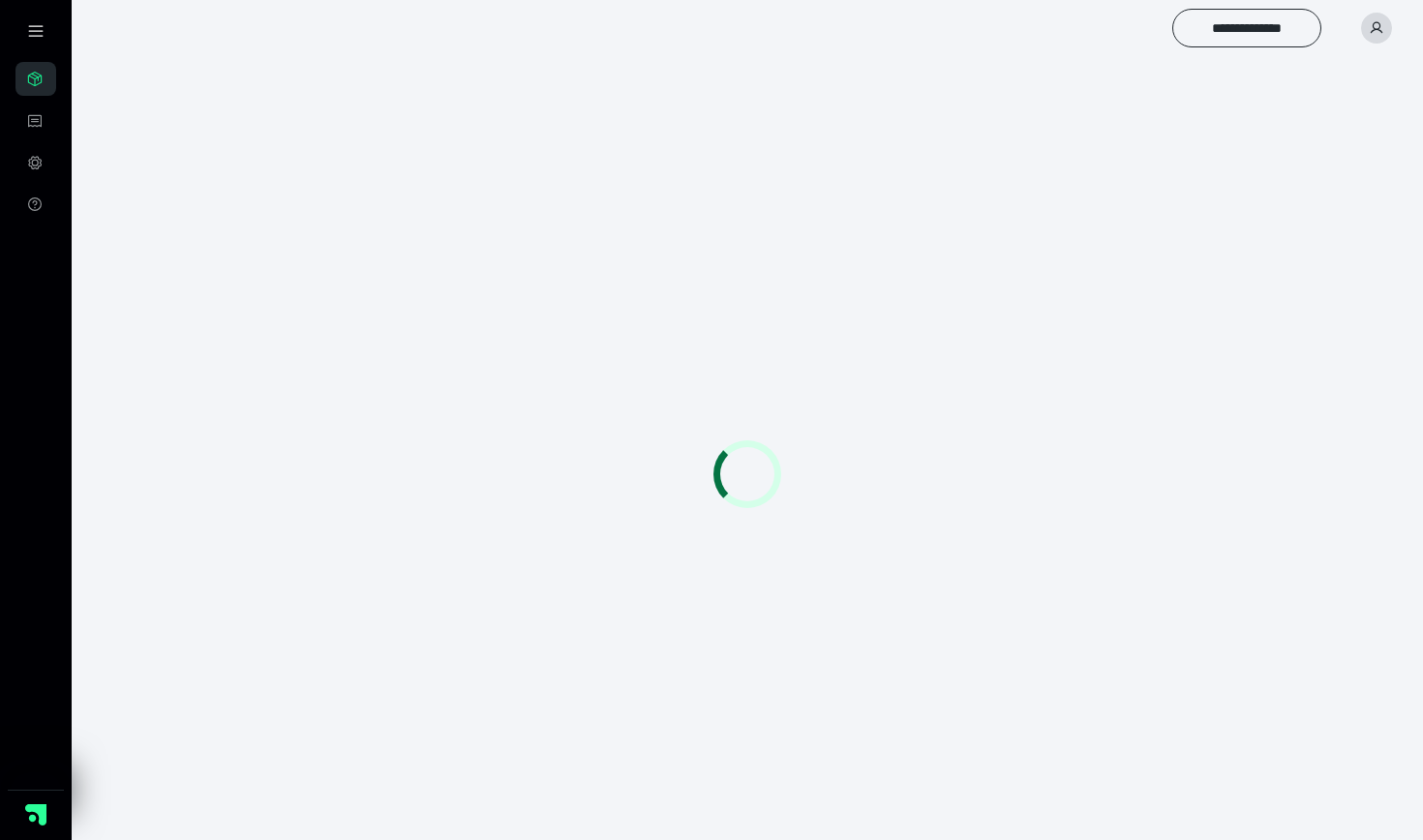 scroll, scrollTop: 0, scrollLeft: 0, axis: both 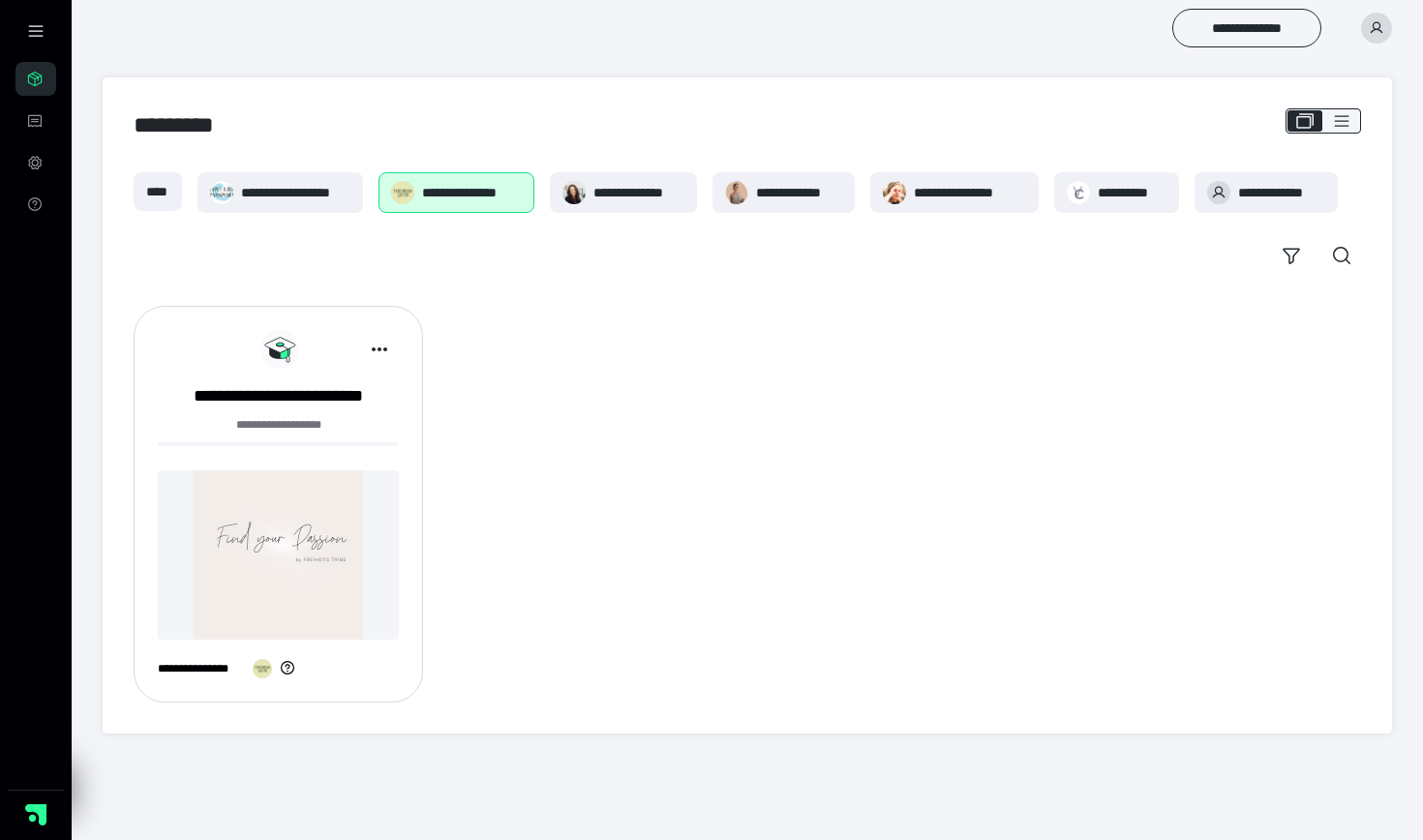 click at bounding box center [278, 555] 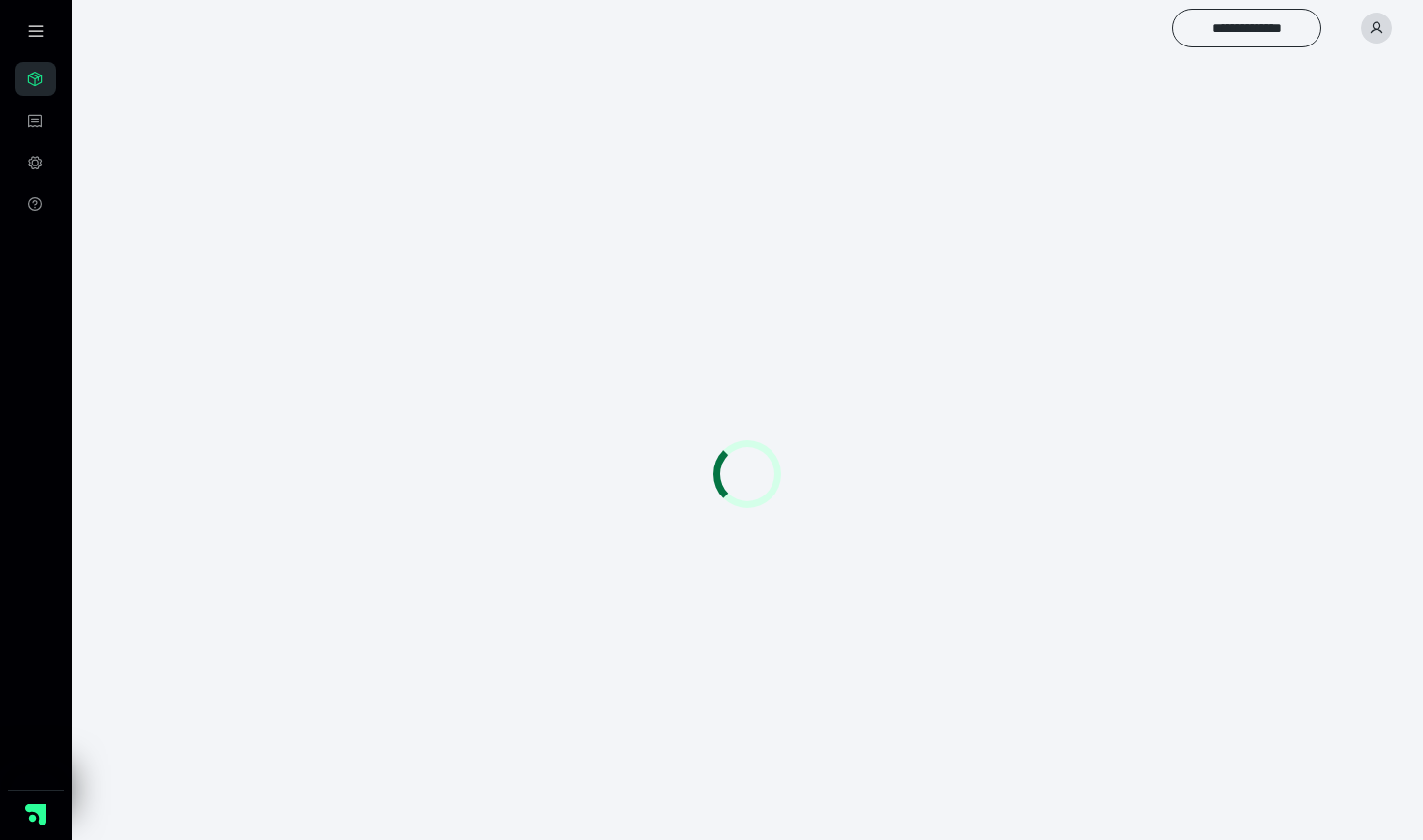 scroll, scrollTop: 0, scrollLeft: 0, axis: both 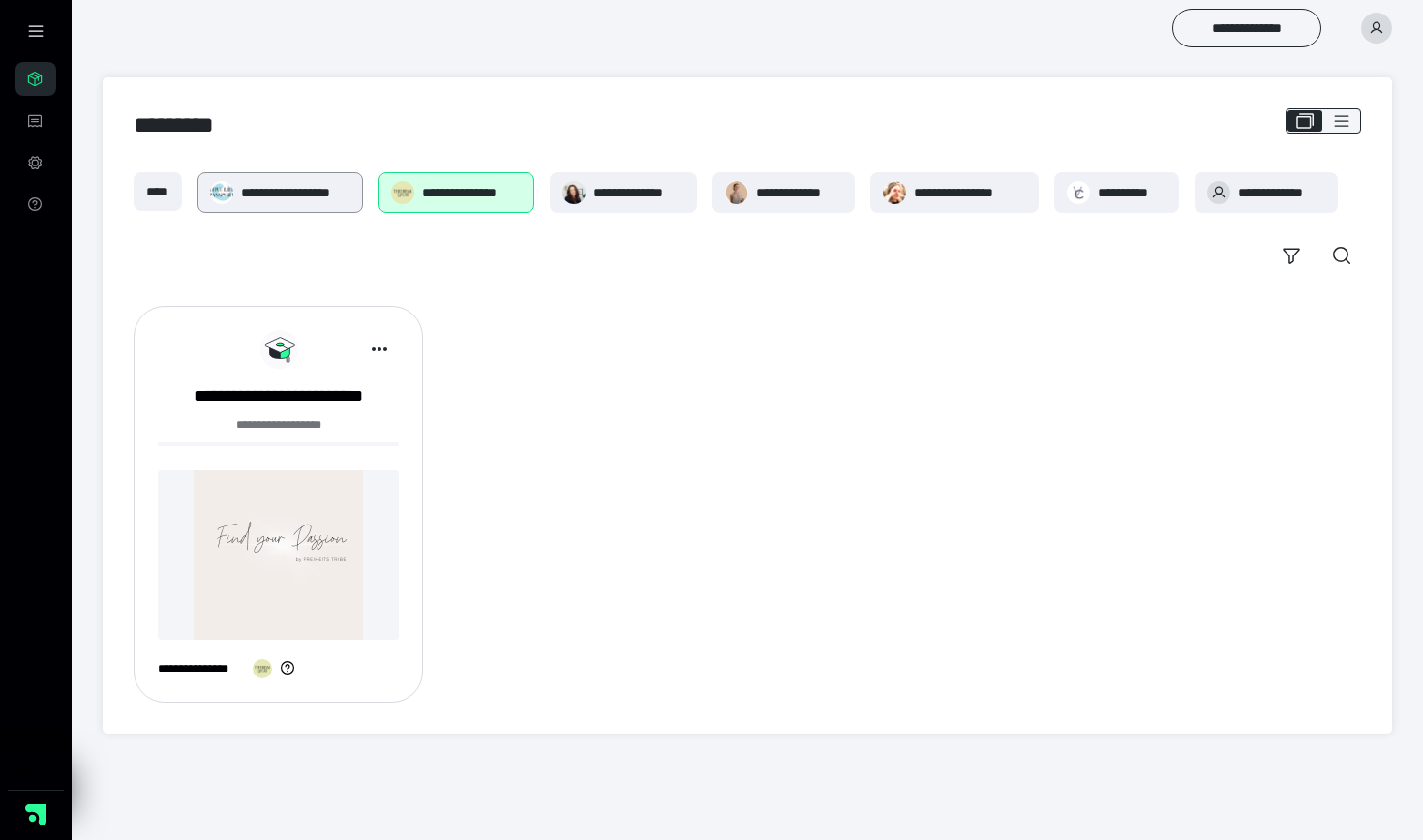 click on "**********" at bounding box center [295, 193] 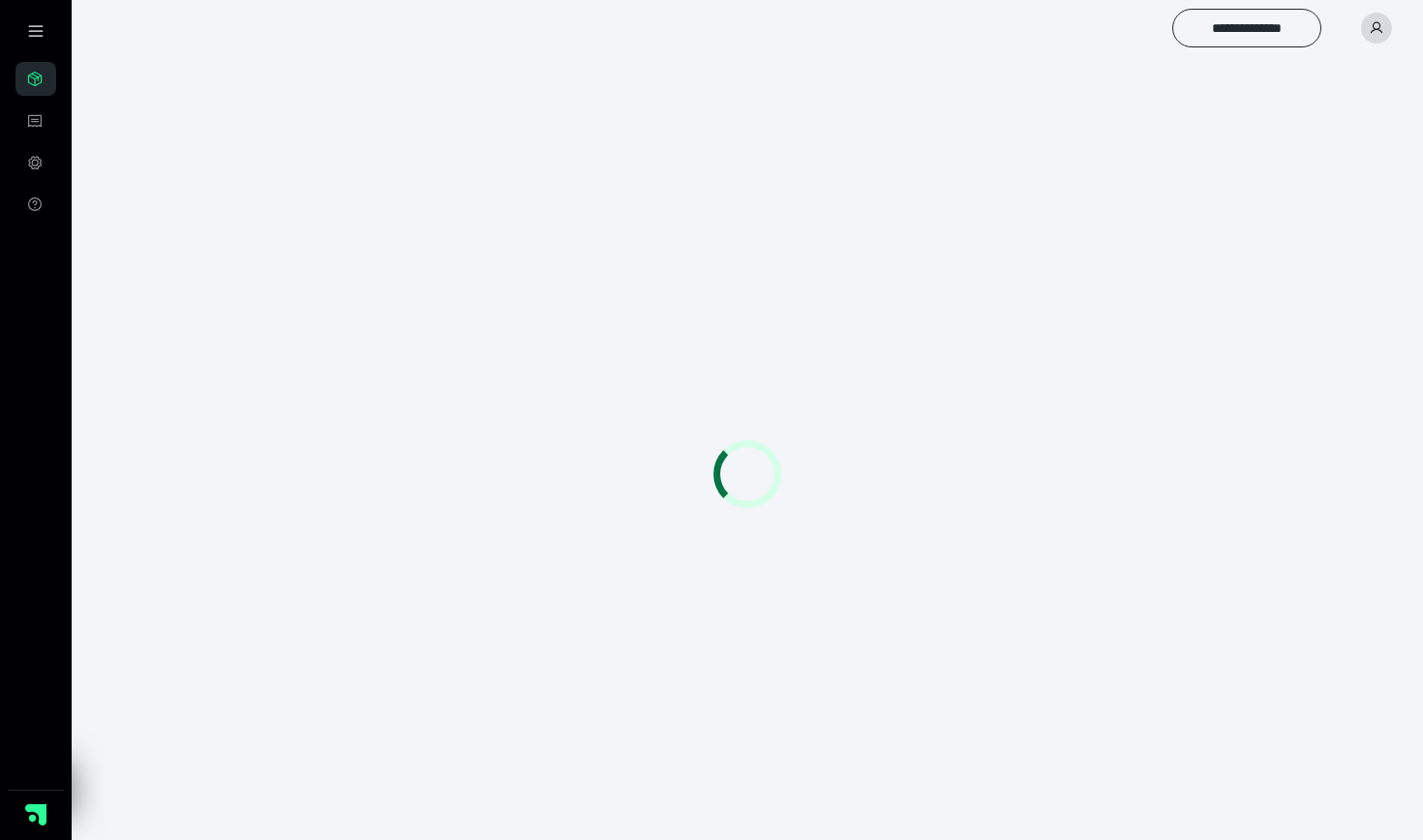 scroll, scrollTop: 0, scrollLeft: 0, axis: both 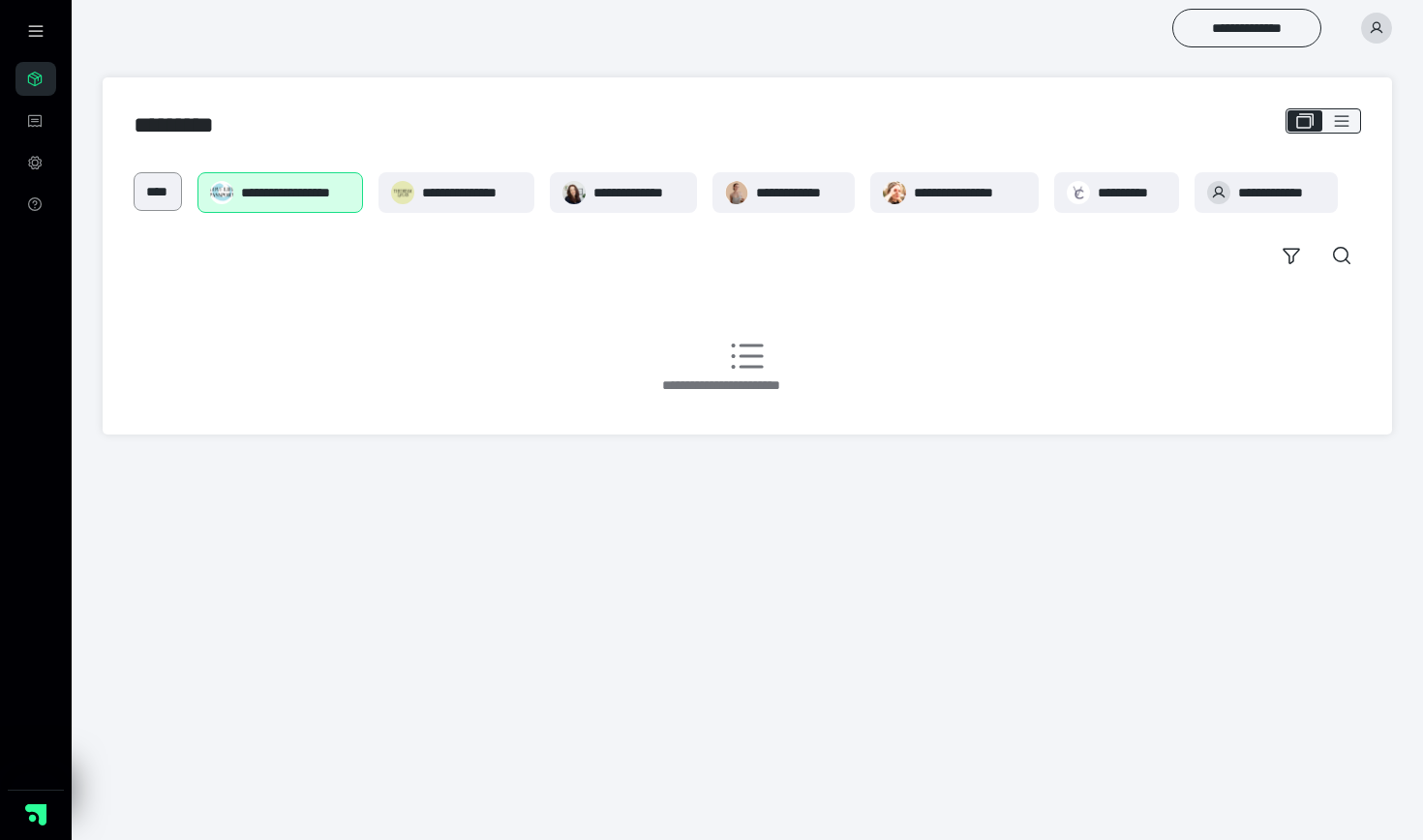 click on "****" at bounding box center (158, 192) 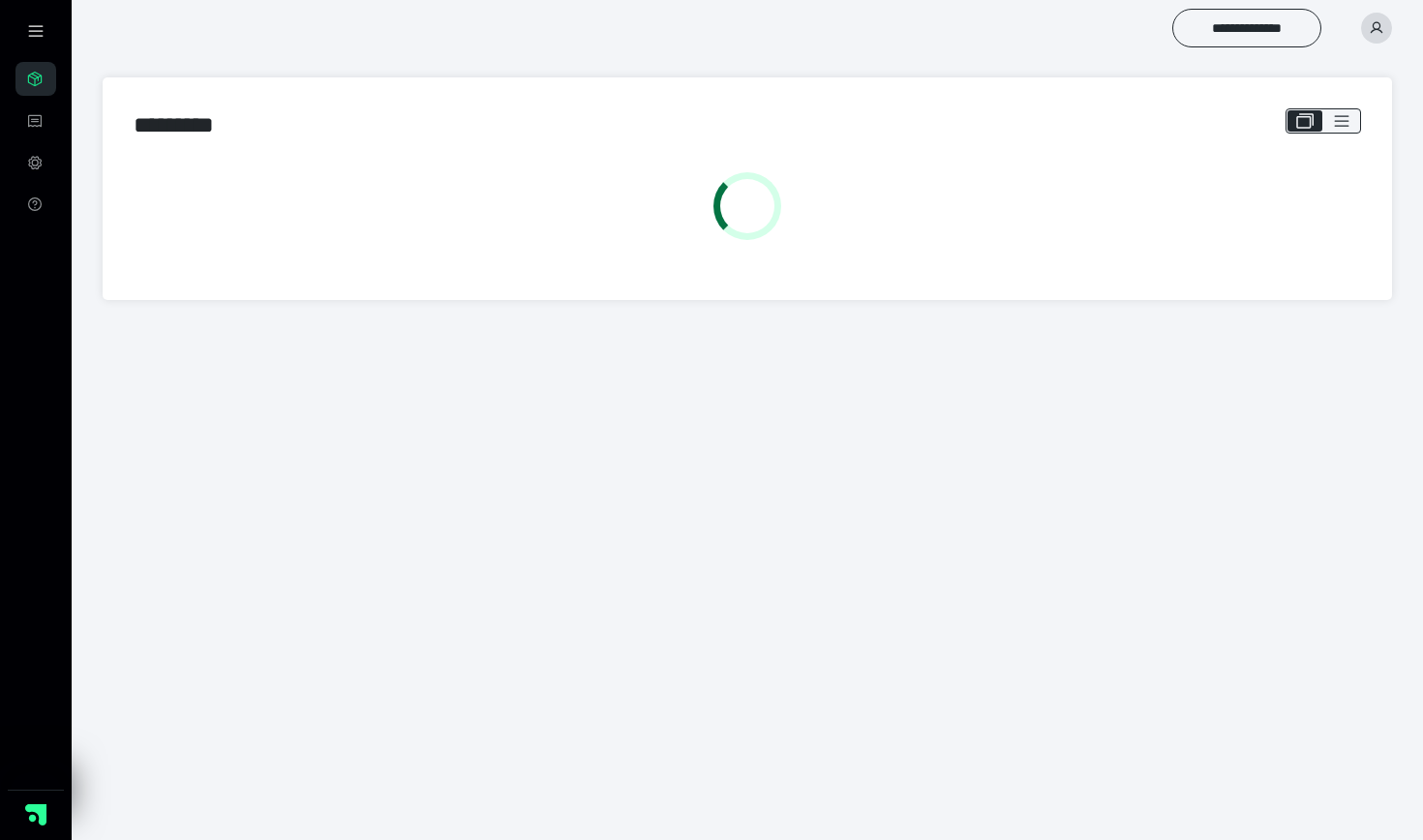 scroll, scrollTop: 0, scrollLeft: 0, axis: both 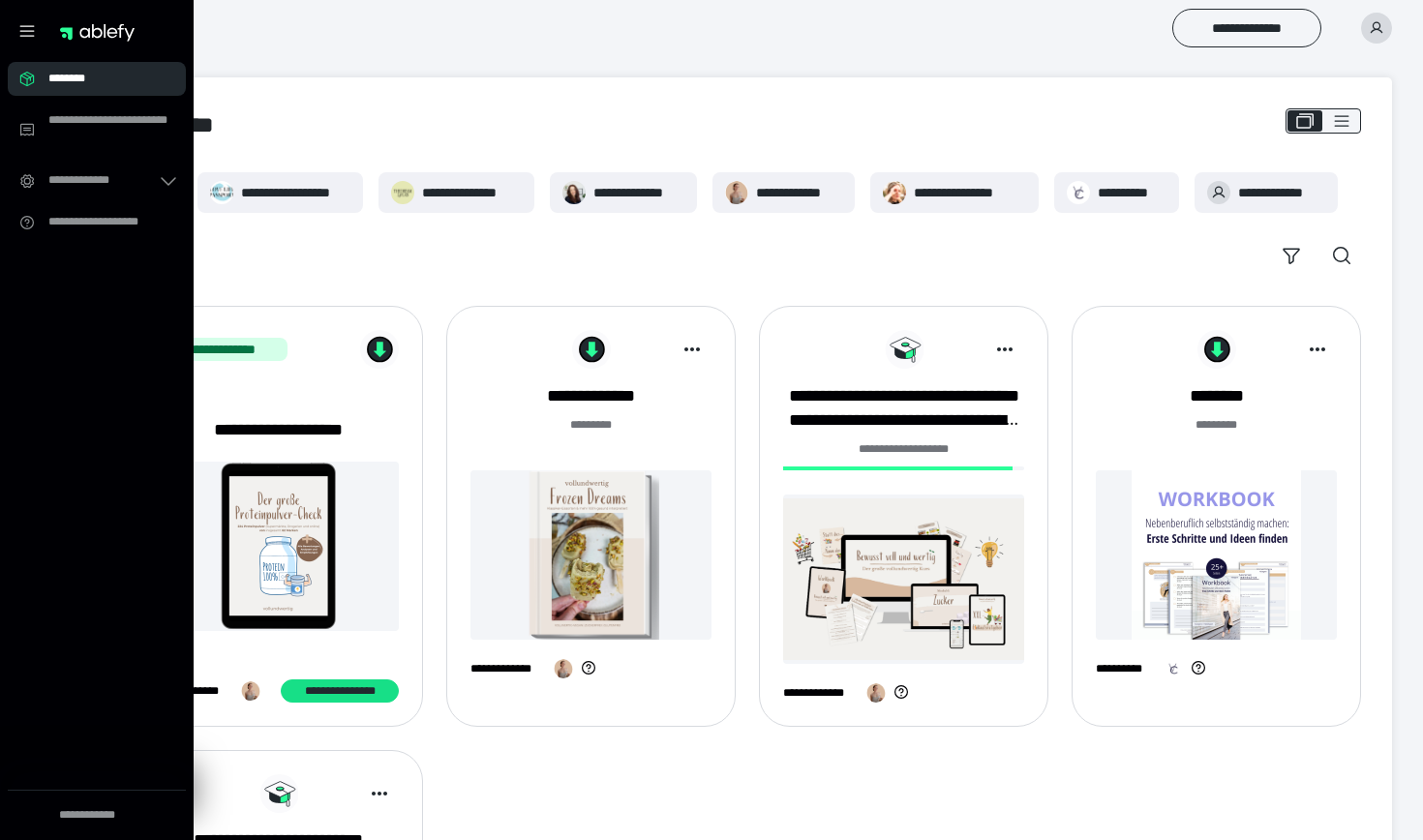 click on "********" at bounding box center [103, 78] 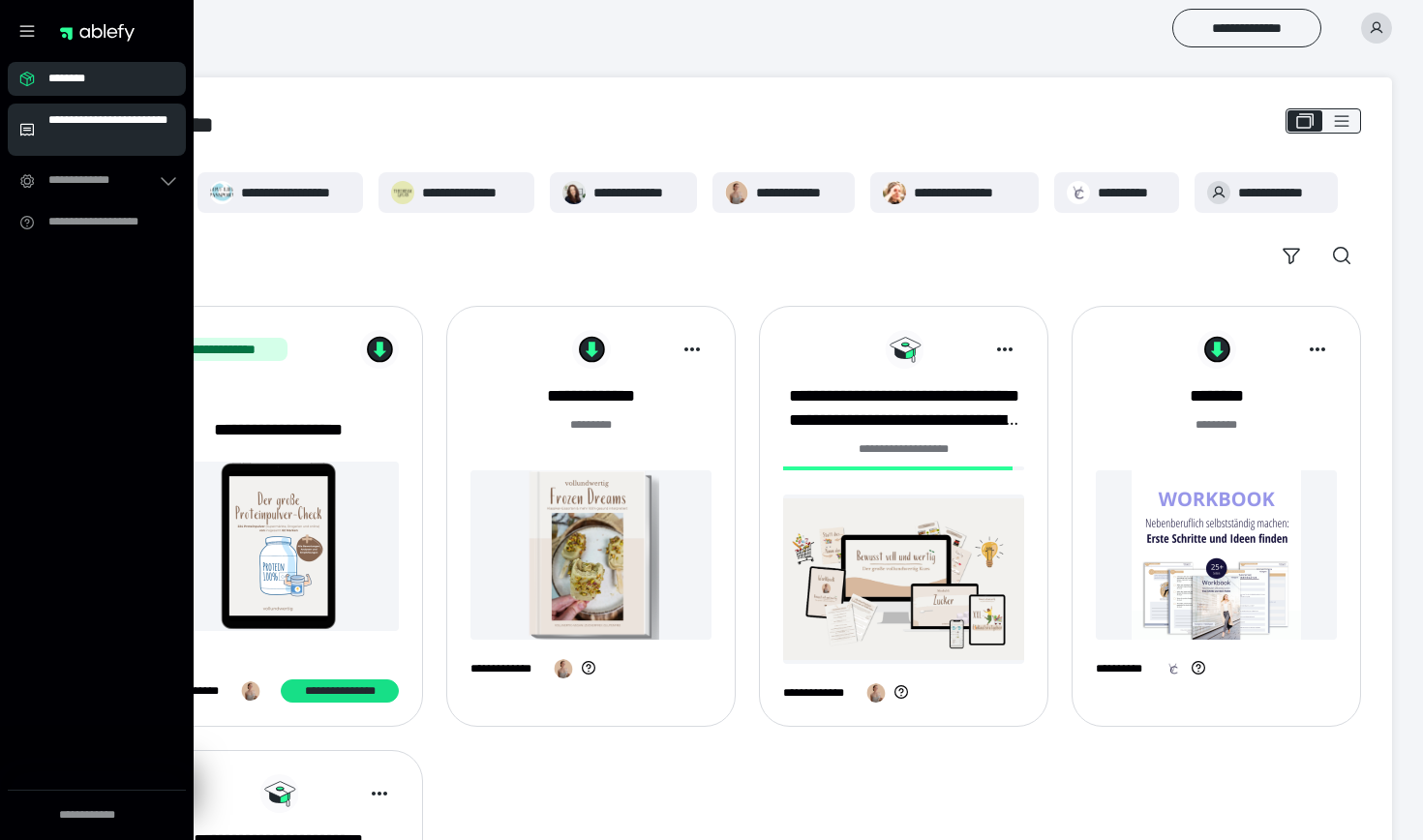 click on "**********" at bounding box center [111, 130] 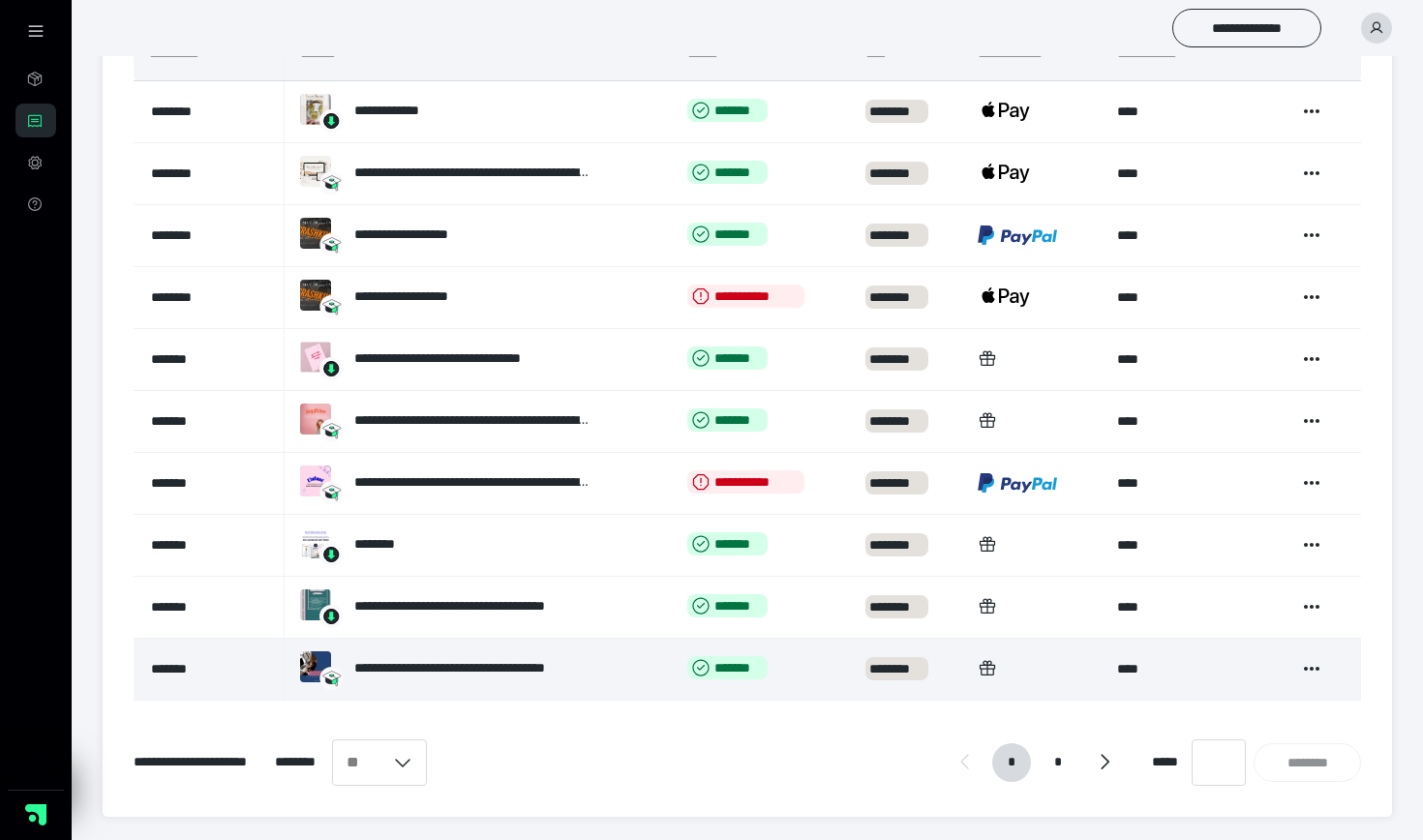 scroll, scrollTop: 274, scrollLeft: 0, axis: vertical 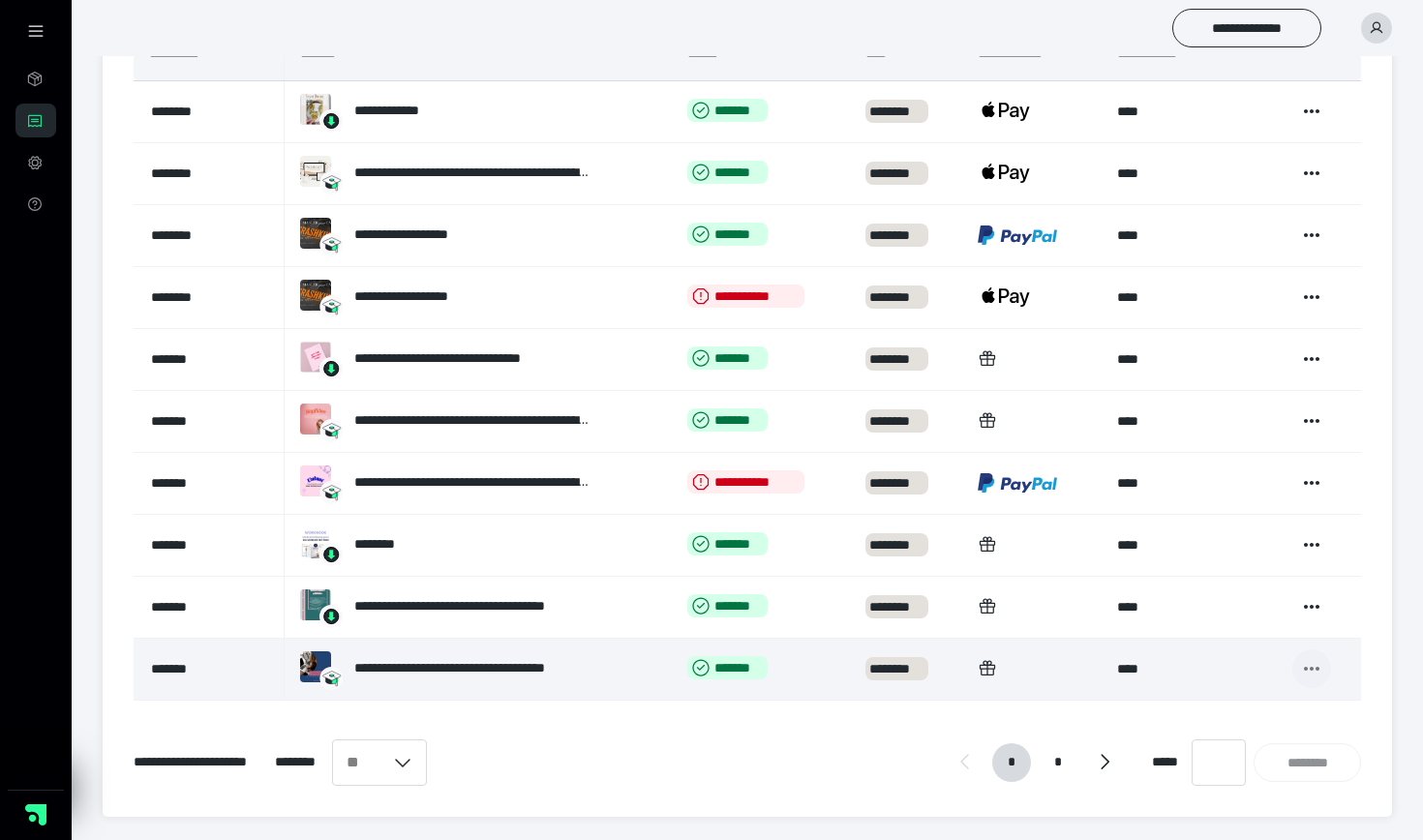 click 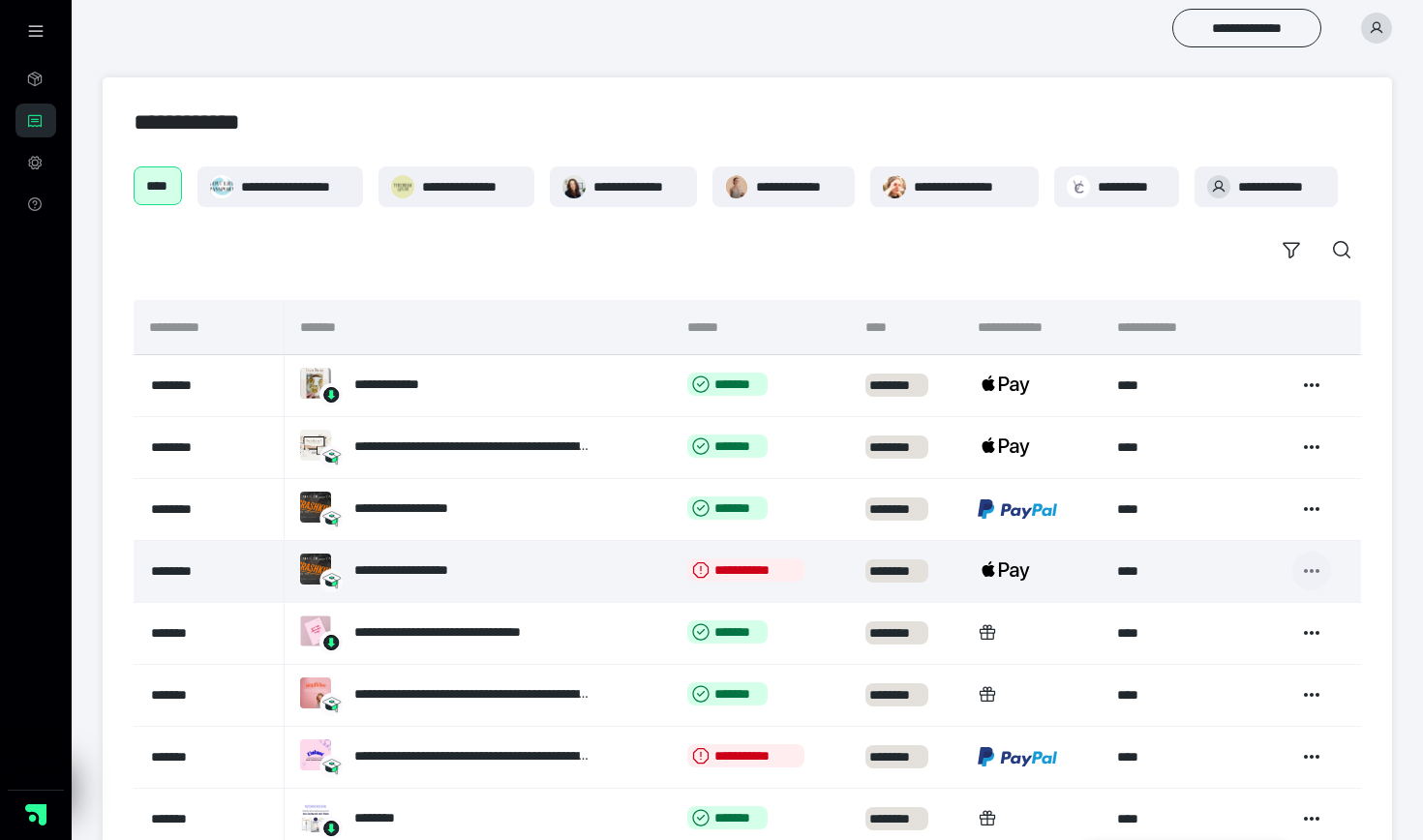 scroll, scrollTop: 0, scrollLeft: 0, axis: both 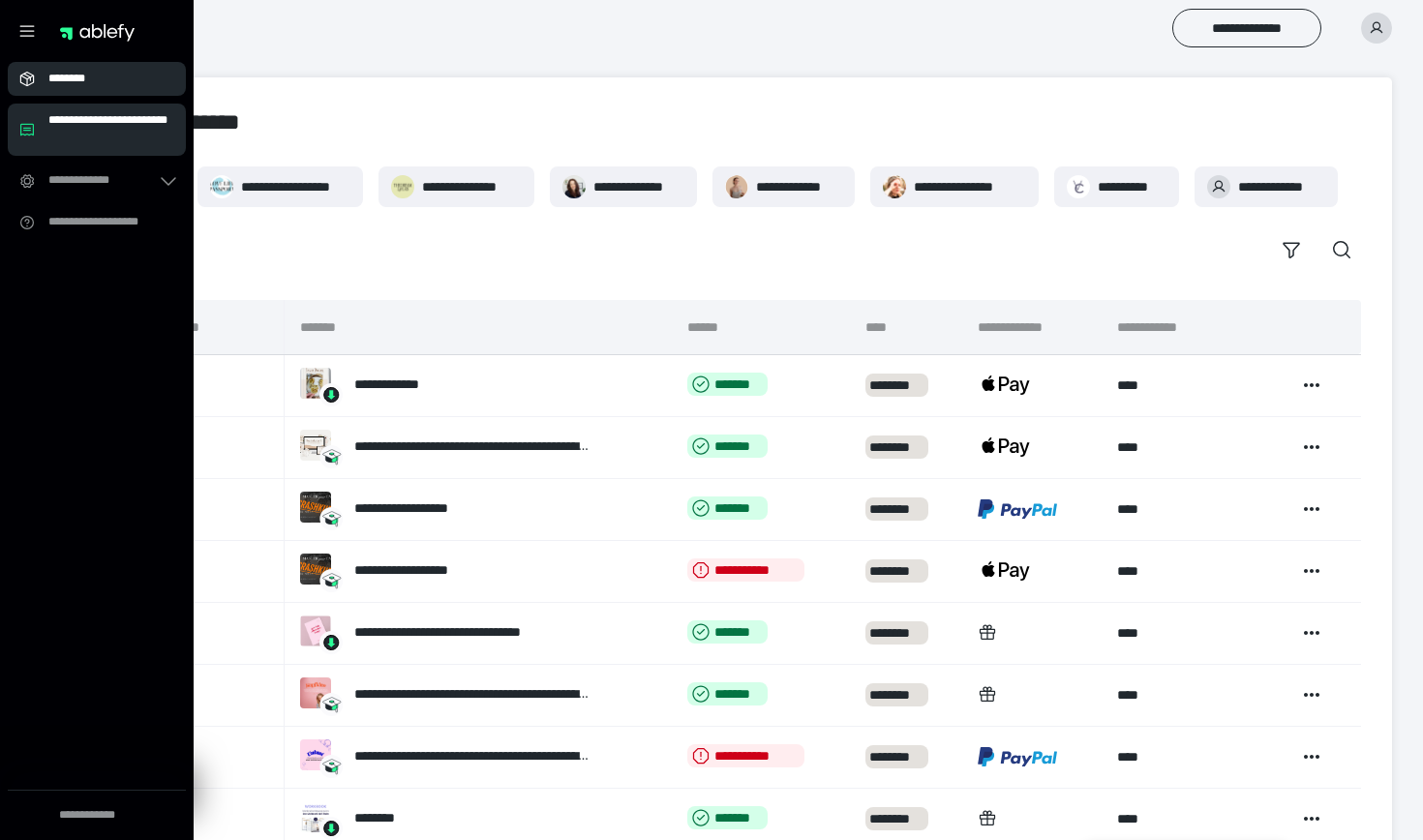 click on "********" at bounding box center (103, 78) 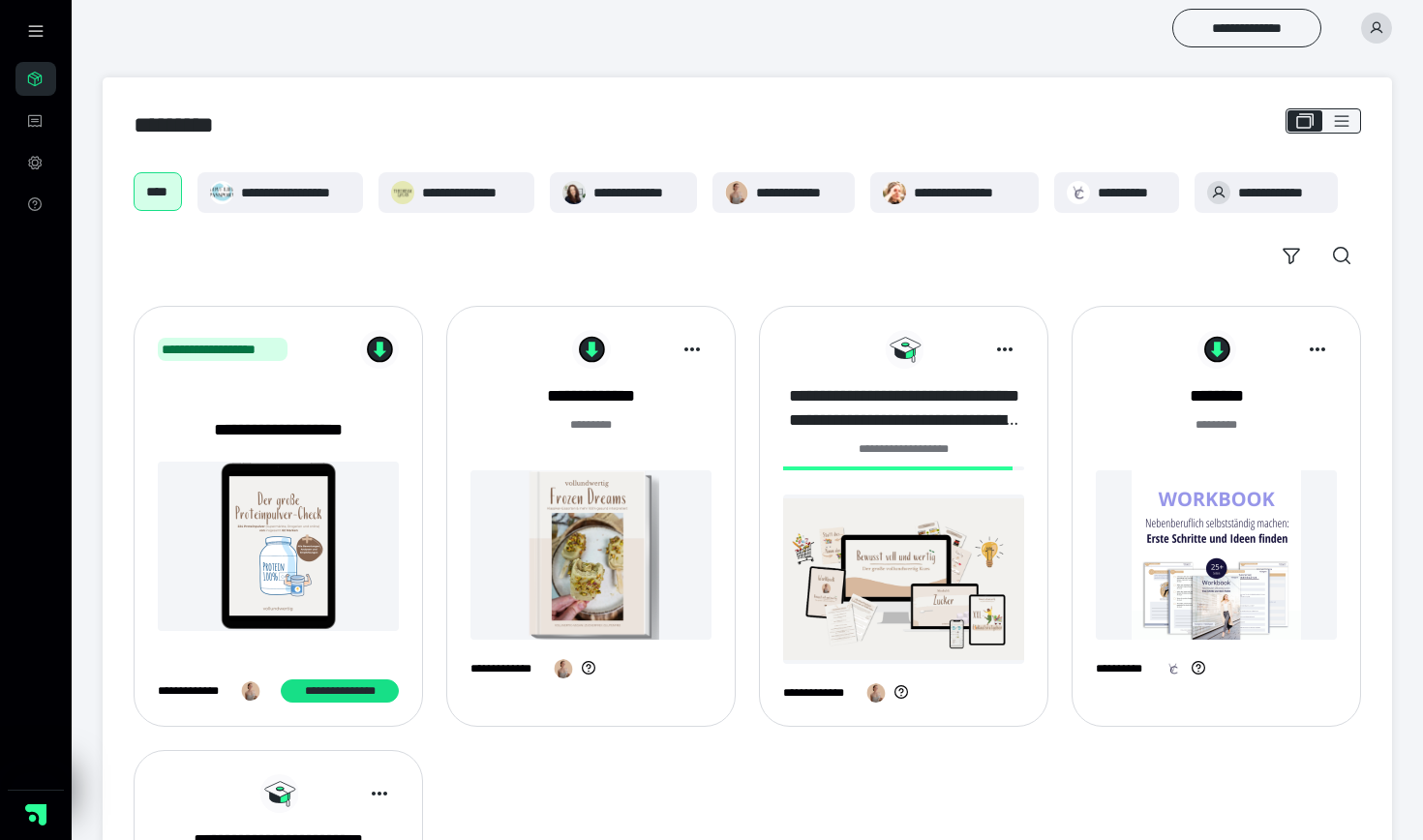click on "**********" at bounding box center [903, 408] 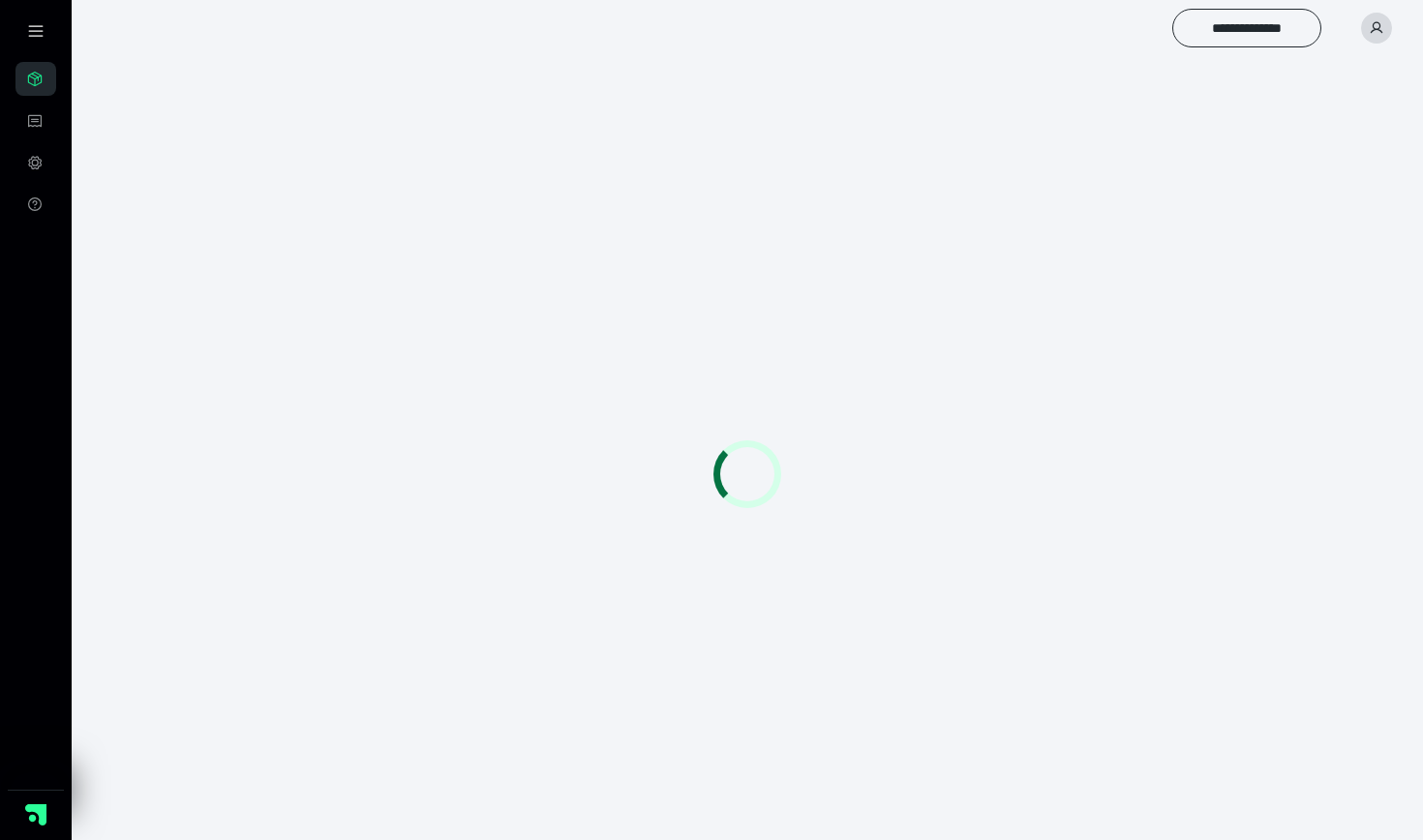 scroll, scrollTop: 0, scrollLeft: 0, axis: both 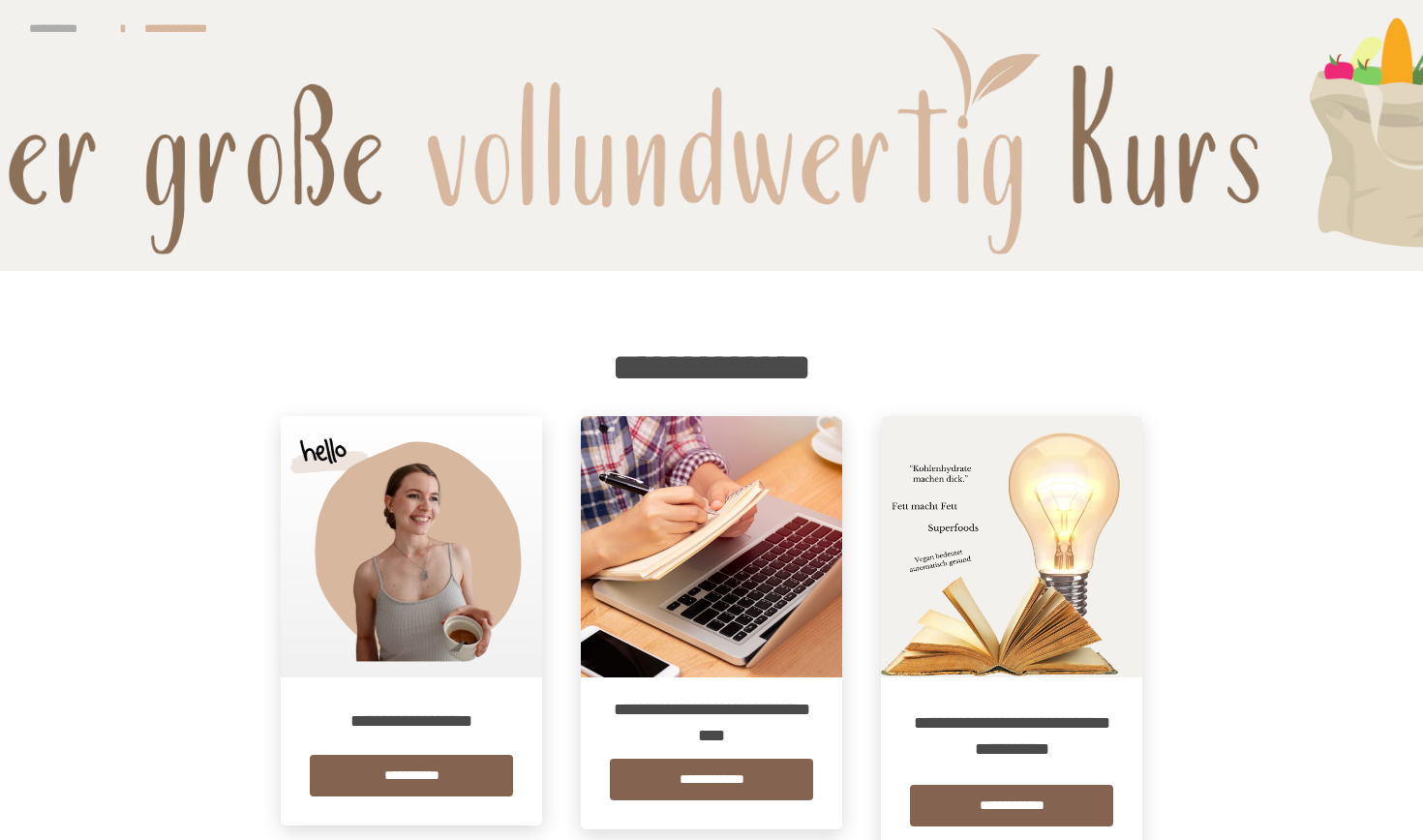 click on "**********" at bounding box center [65, 28] 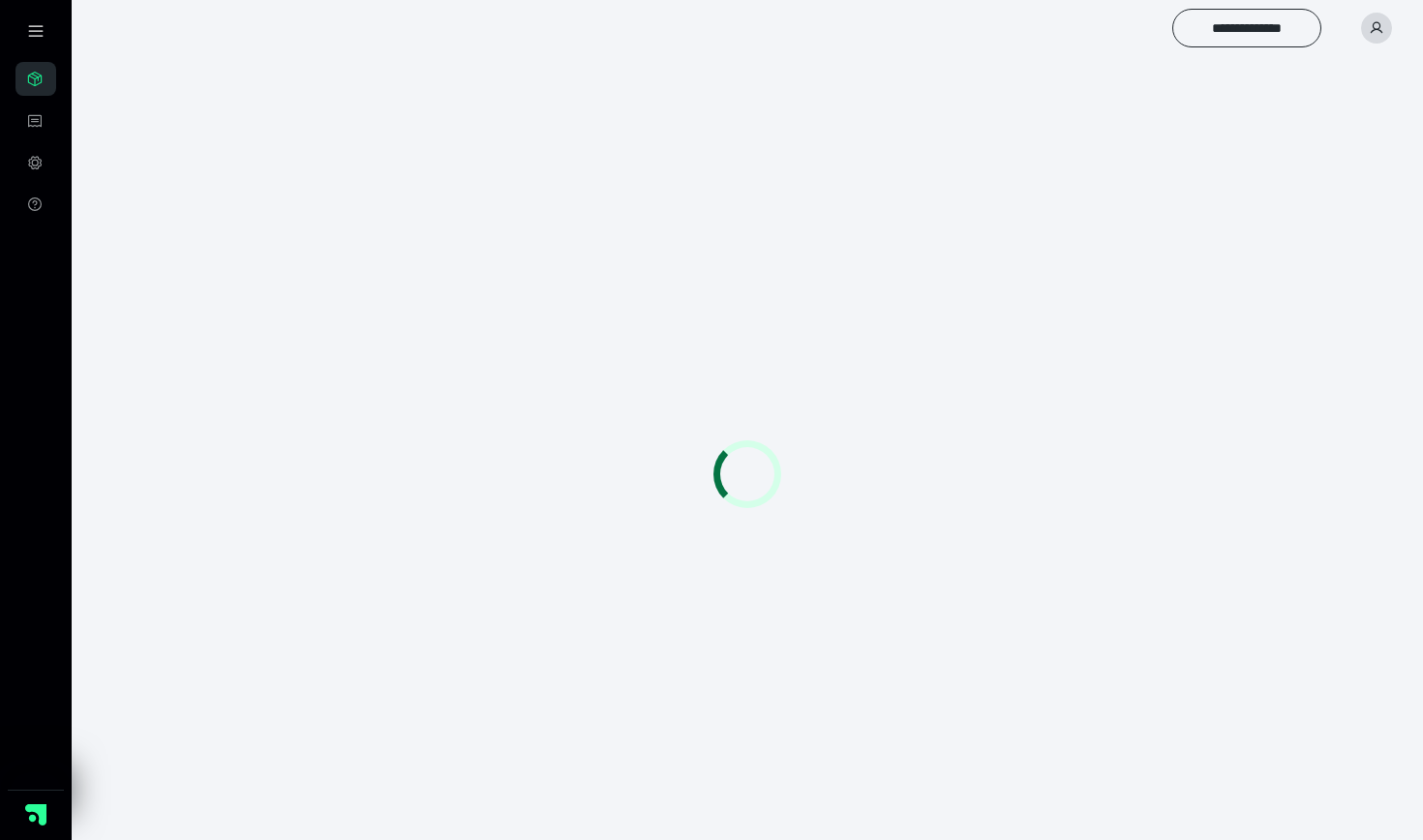 scroll, scrollTop: 0, scrollLeft: 0, axis: both 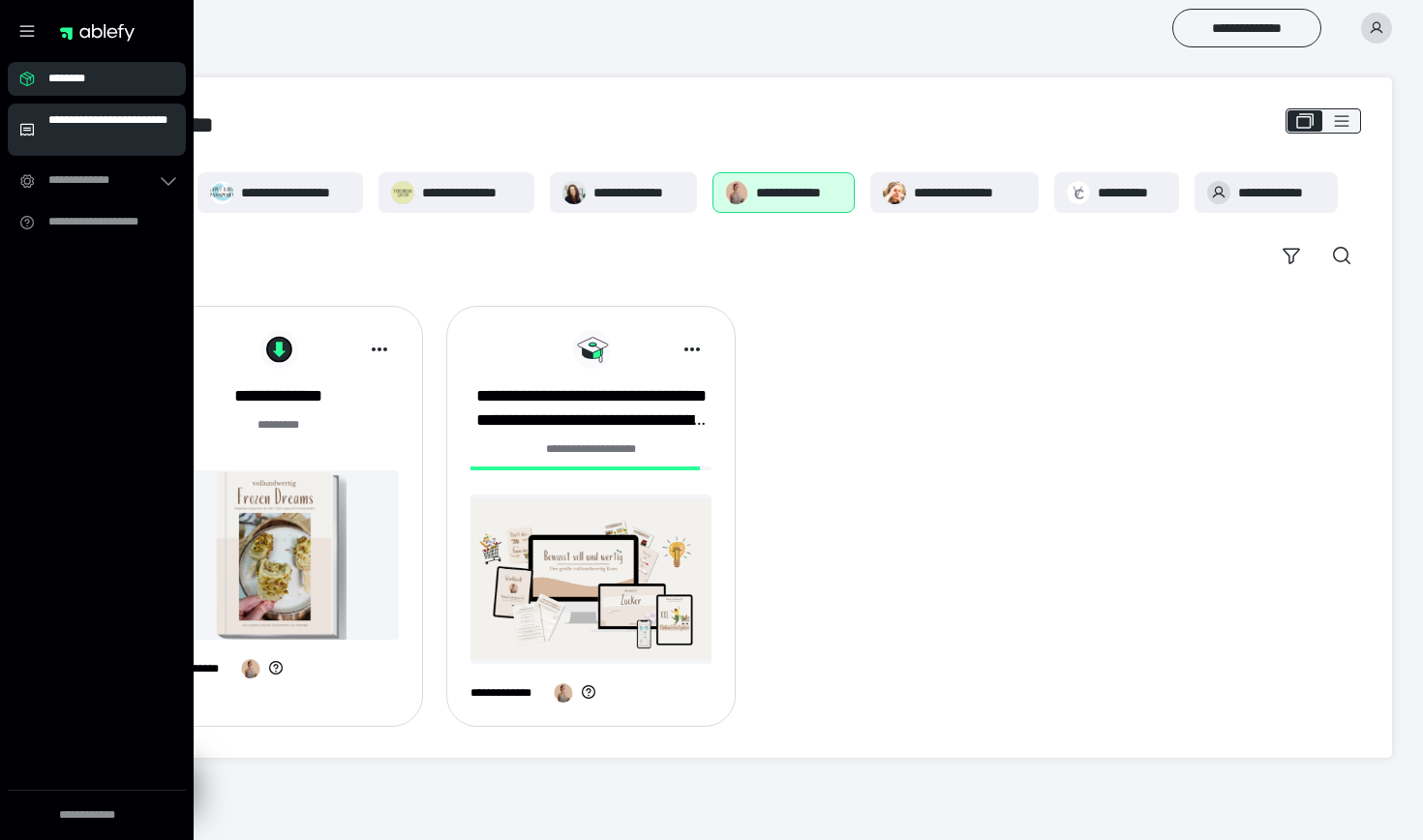 click on "**********" at bounding box center (111, 130) 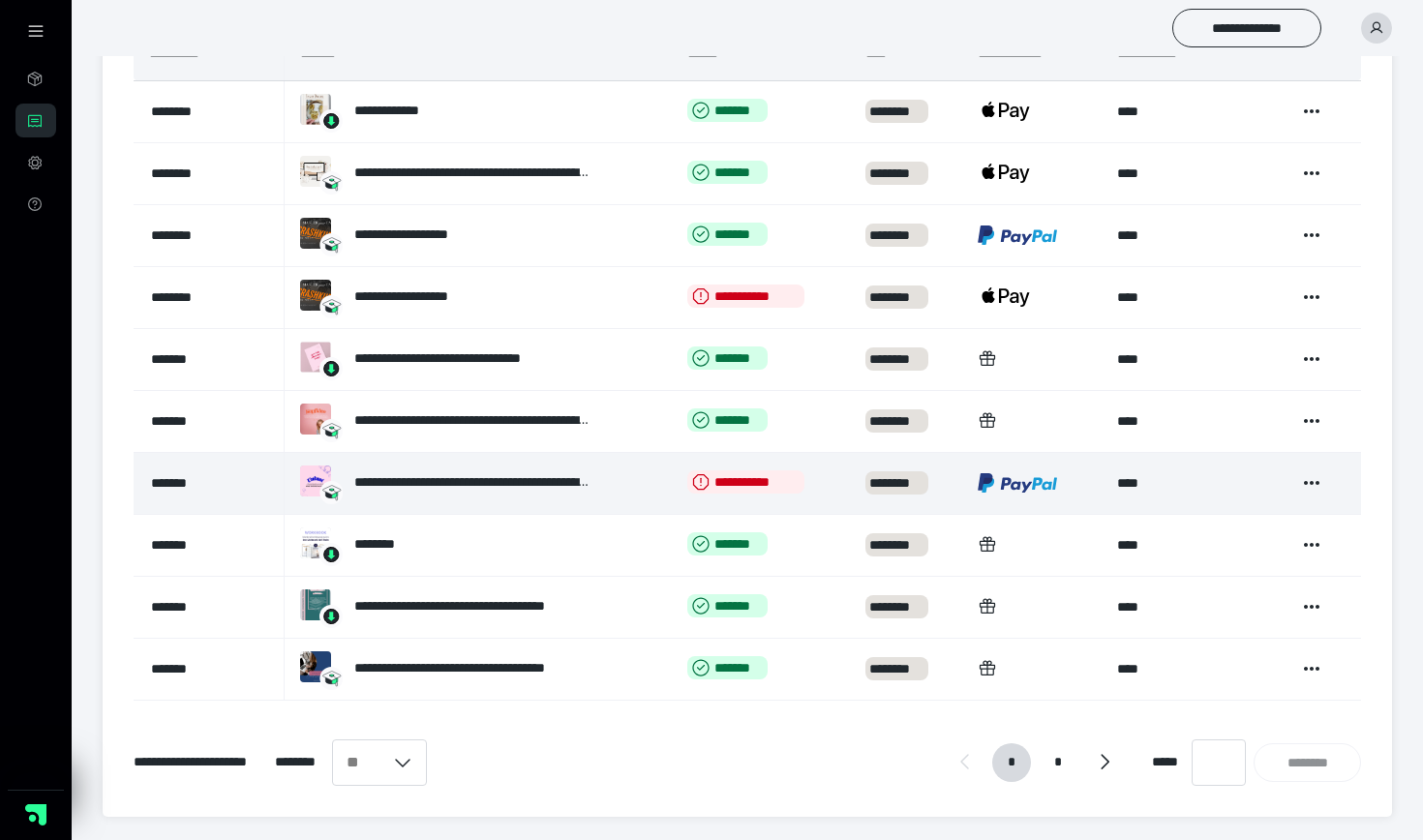 scroll, scrollTop: 274, scrollLeft: 0, axis: vertical 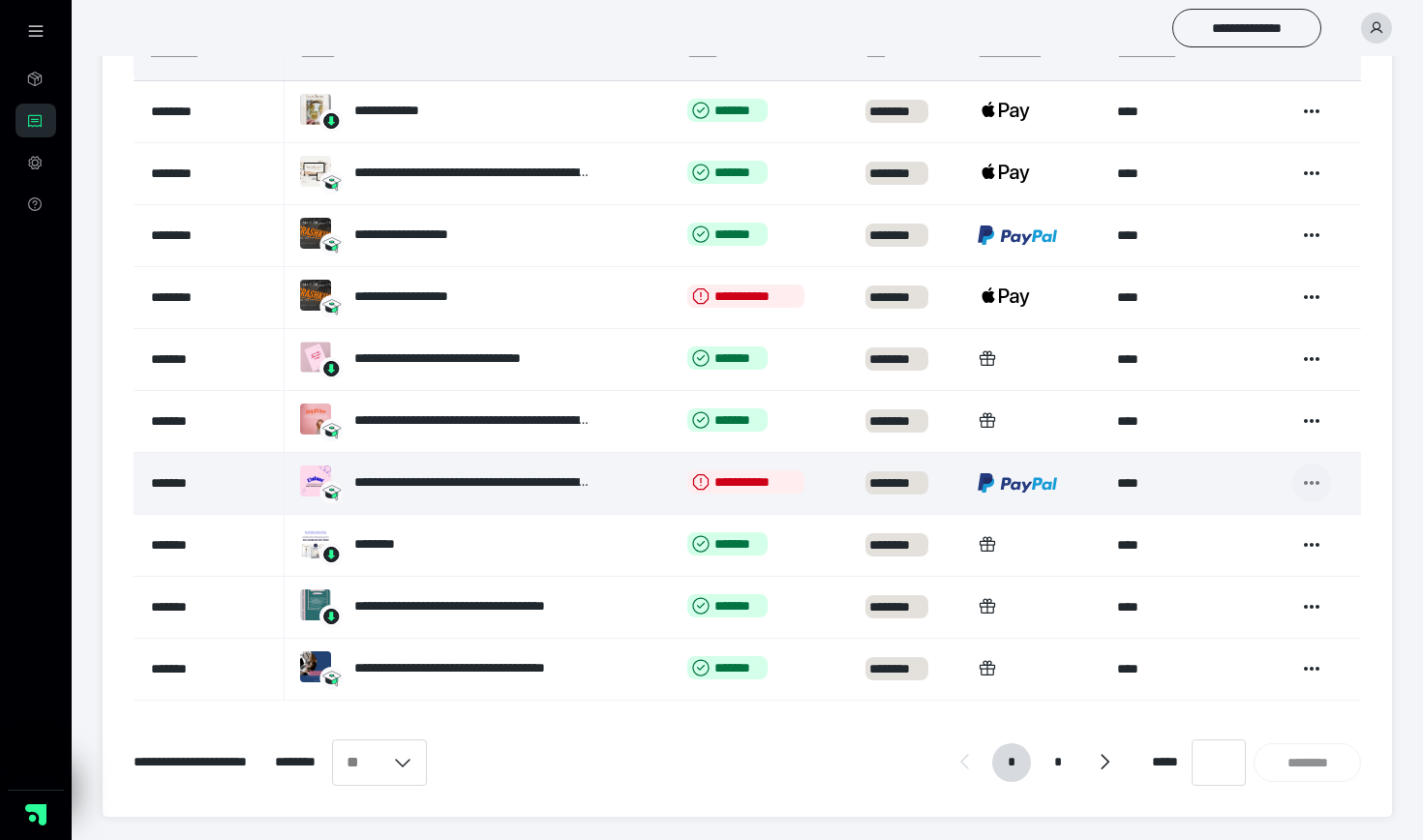click at bounding box center (1312, 483) 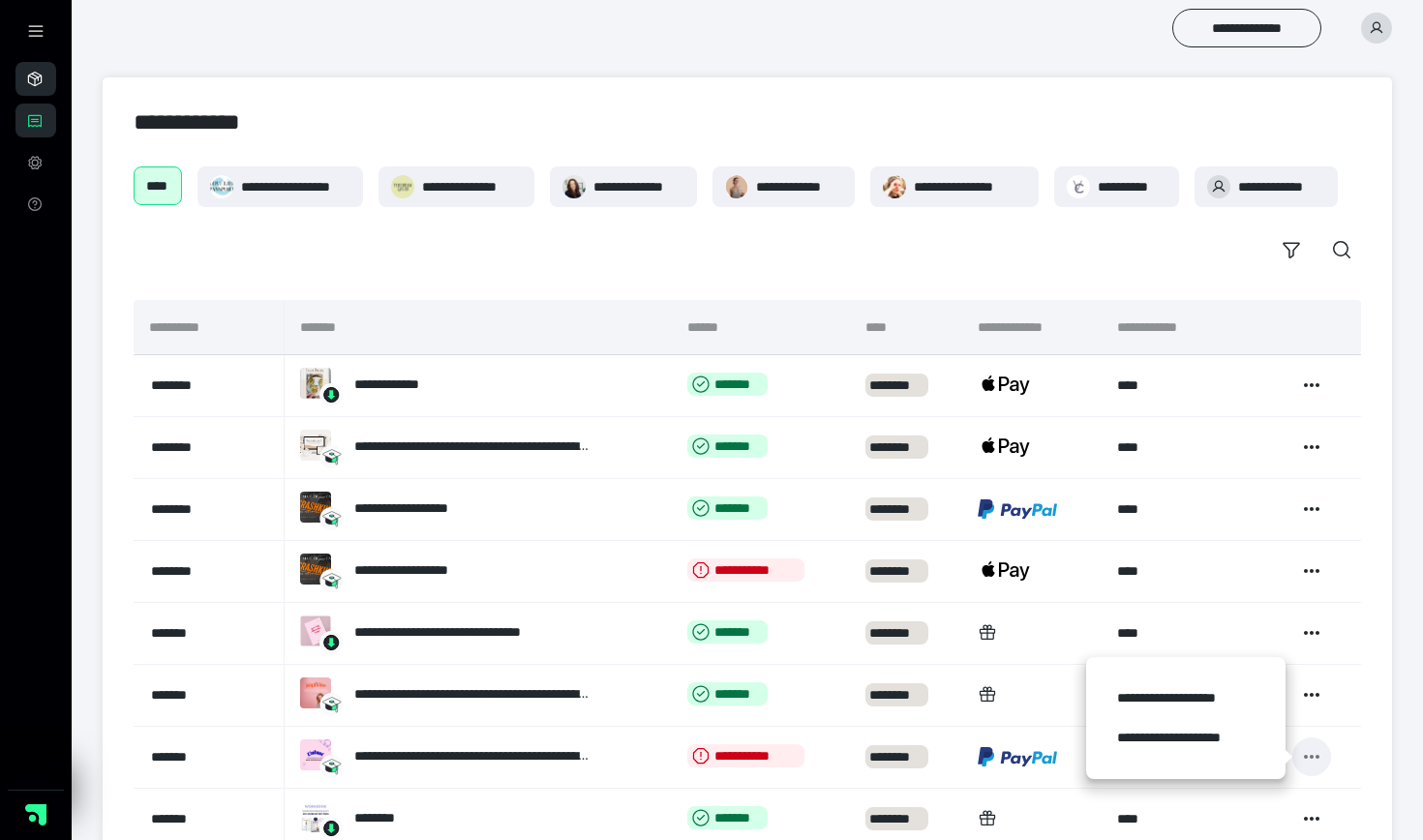 scroll, scrollTop: 0, scrollLeft: 0, axis: both 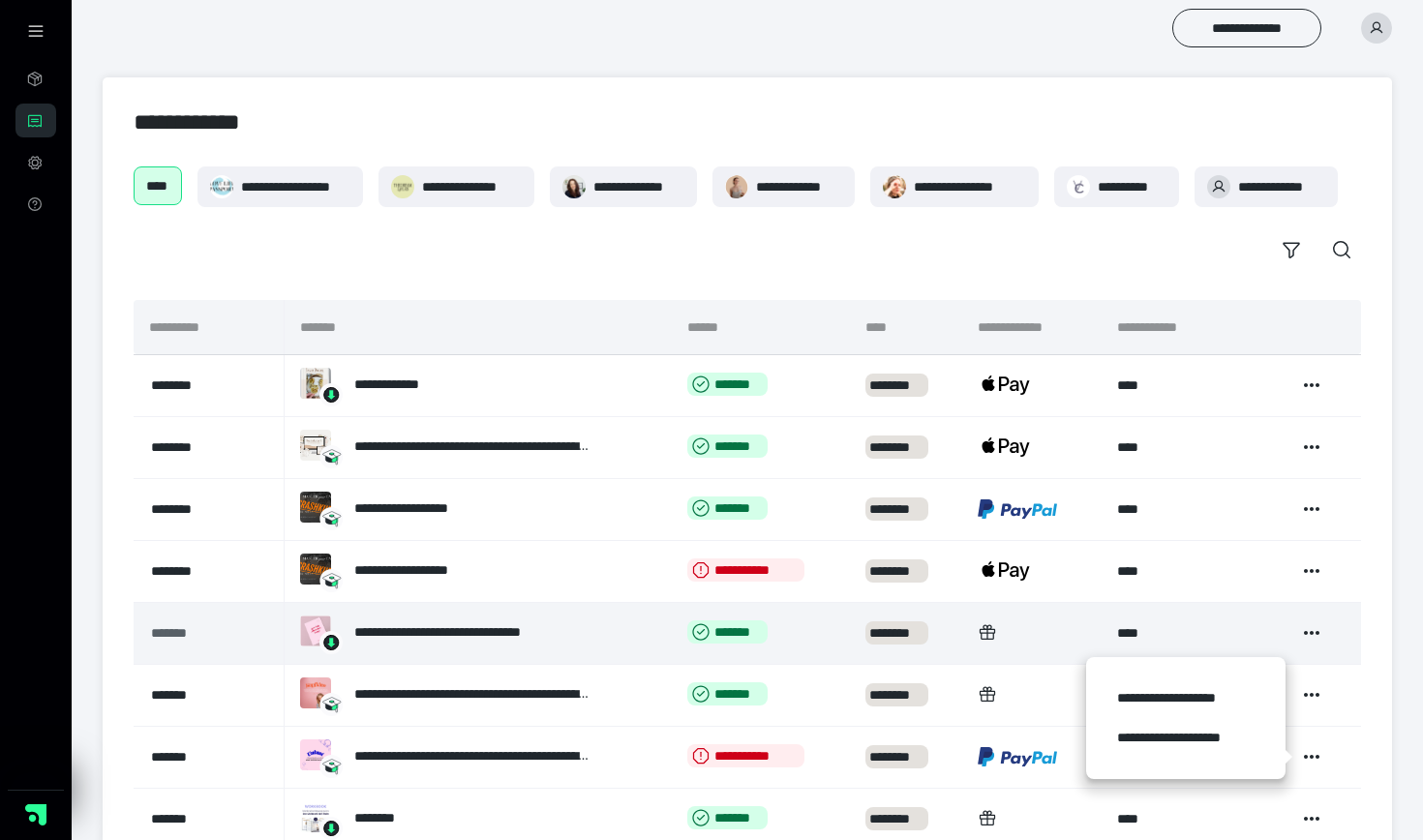 click on "*******" at bounding box center (197, 633) 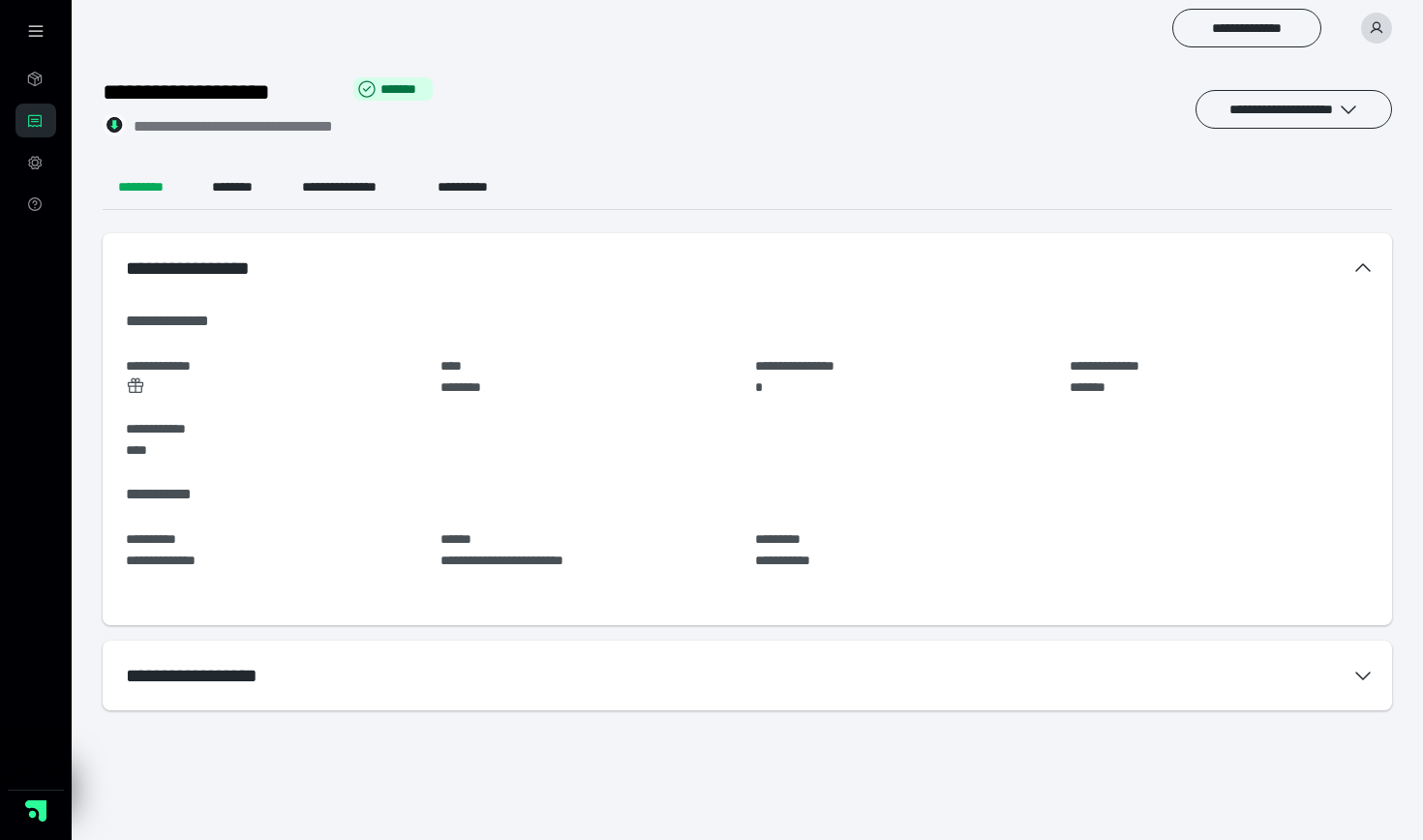 scroll, scrollTop: 0, scrollLeft: 0, axis: both 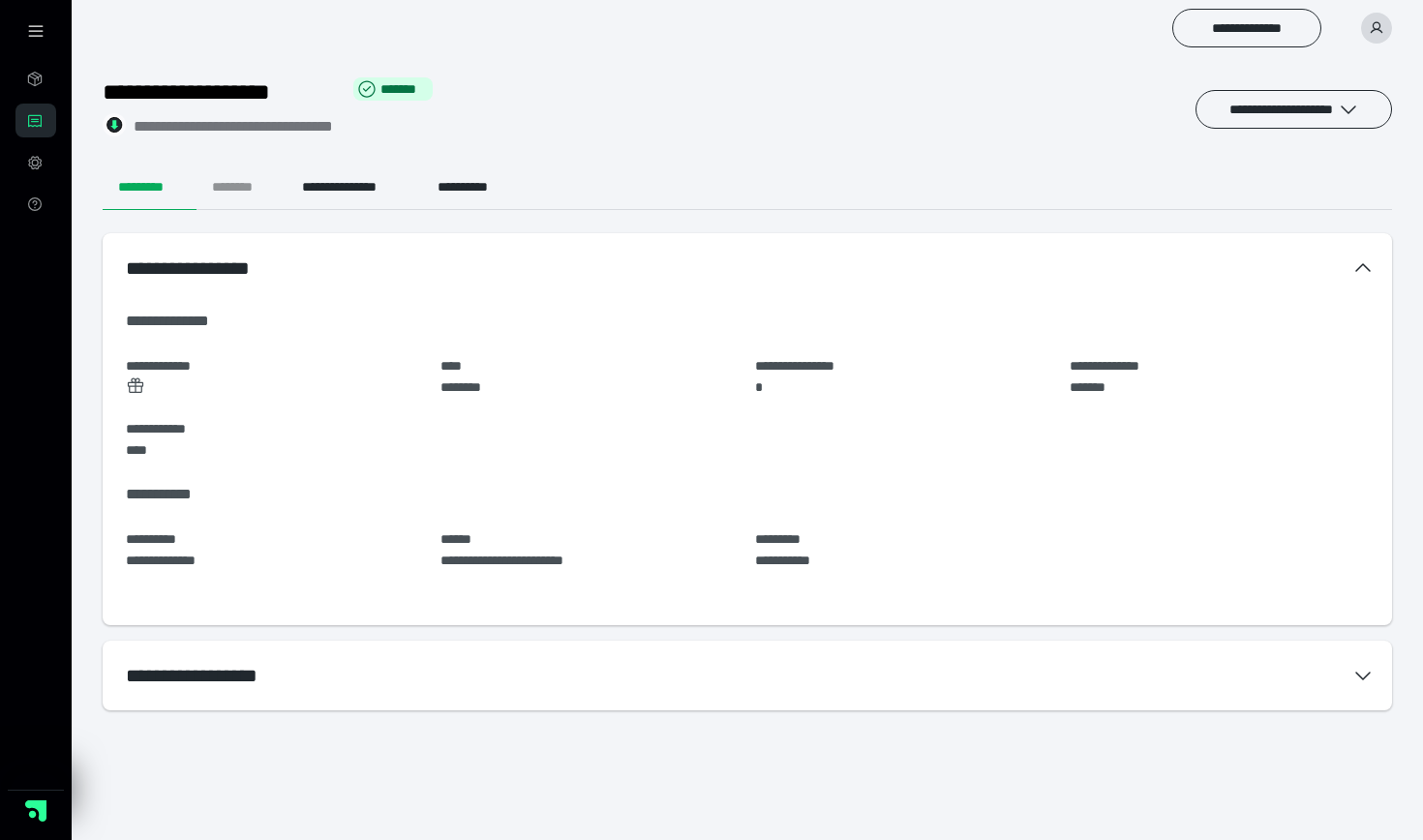 click on "********" at bounding box center [241, 187] 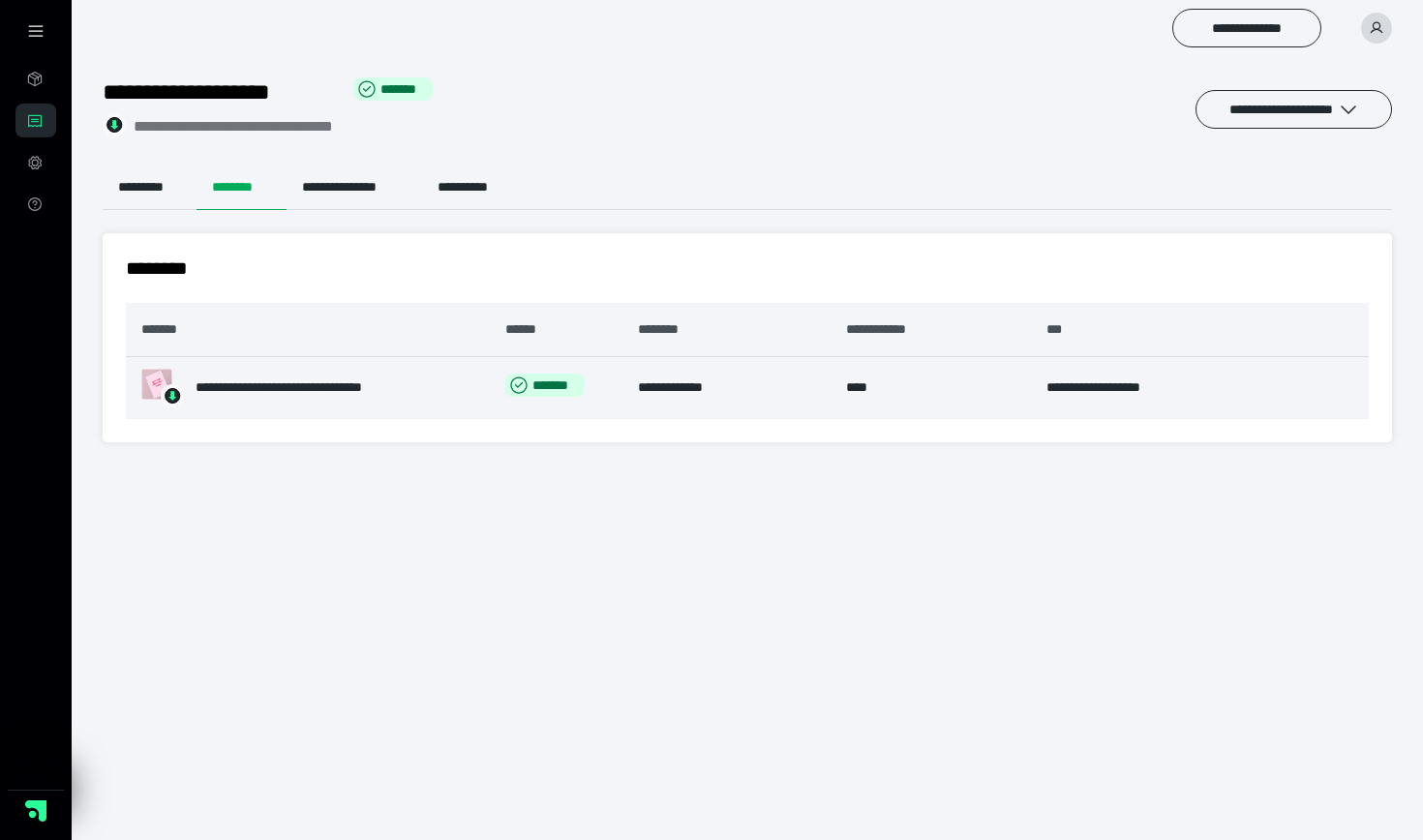 click on "**********" at bounding box center (305, 387) 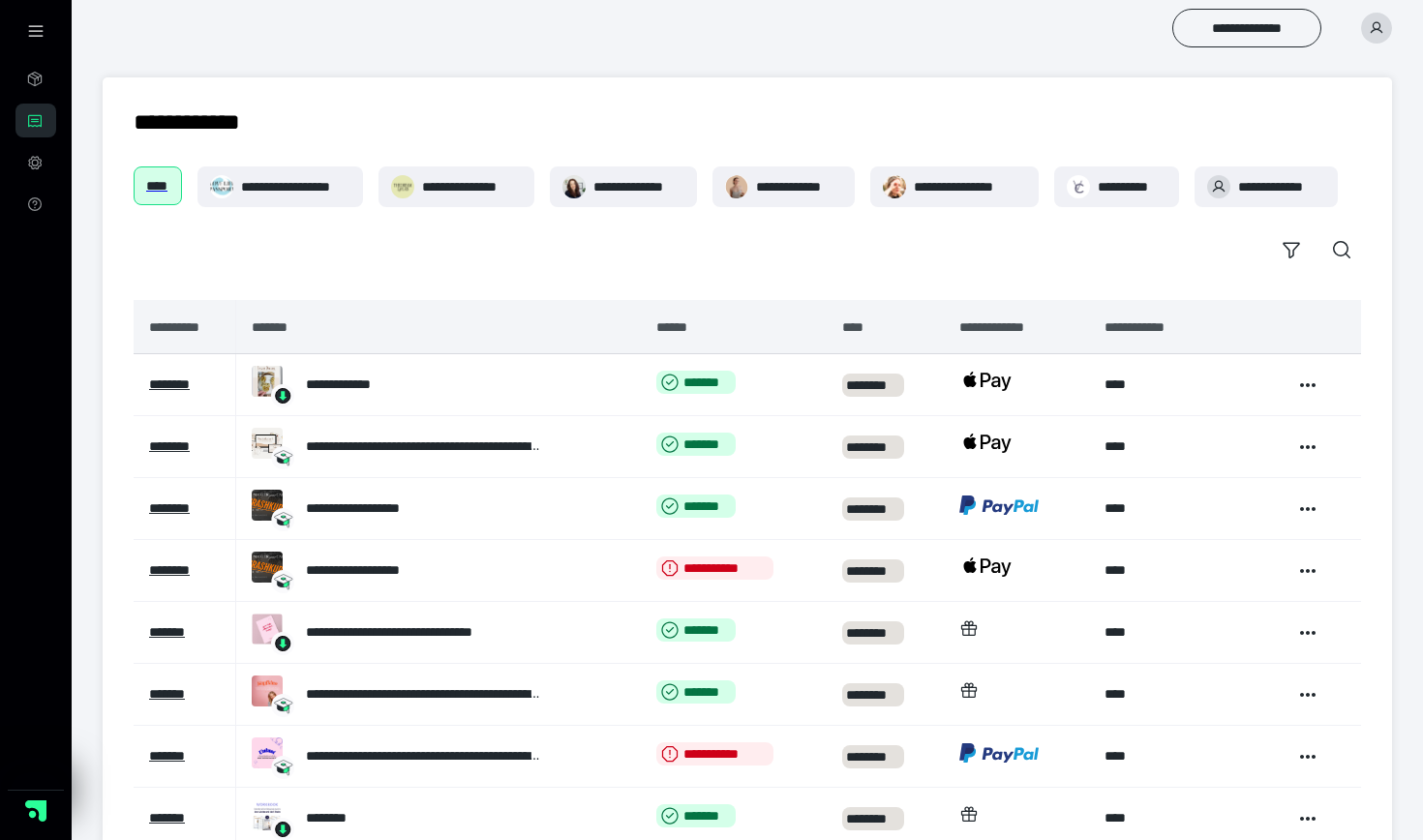 scroll, scrollTop: 0, scrollLeft: 0, axis: both 